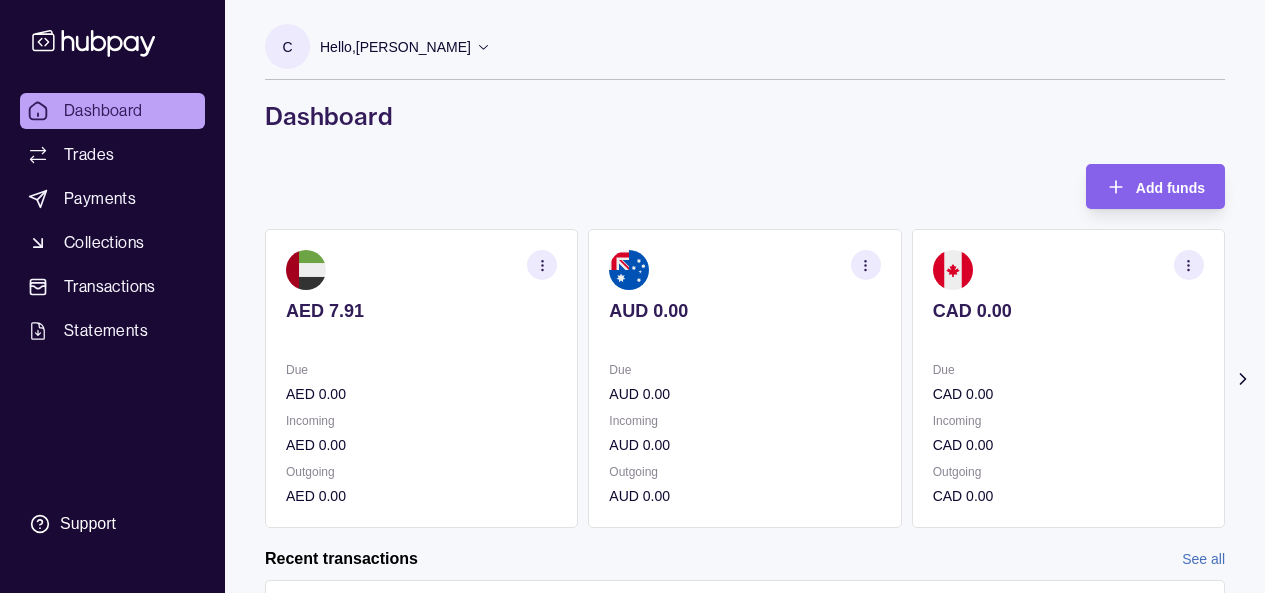 scroll, scrollTop: 0, scrollLeft: 0, axis: both 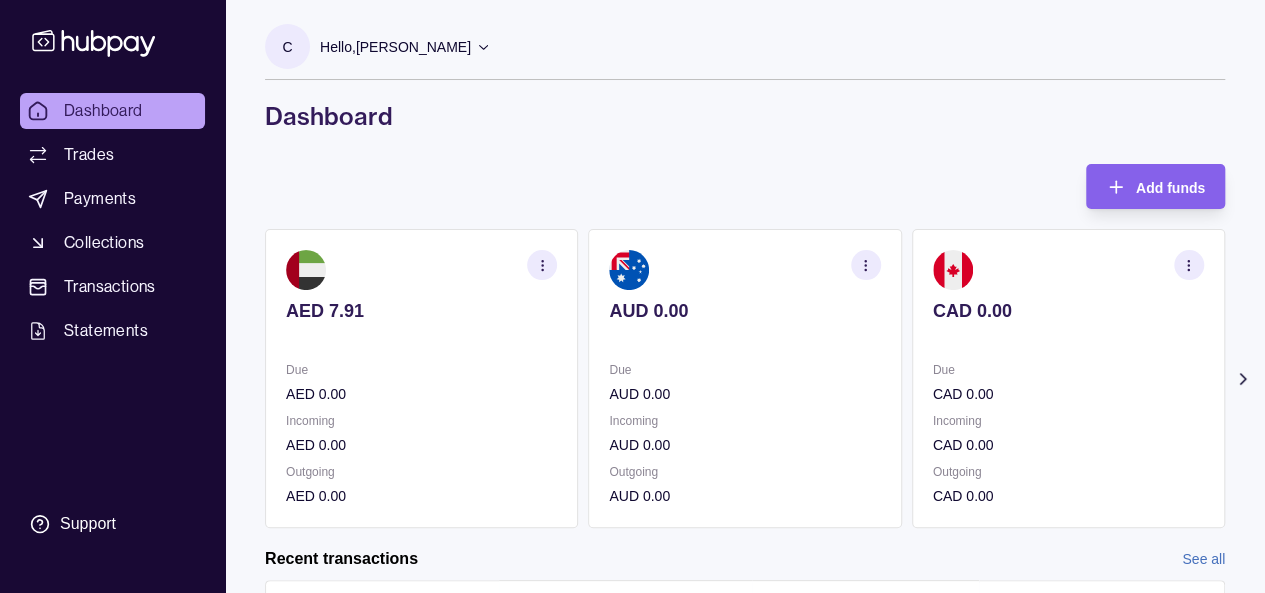 click on "C Hello,  [PERSON_NAME] Cander Group DMCC Account Terms and conditions Privacy policy Sign out Dashboard" at bounding box center [745, 78] 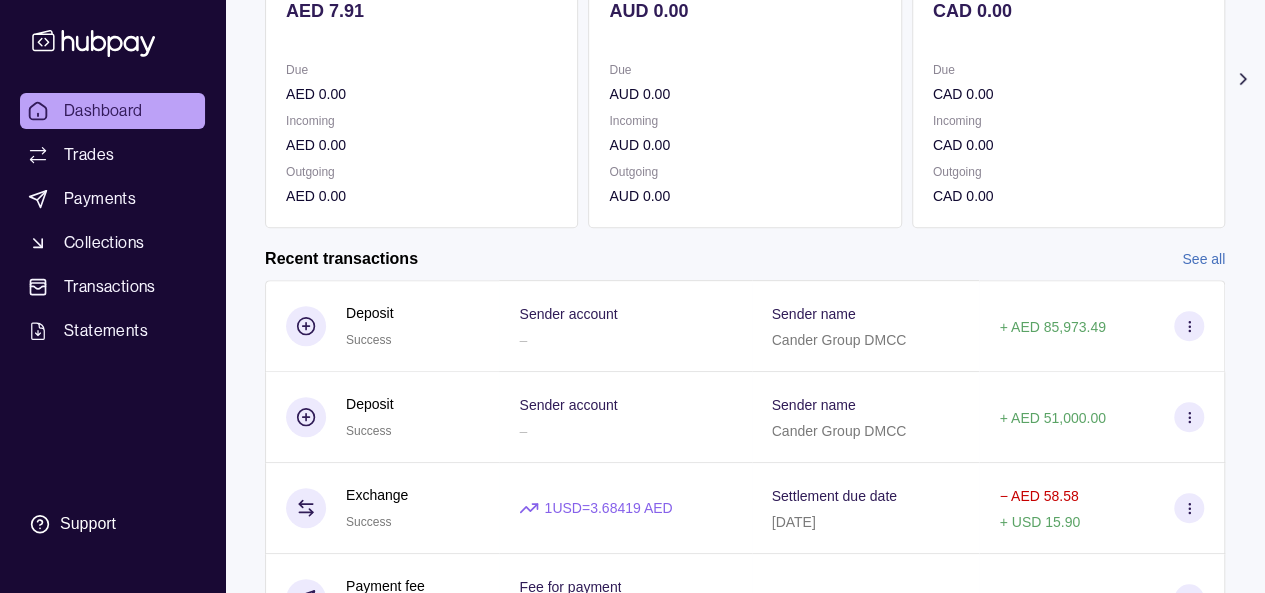 scroll, scrollTop: 100, scrollLeft: 0, axis: vertical 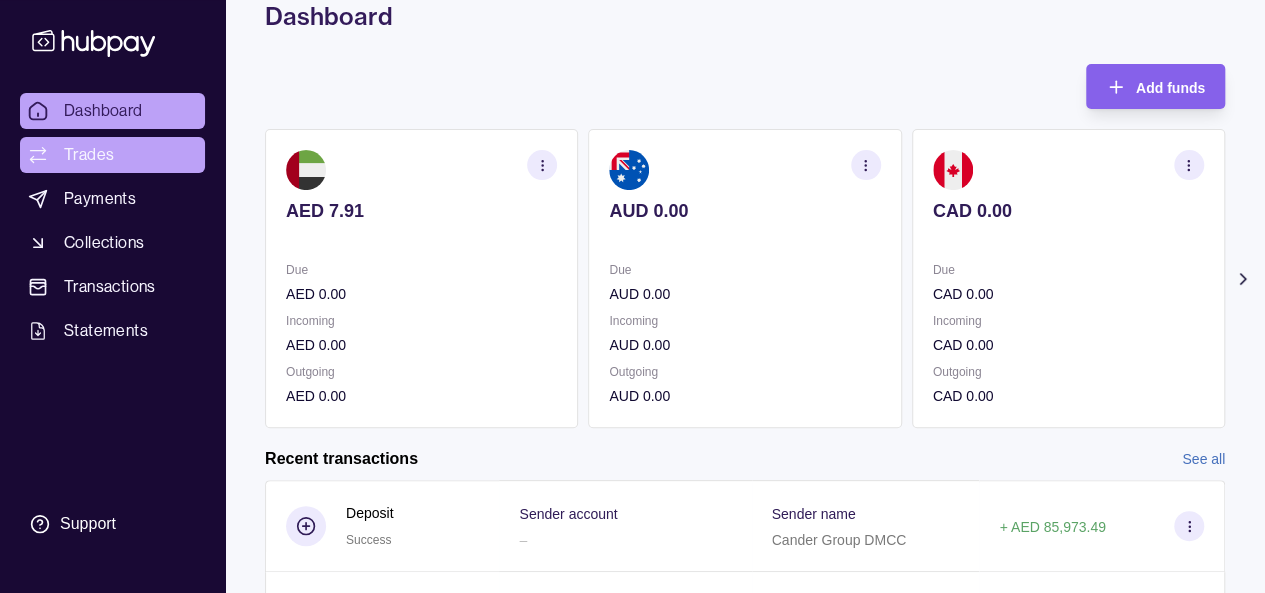click on "Trades" at bounding box center (89, 155) 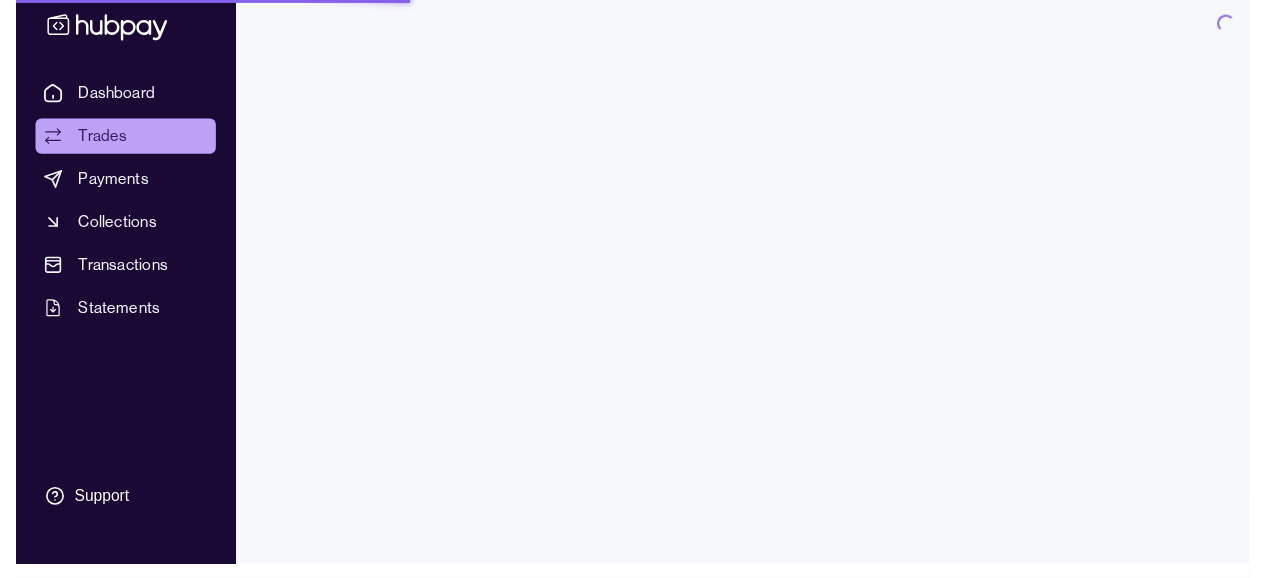 scroll, scrollTop: 0, scrollLeft: 0, axis: both 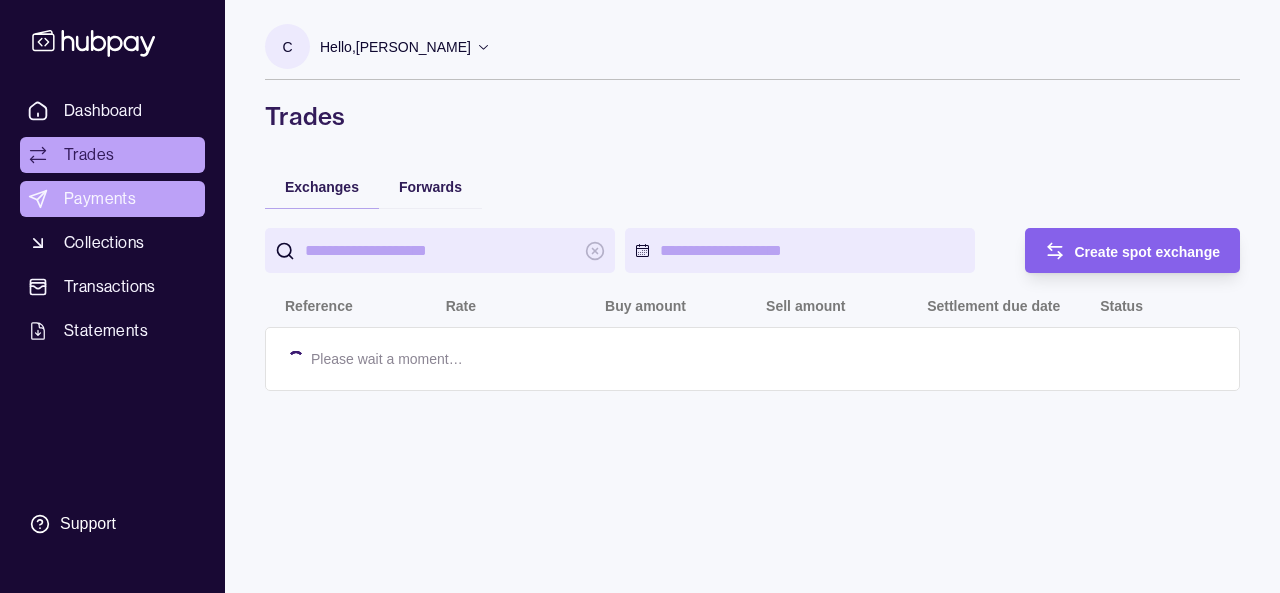 click on "Payments" at bounding box center [100, 199] 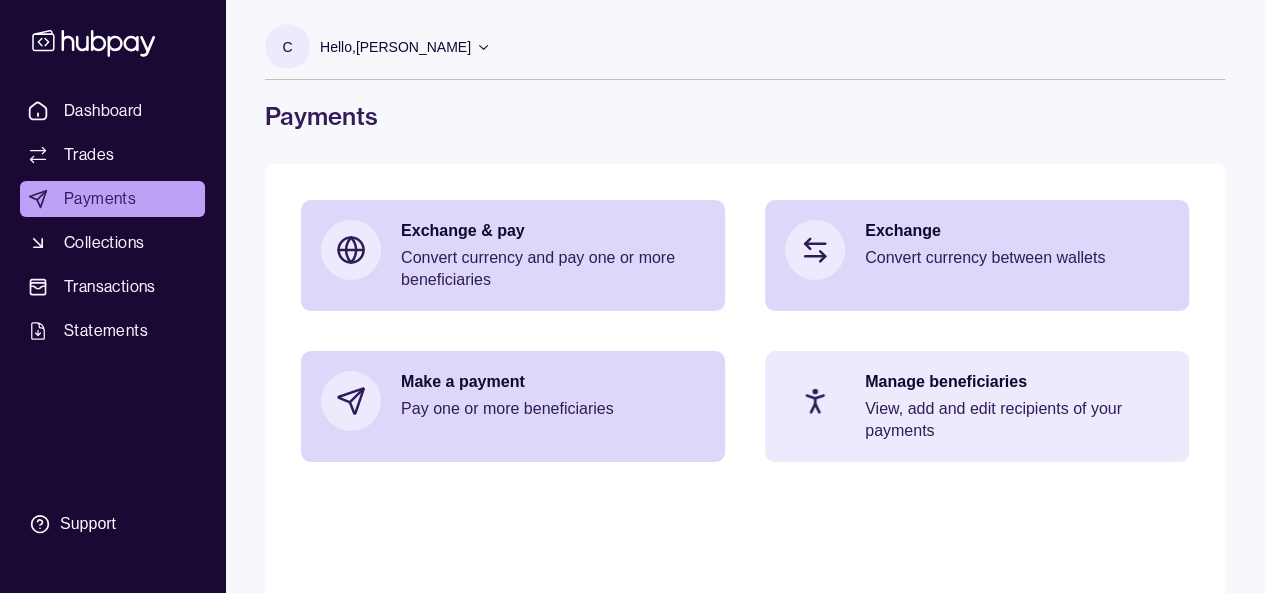 click on "Manage beneficiaries View, add and edit recipients of your payments" at bounding box center [1017, 406] 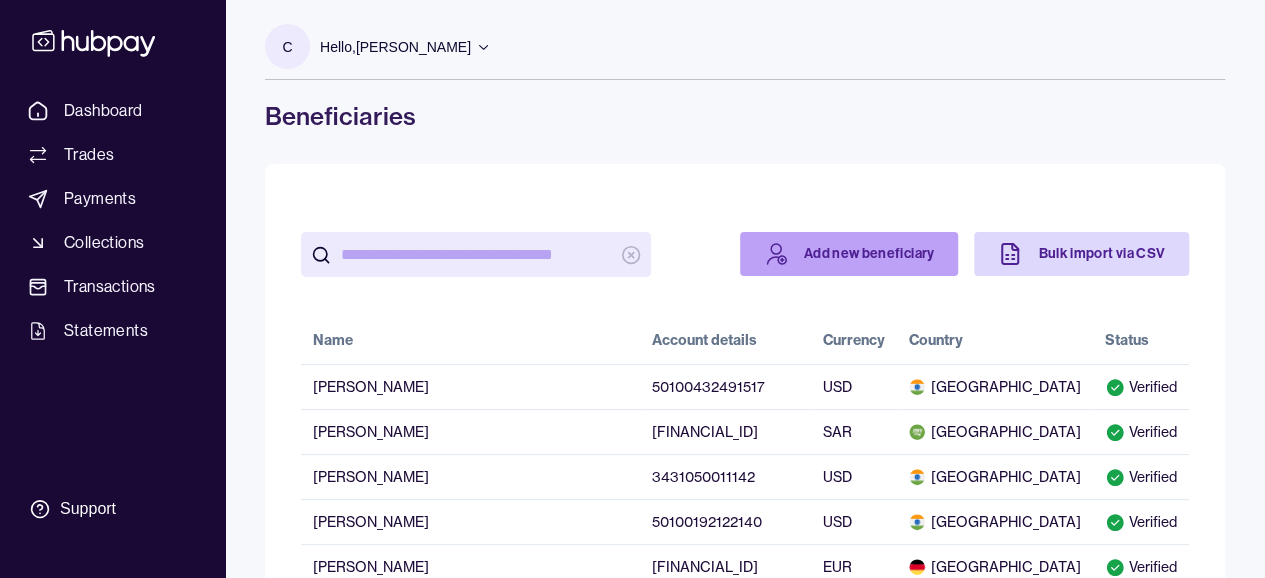 click on "Add new beneficiary" at bounding box center [849, 254] 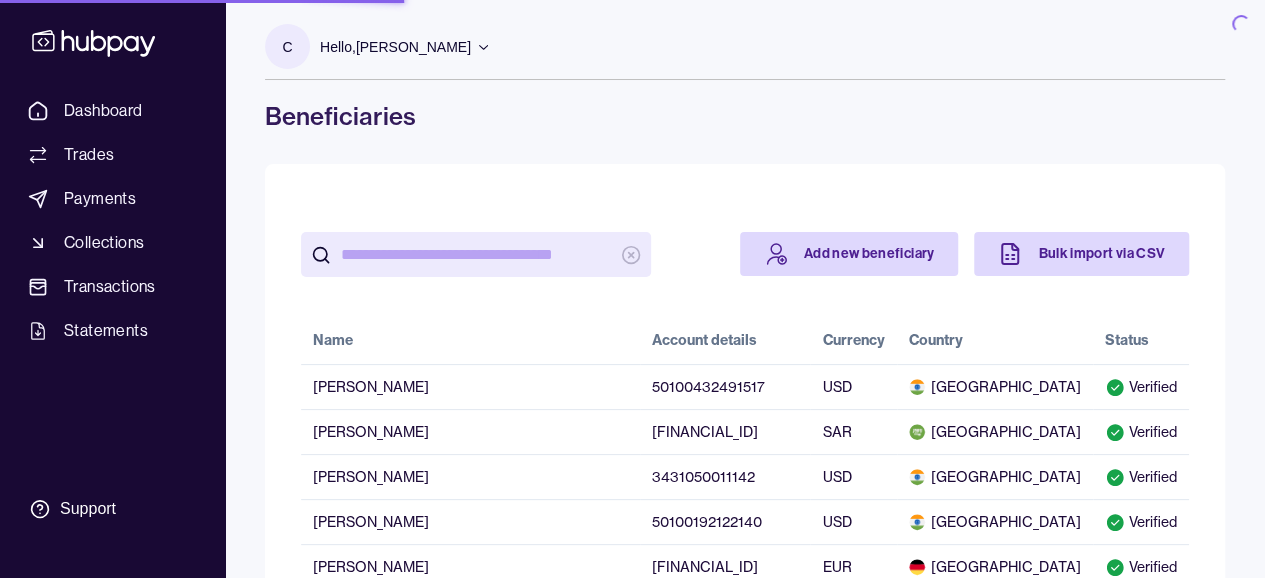 scroll, scrollTop: 200, scrollLeft: 0, axis: vertical 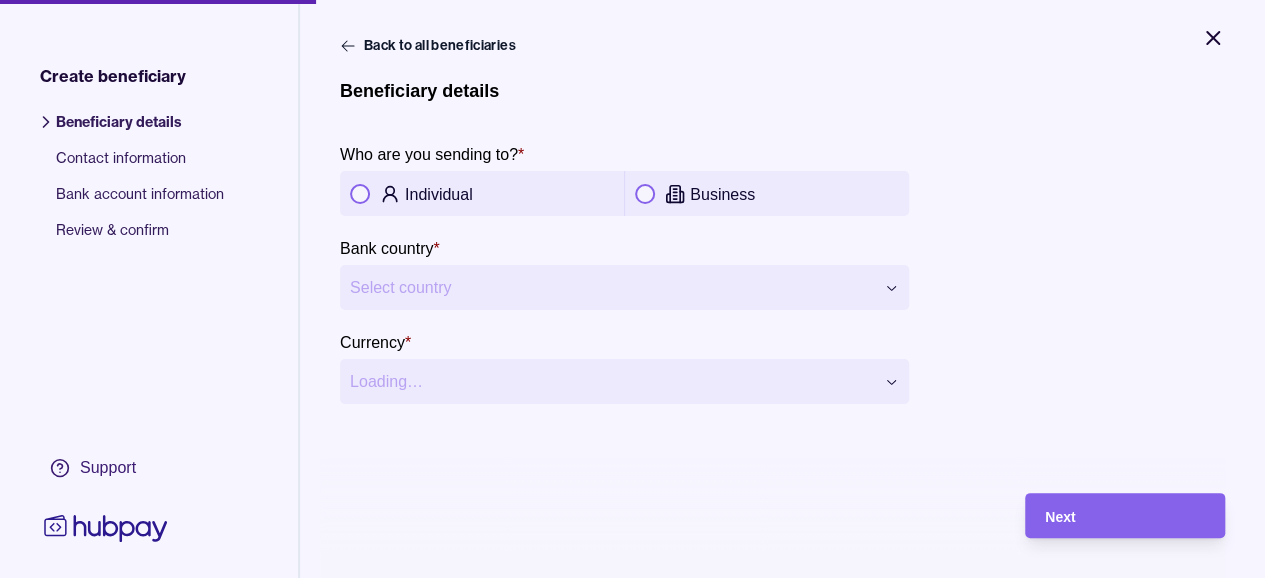 click 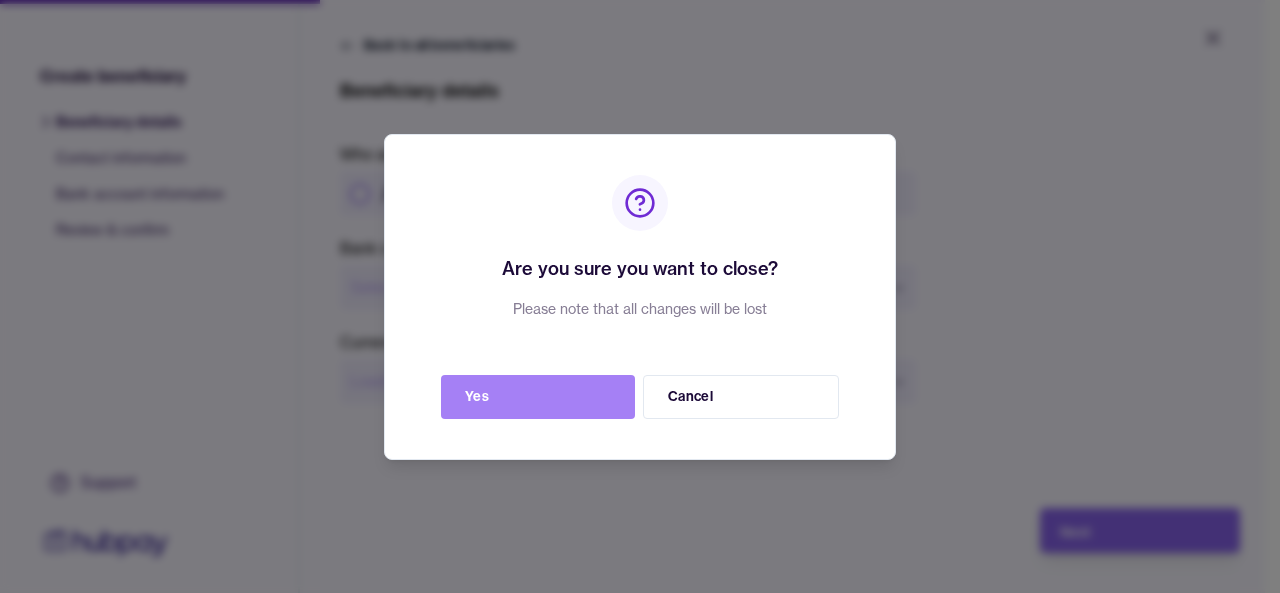 click on "Yes" at bounding box center [538, 397] 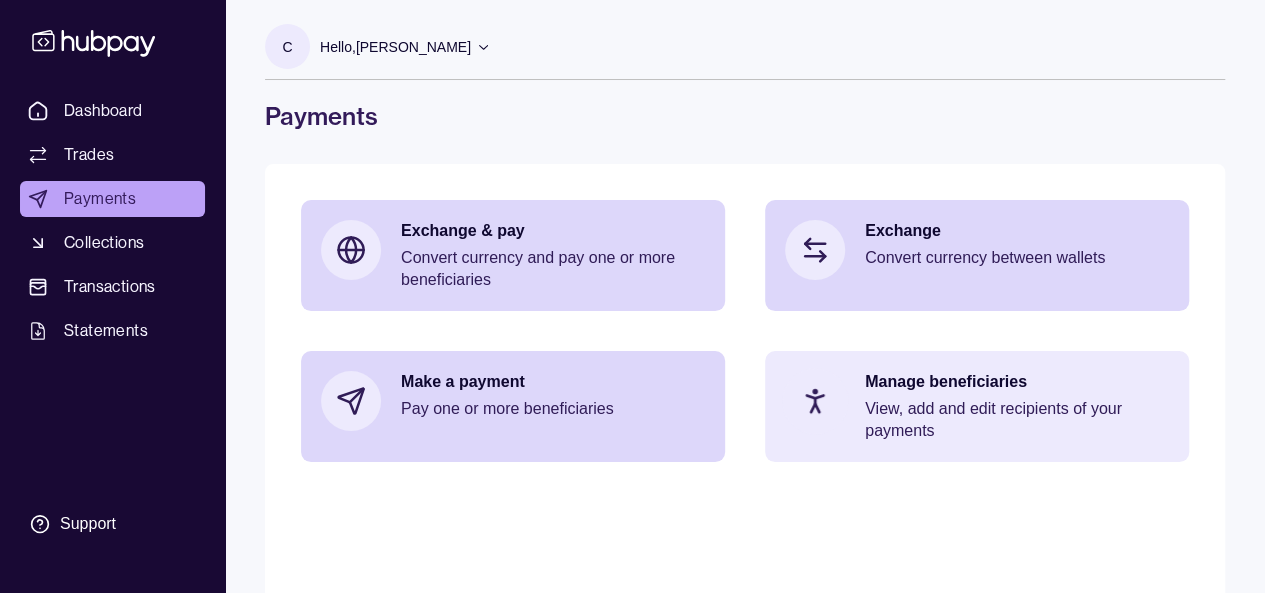 click on "Manage beneficiaries View, add and edit recipients of your payments" at bounding box center (1017, 406) 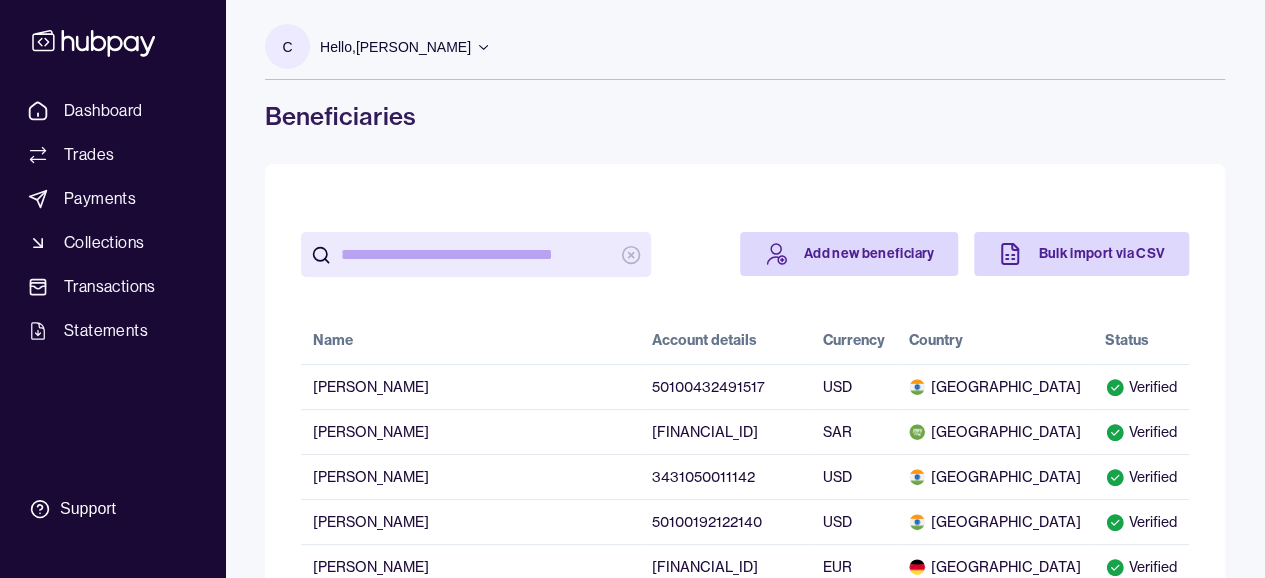 click at bounding box center (476, 254) 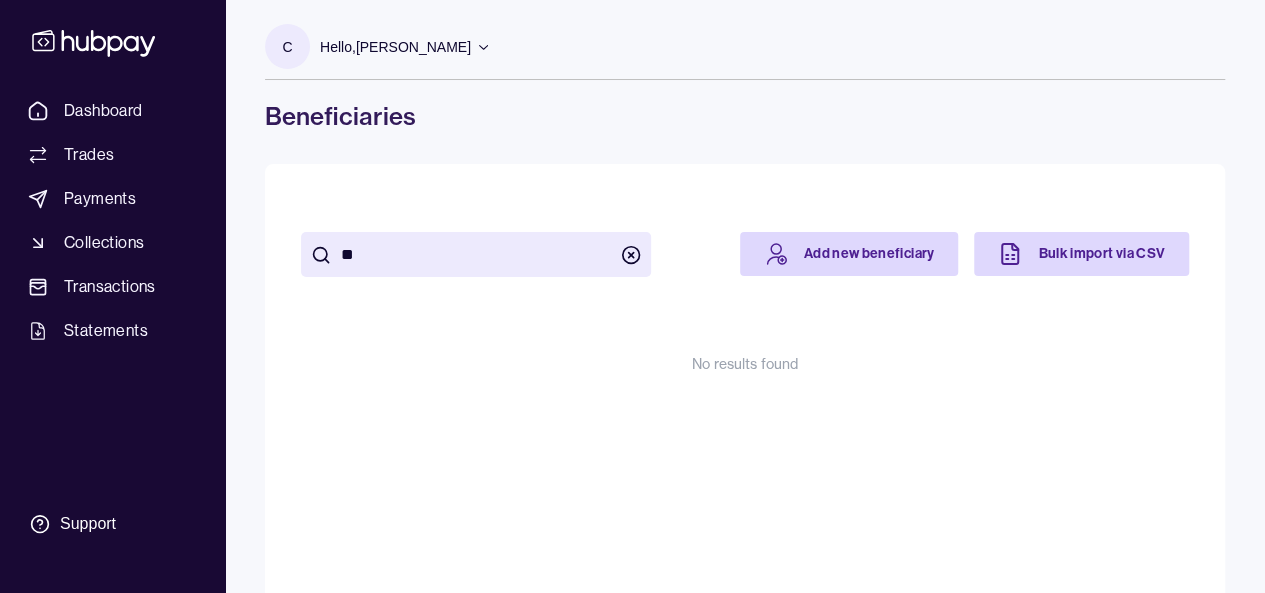 type on "*" 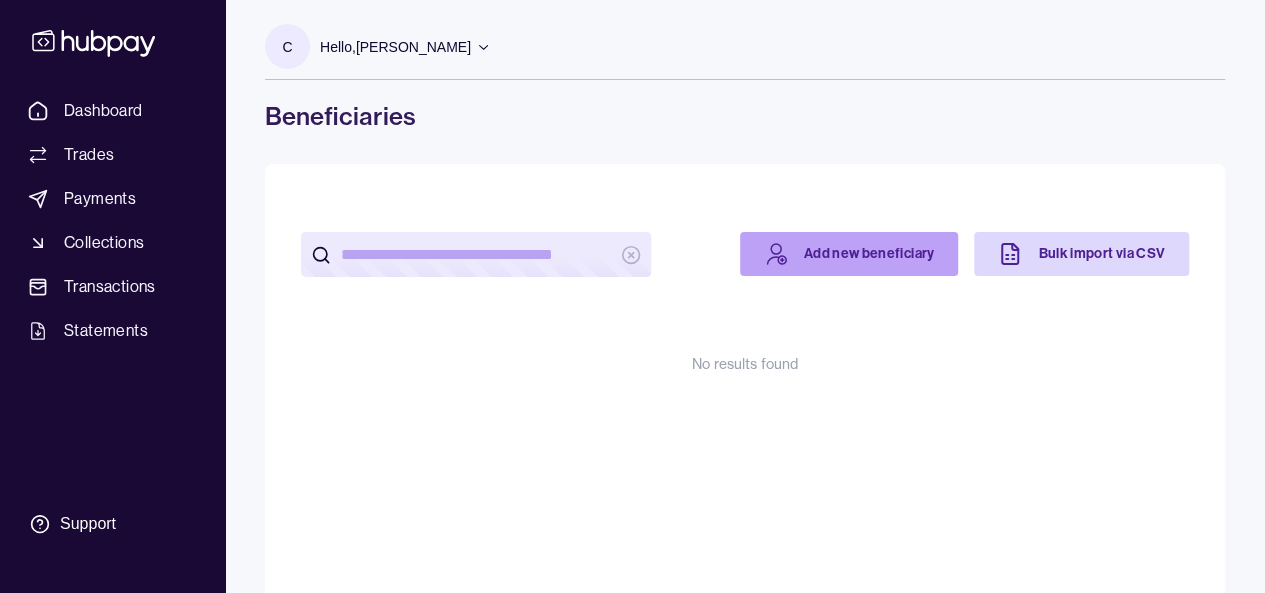 type 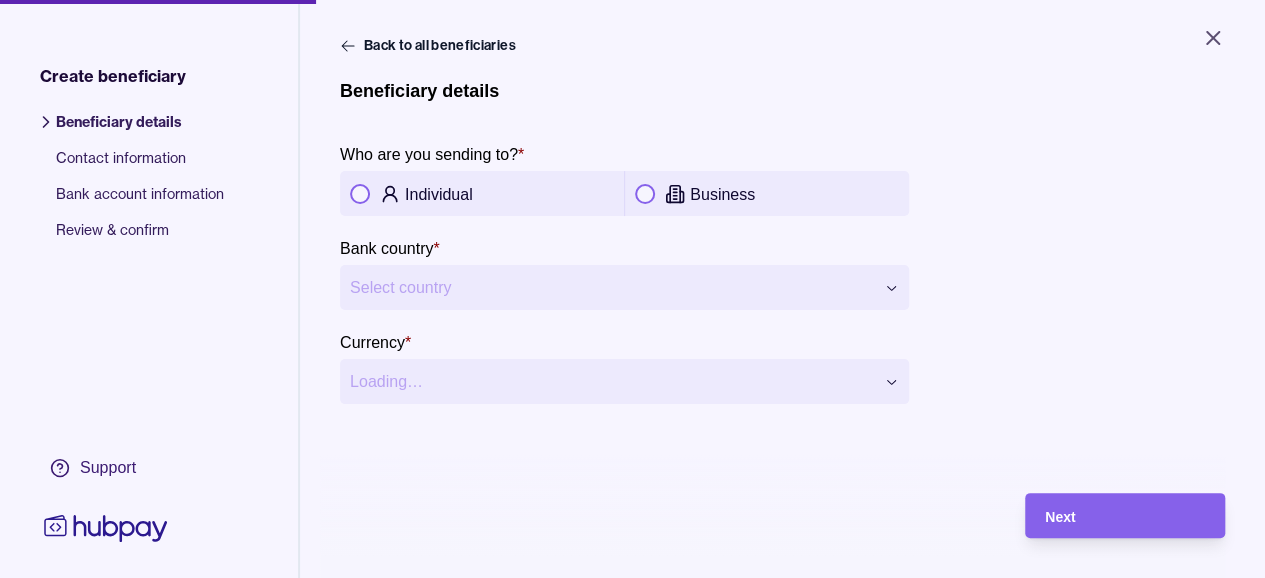 click on "Individual" at bounding box center [439, 194] 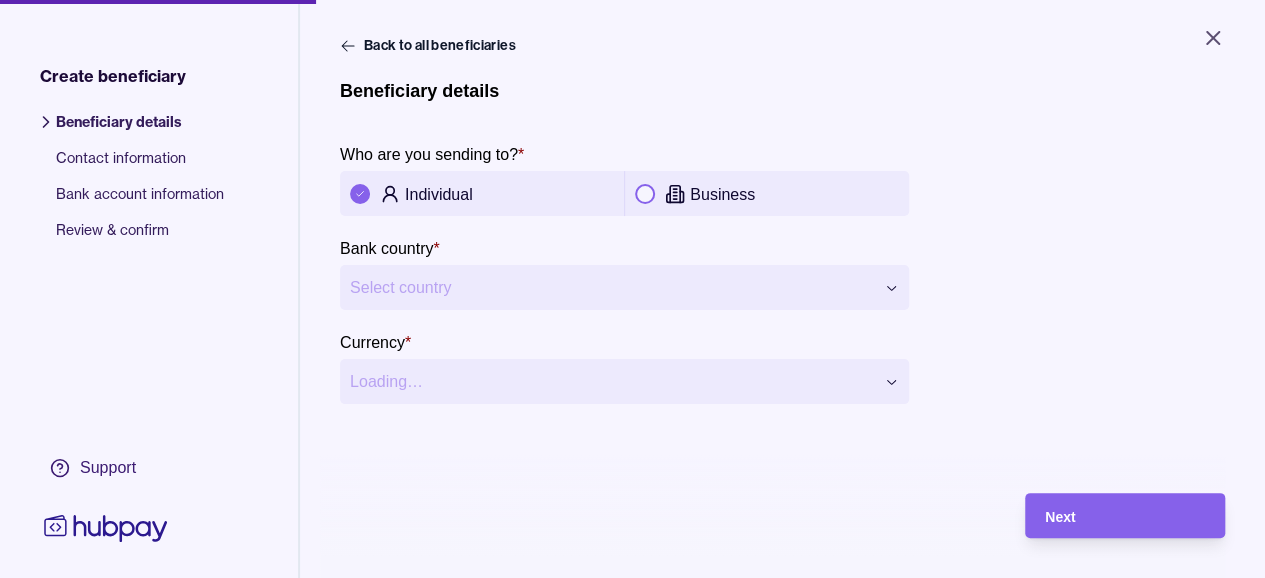 click on "**********" at bounding box center [632, 289] 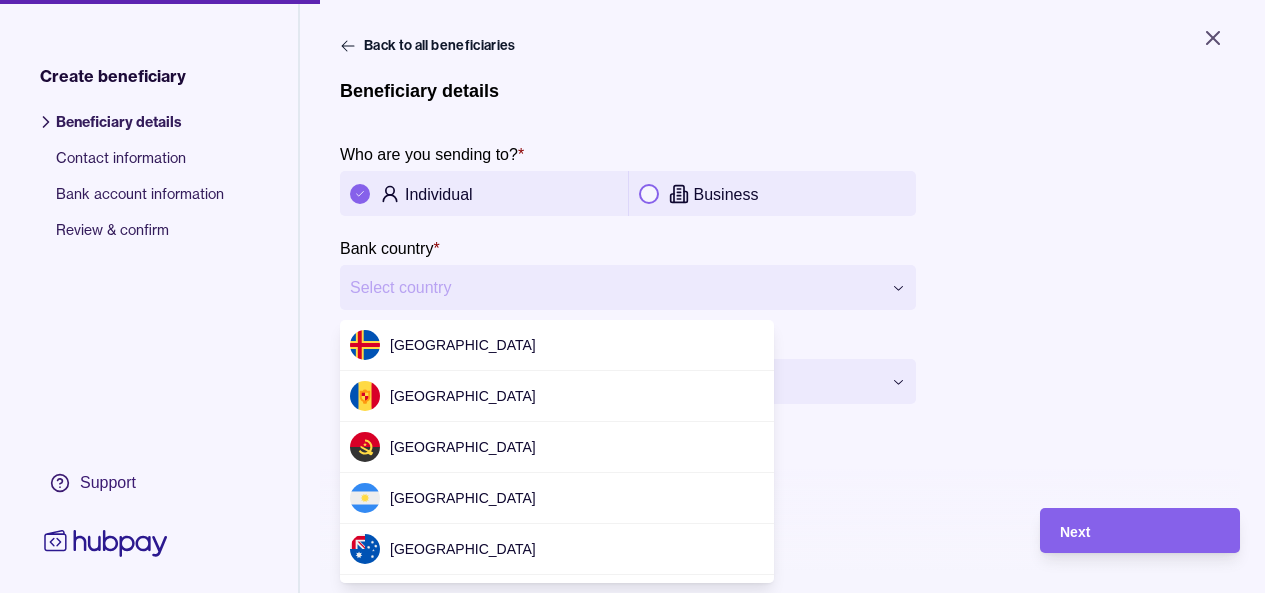 click on "**********" at bounding box center [640, 296] 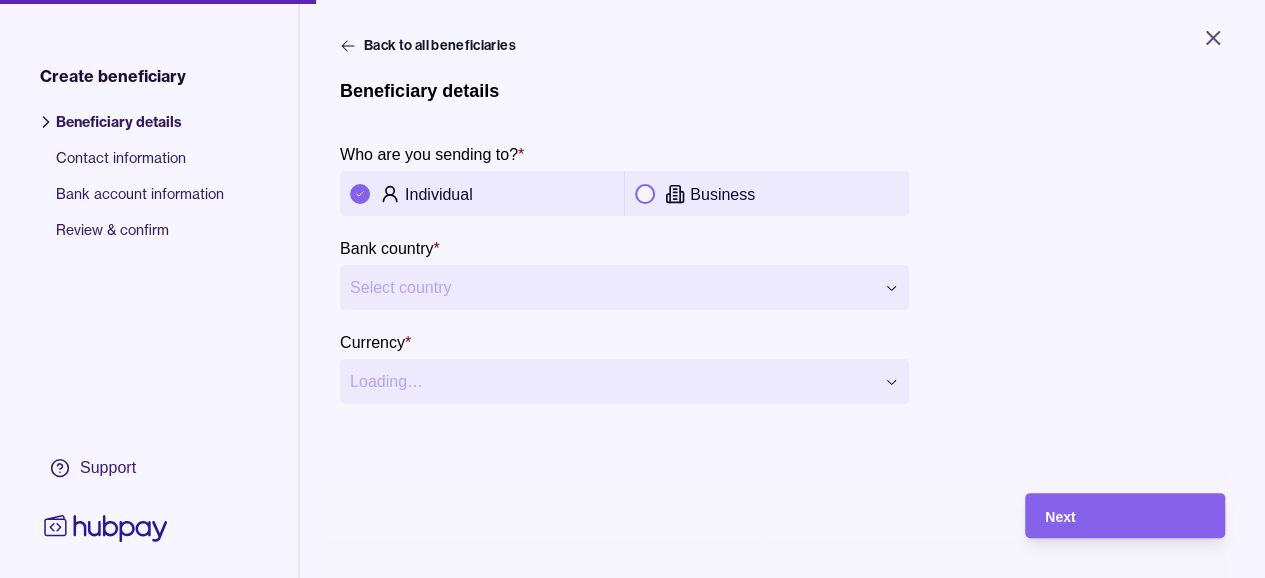 click on "**********" at bounding box center [632, 289] 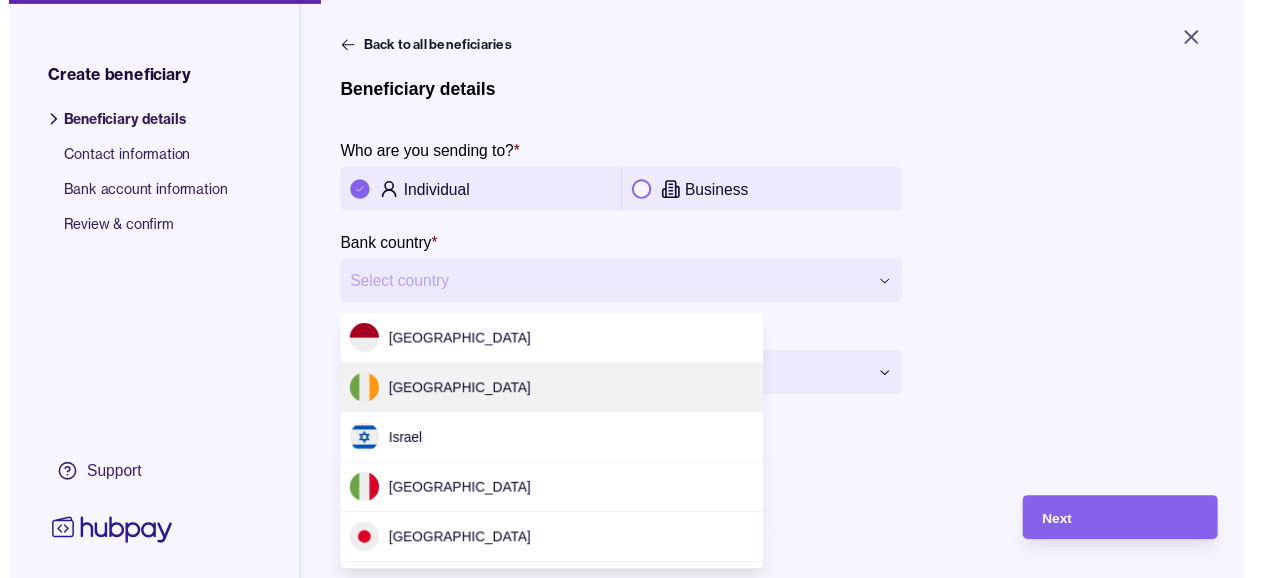 scroll, scrollTop: 2500, scrollLeft: 0, axis: vertical 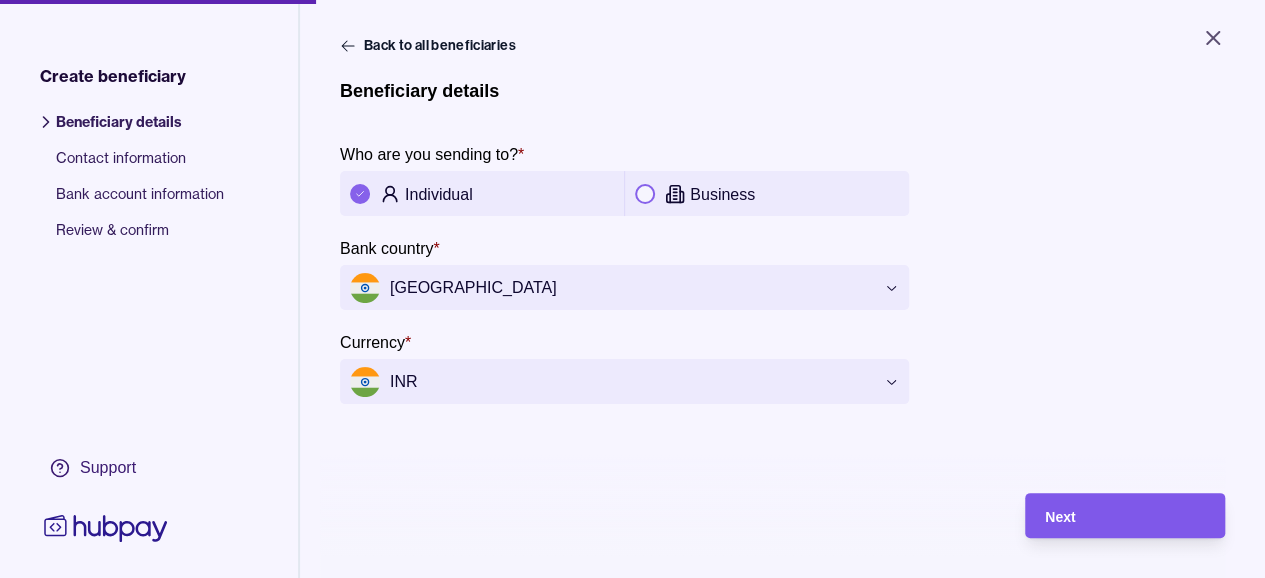 click on "Next" at bounding box center [1060, 517] 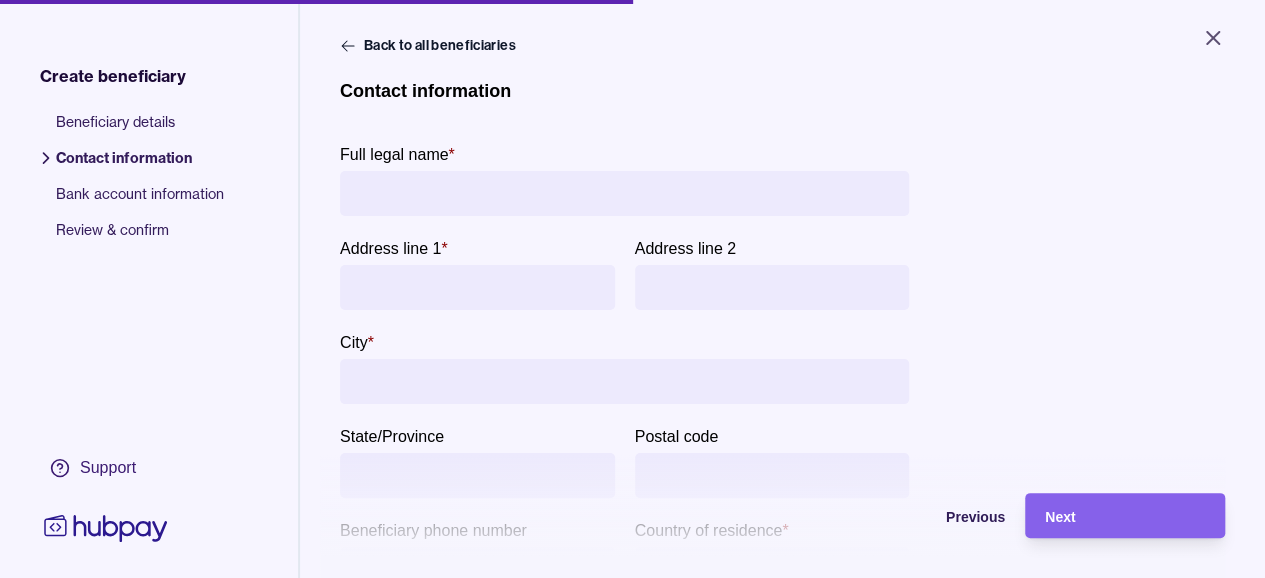 click on "Full legal name  *" at bounding box center [624, 193] 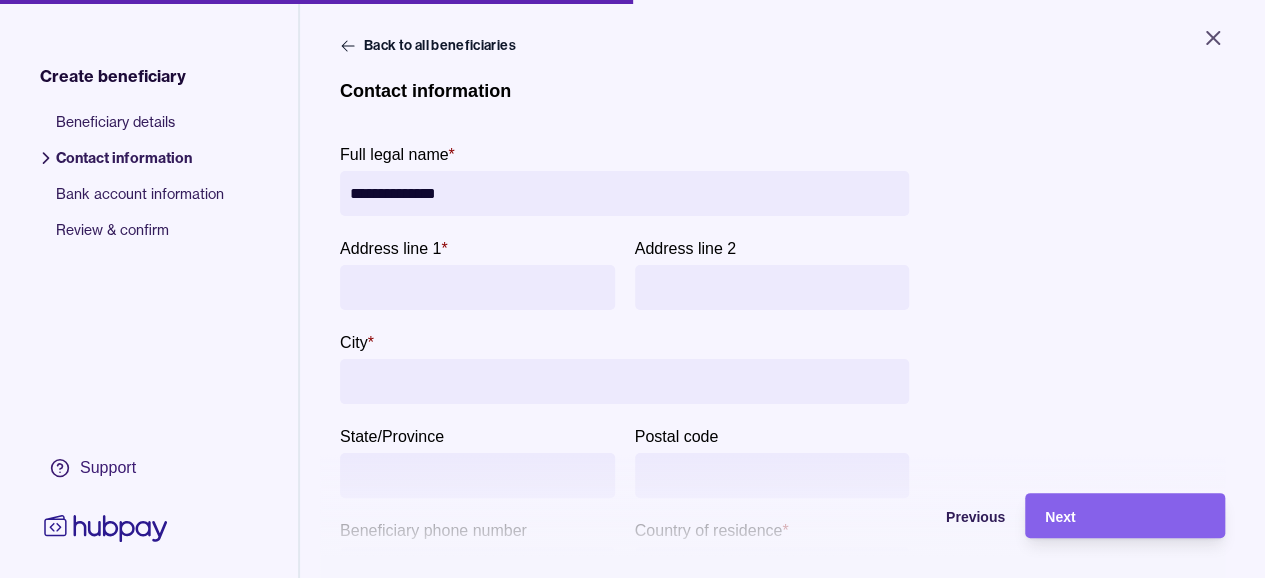 type on "**********" 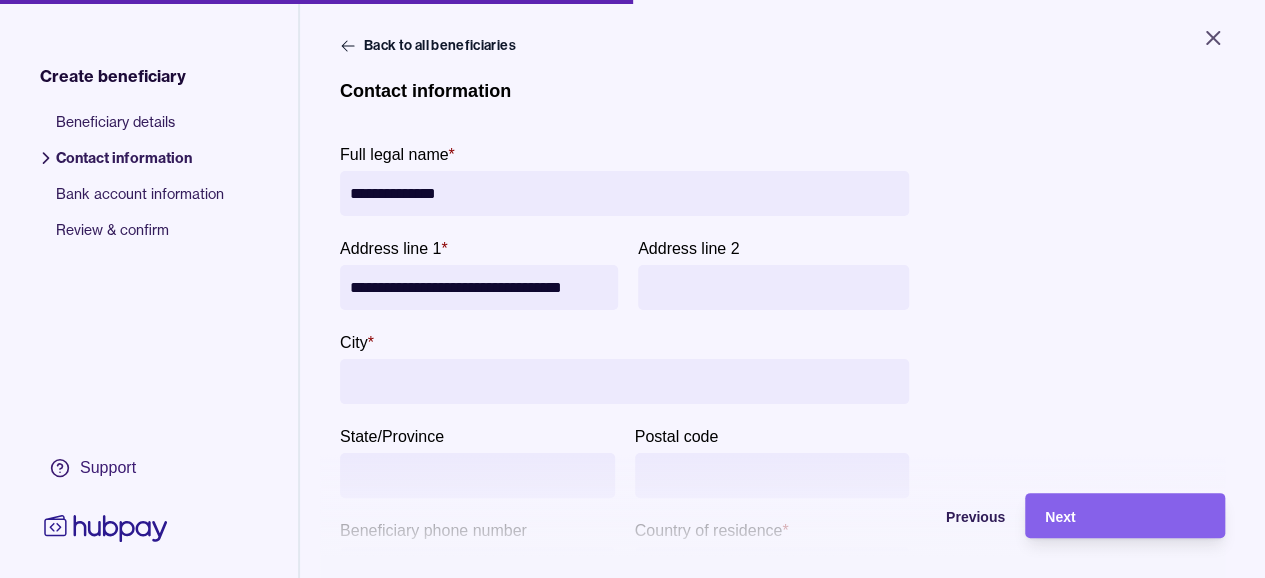 type on "**********" 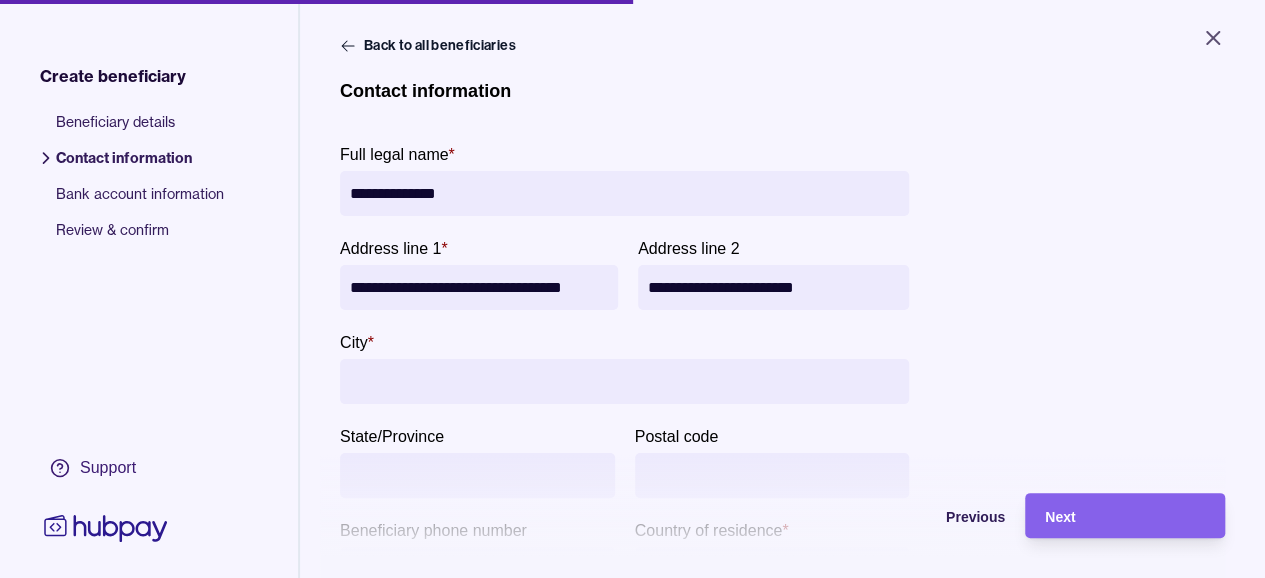type on "**********" 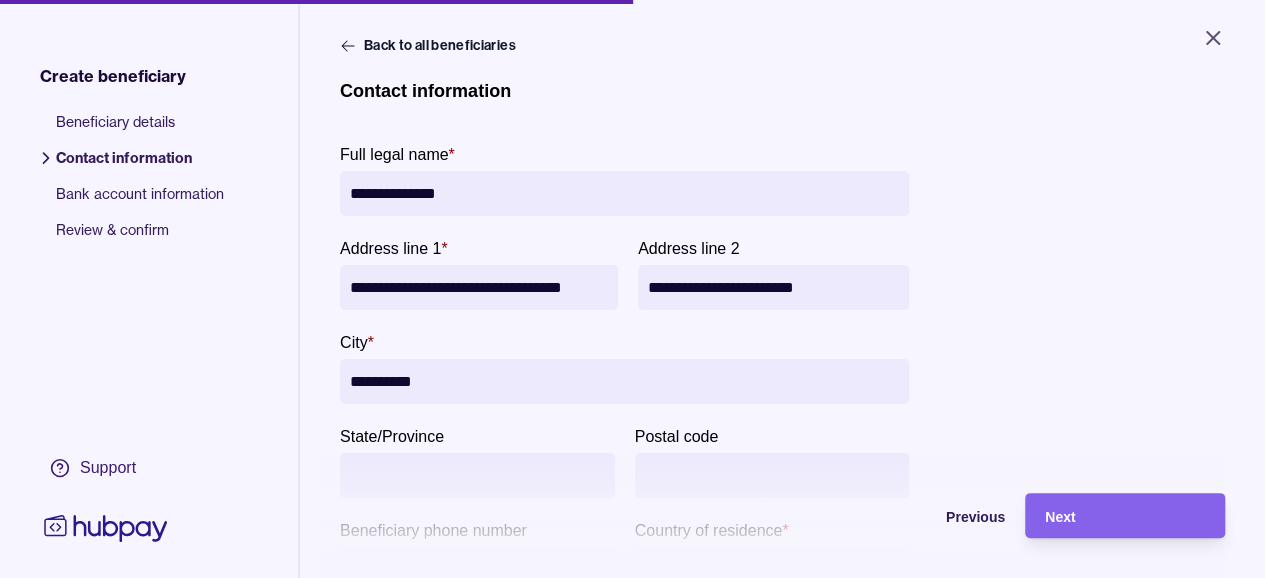 scroll, scrollTop: 186, scrollLeft: 0, axis: vertical 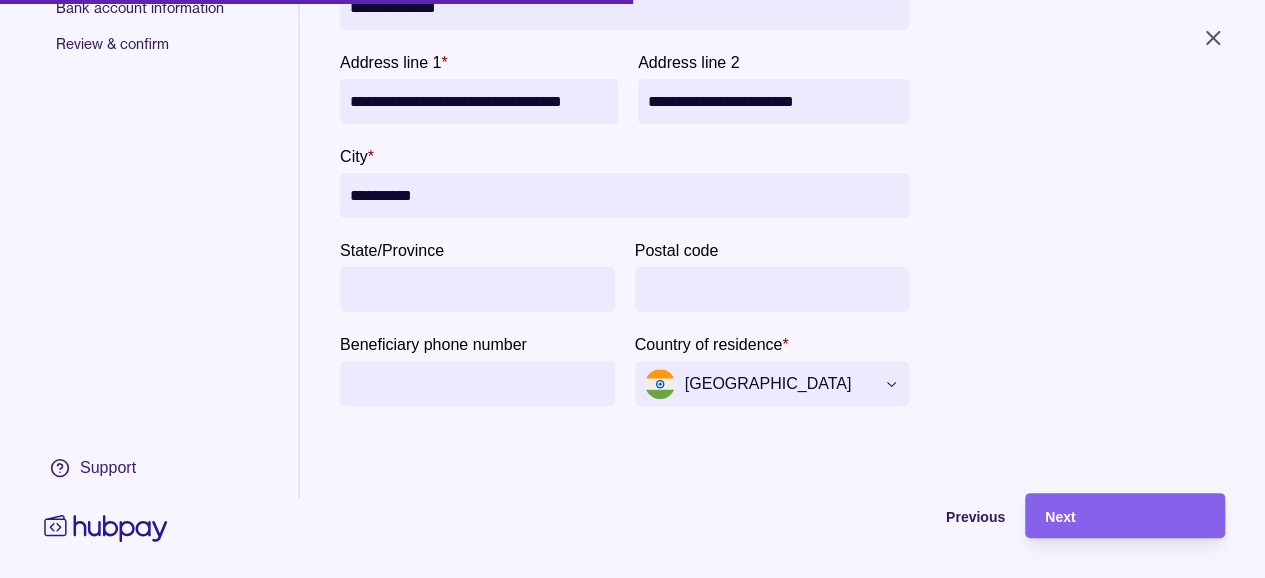 type on "**********" 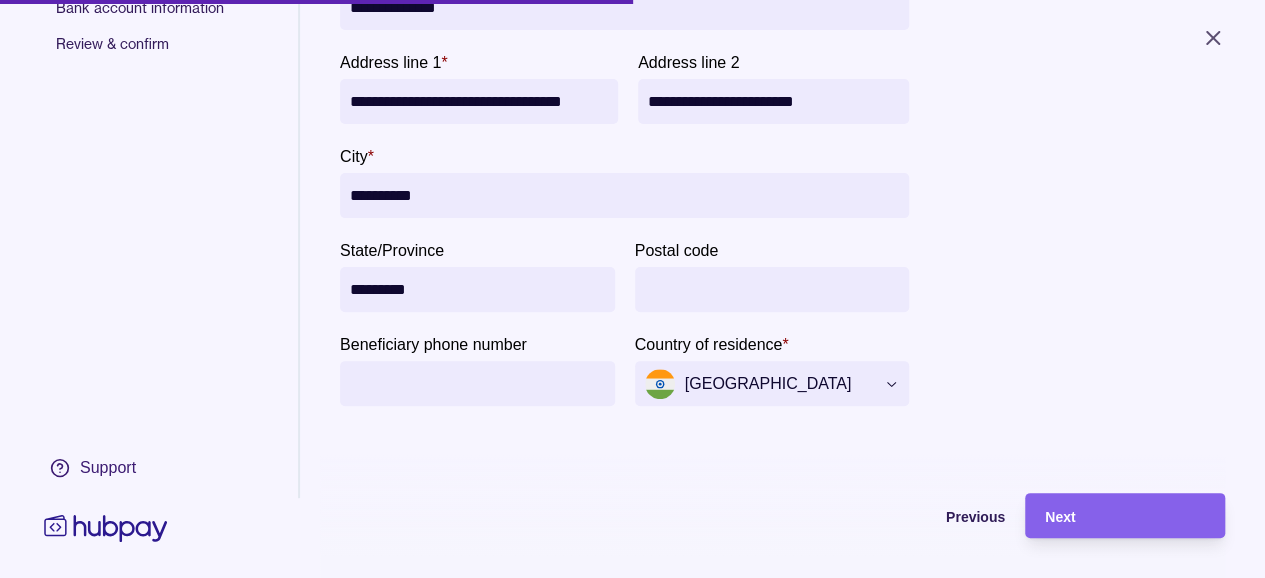 type on "*********" 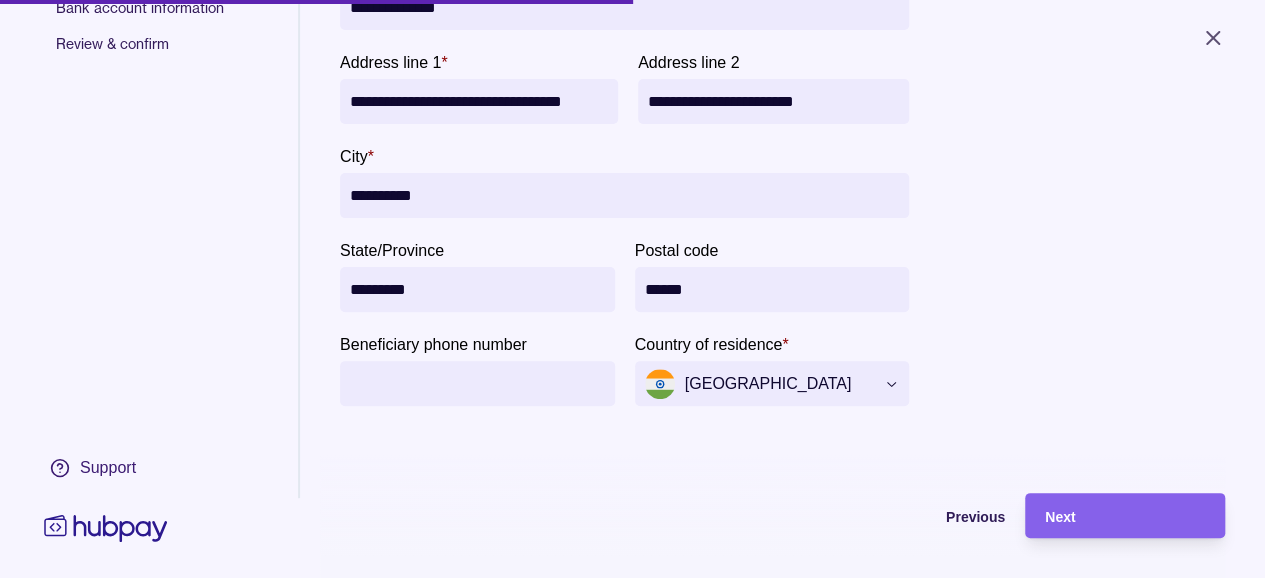 type on "******" 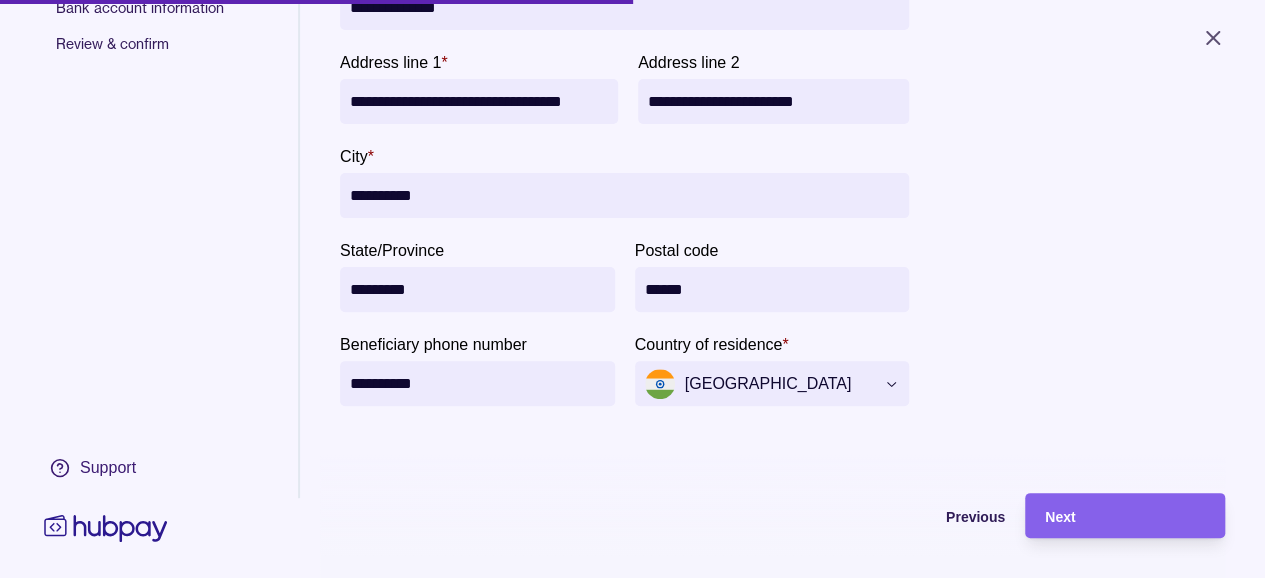 click on "**********" at bounding box center (782, 156) 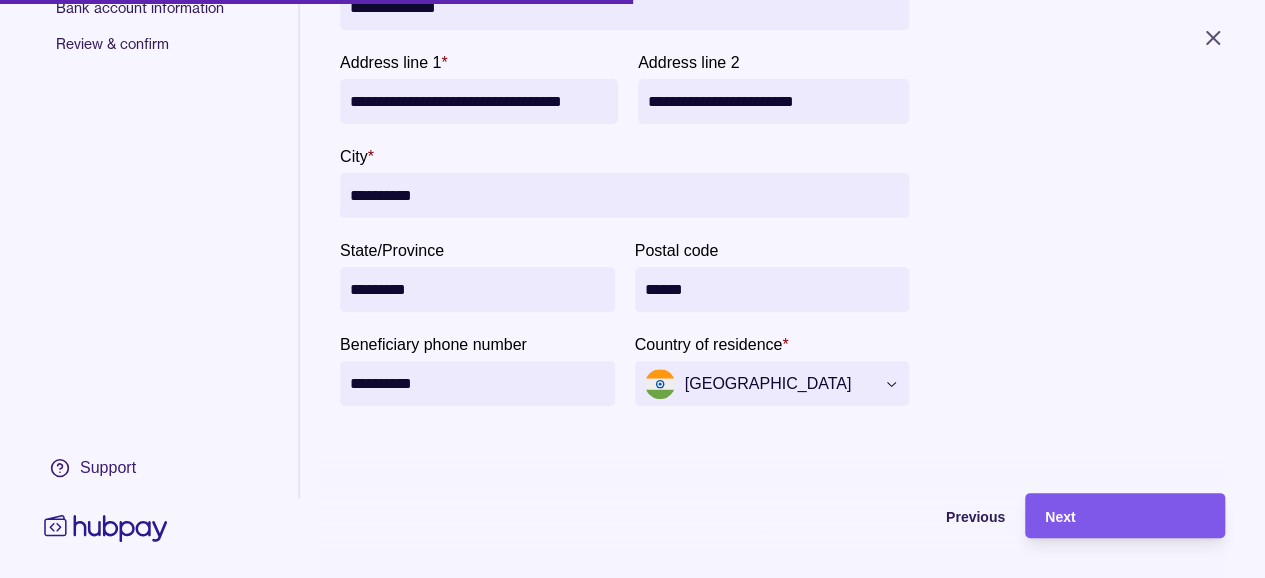 click on "Next" at bounding box center (1125, 516) 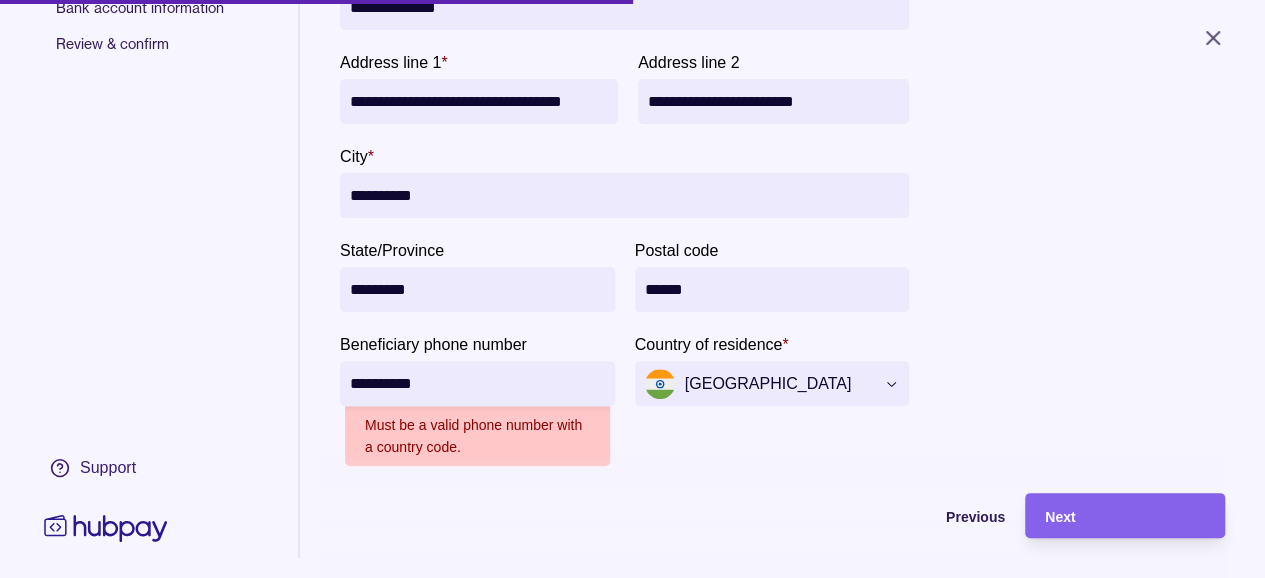 click on "**********" at bounding box center [477, 383] 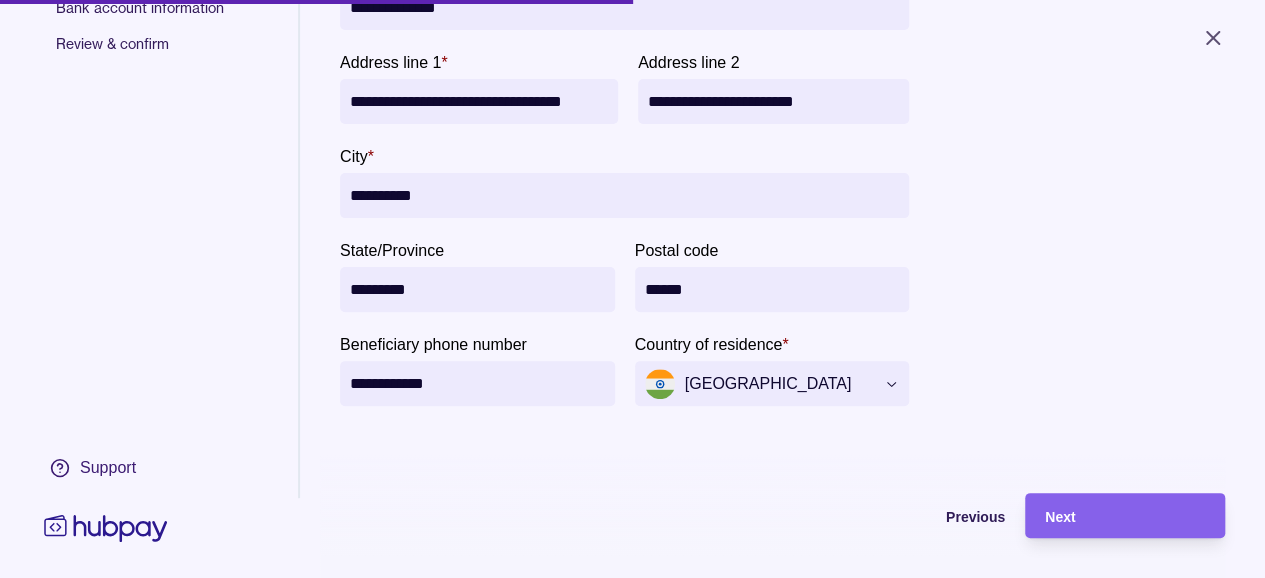 click on "**********" at bounding box center [782, 156] 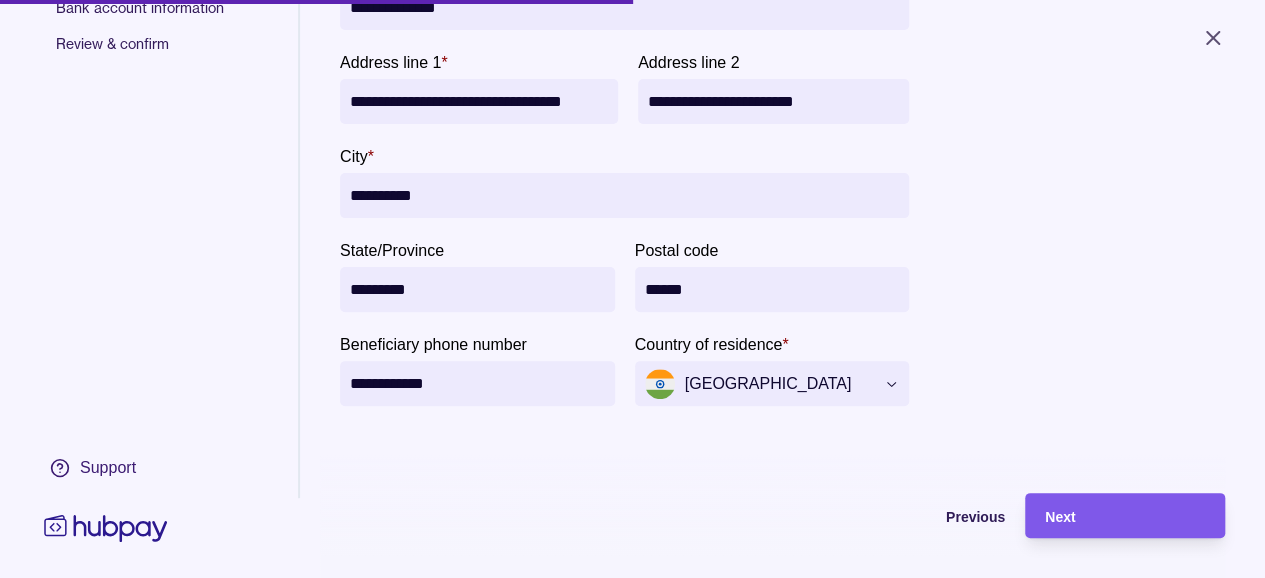 click on "Next" at bounding box center (1125, 516) 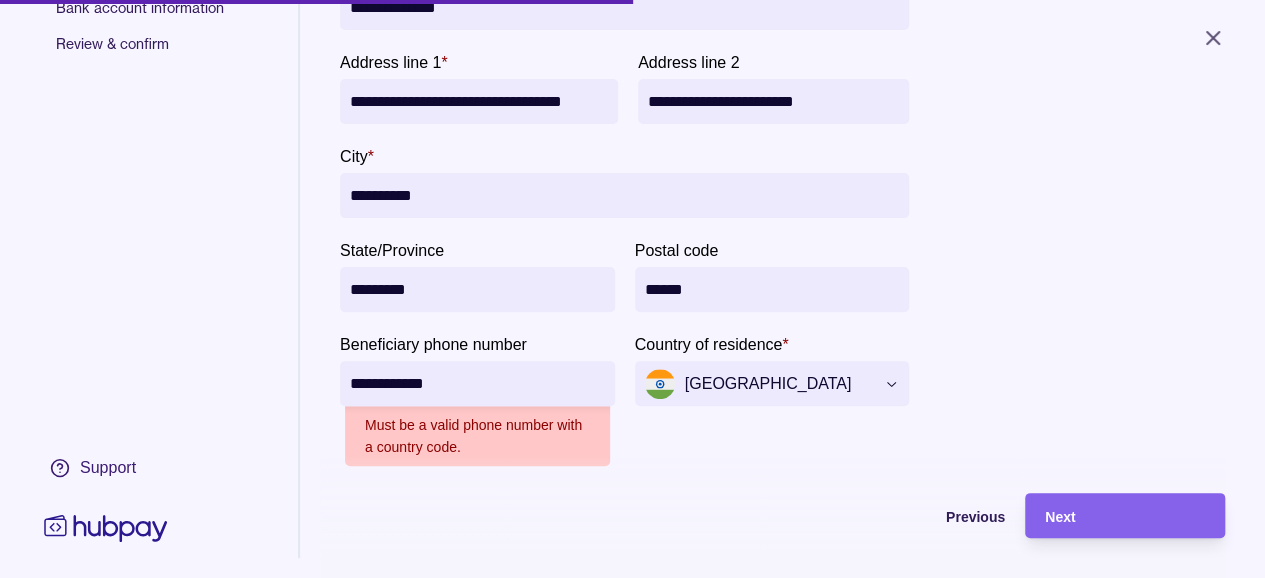 click on "**********" at bounding box center [477, 383] 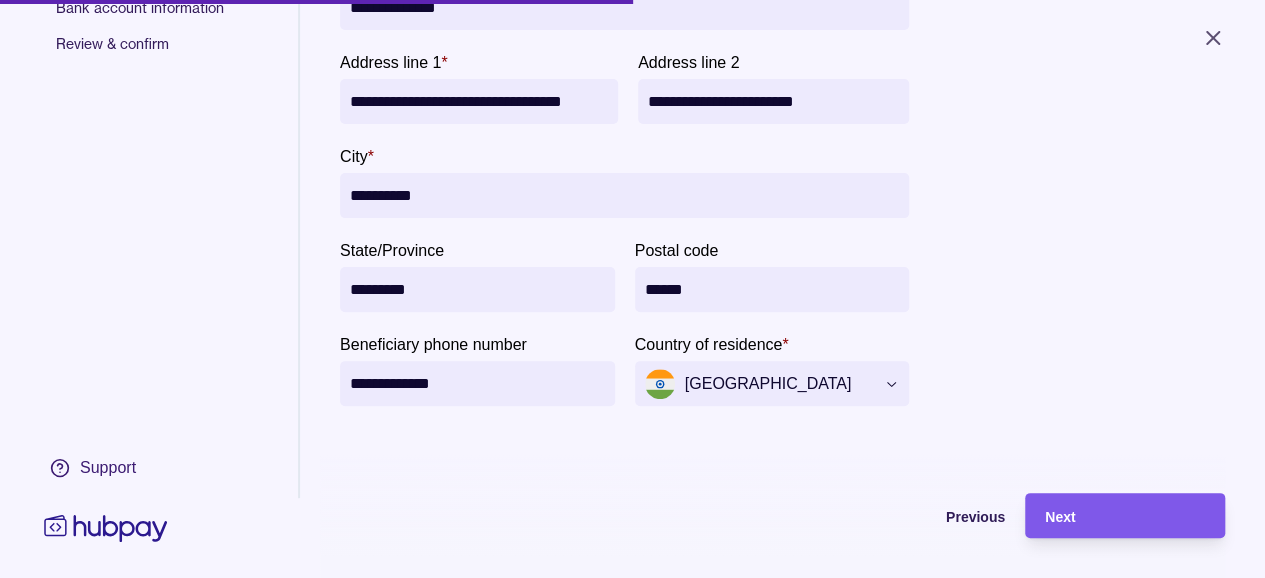 type on "**********" 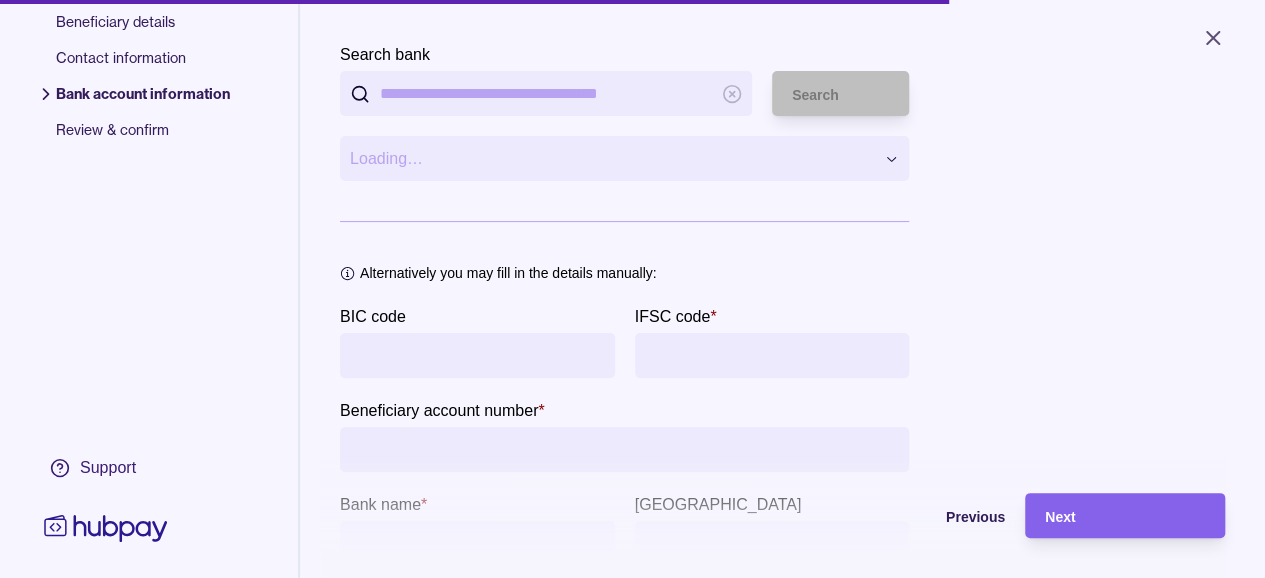 scroll, scrollTop: 0, scrollLeft: 0, axis: both 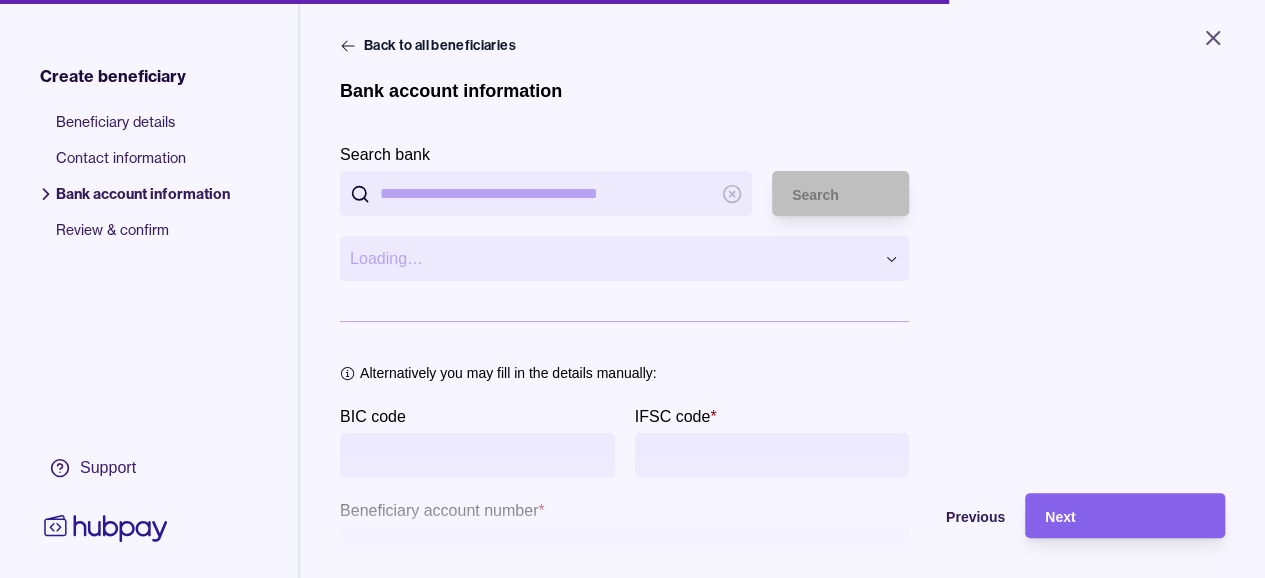click on "Search bank" at bounding box center (546, 193) 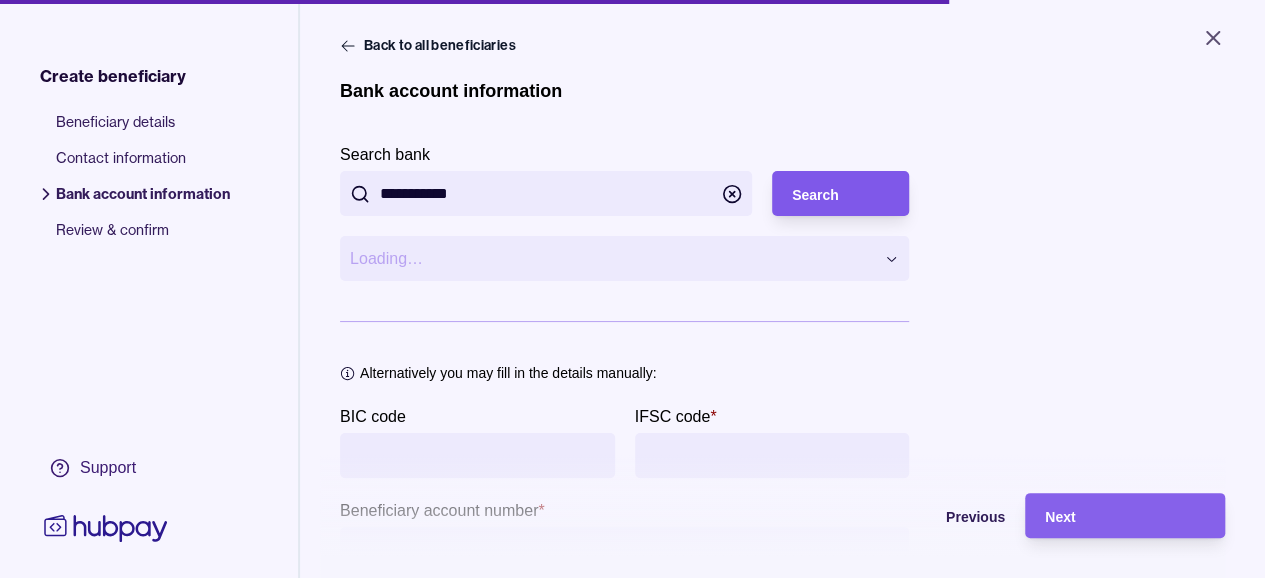 type on "**********" 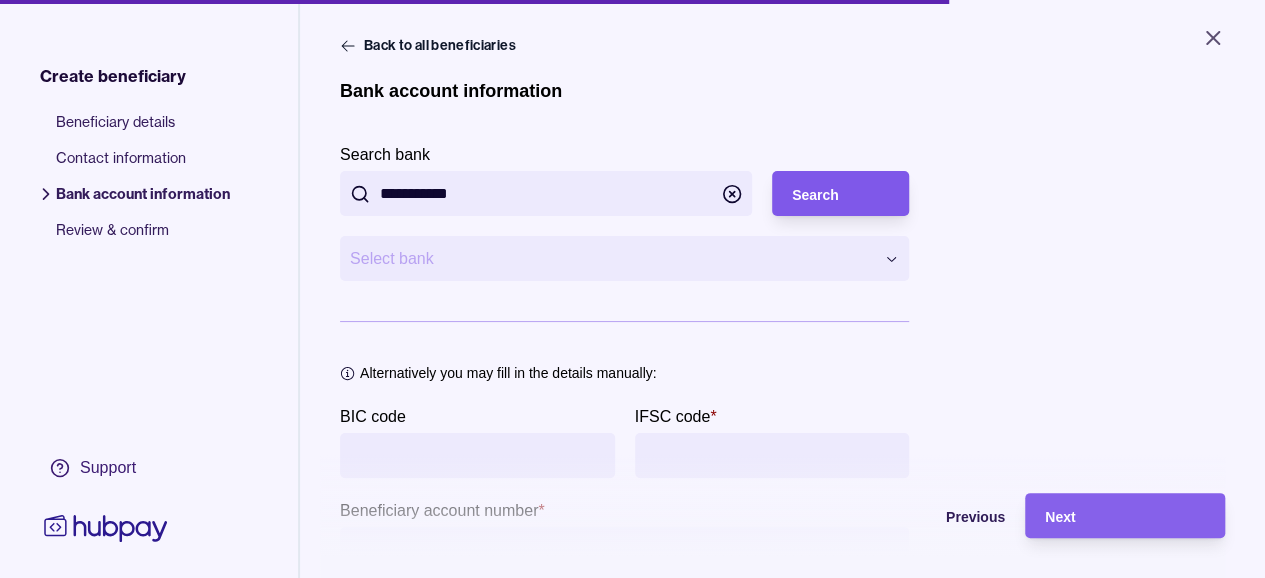 click on "Search" at bounding box center (815, 195) 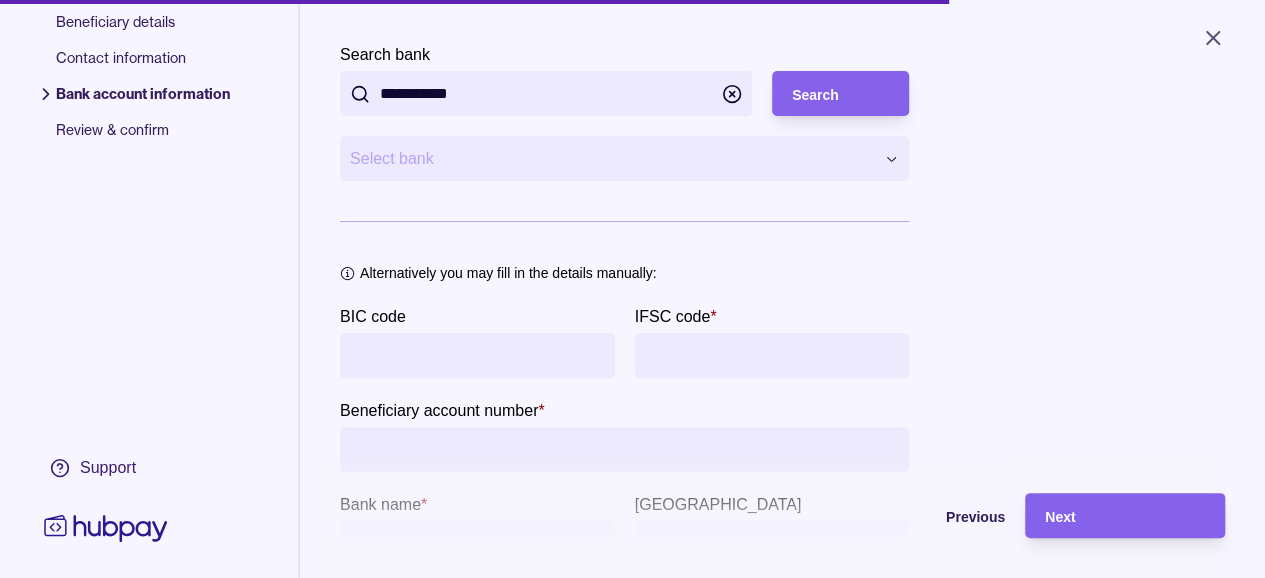scroll, scrollTop: 0, scrollLeft: 0, axis: both 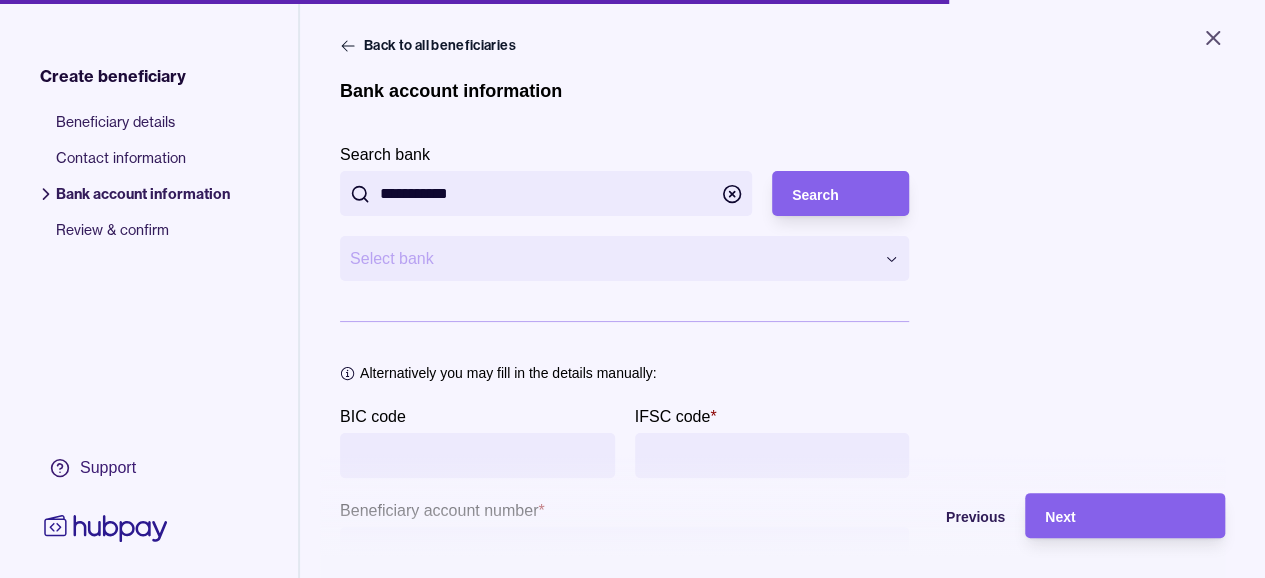 click on "**********" at bounding box center [632, 289] 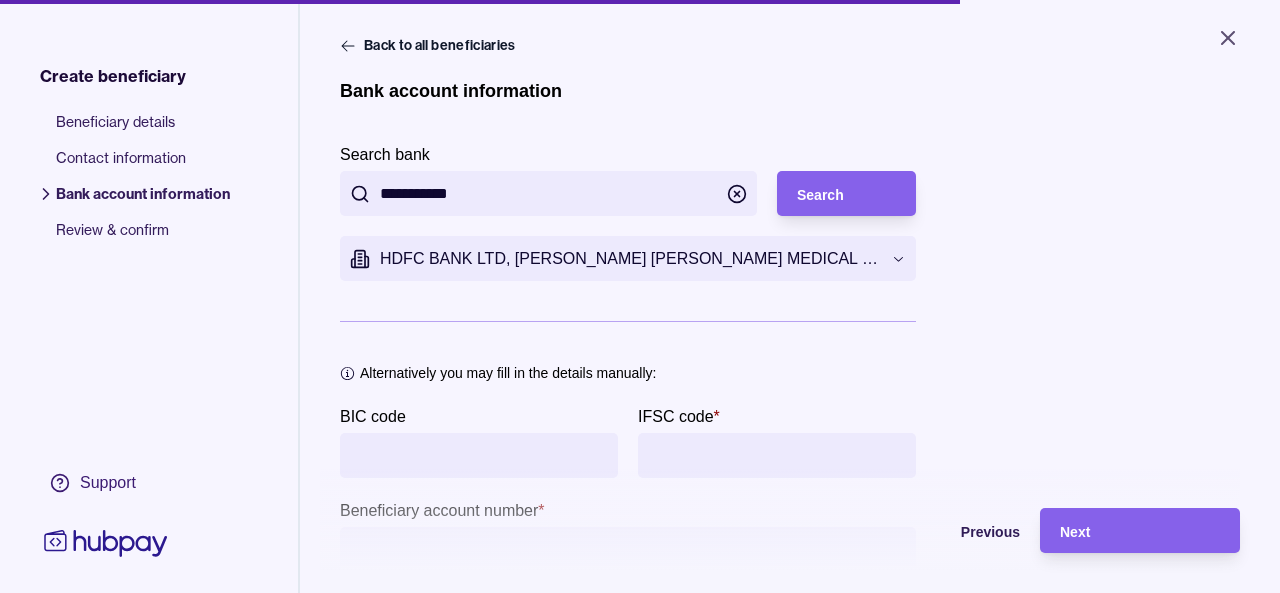 type on "**********" 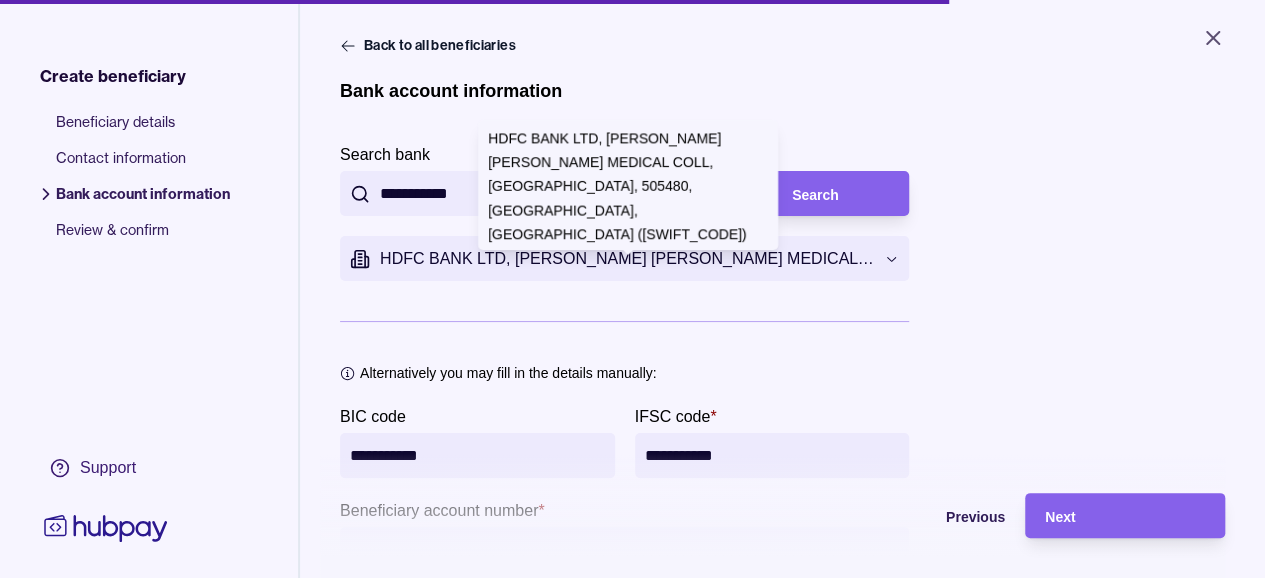 click on "**********" at bounding box center (624, 514) 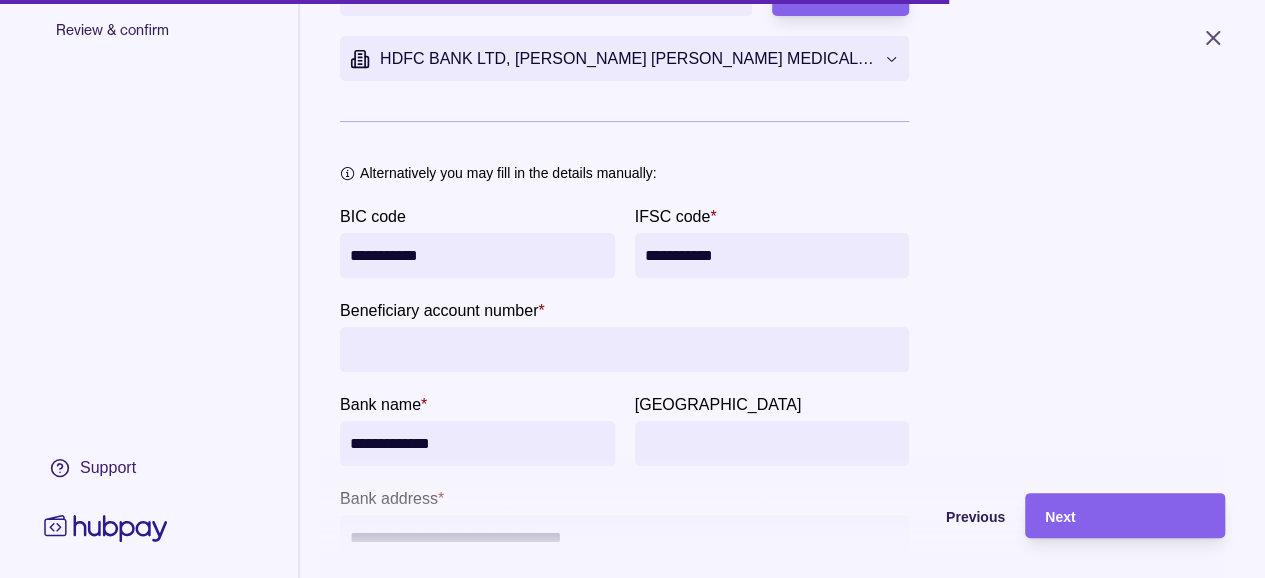 scroll, scrollTop: 300, scrollLeft: 0, axis: vertical 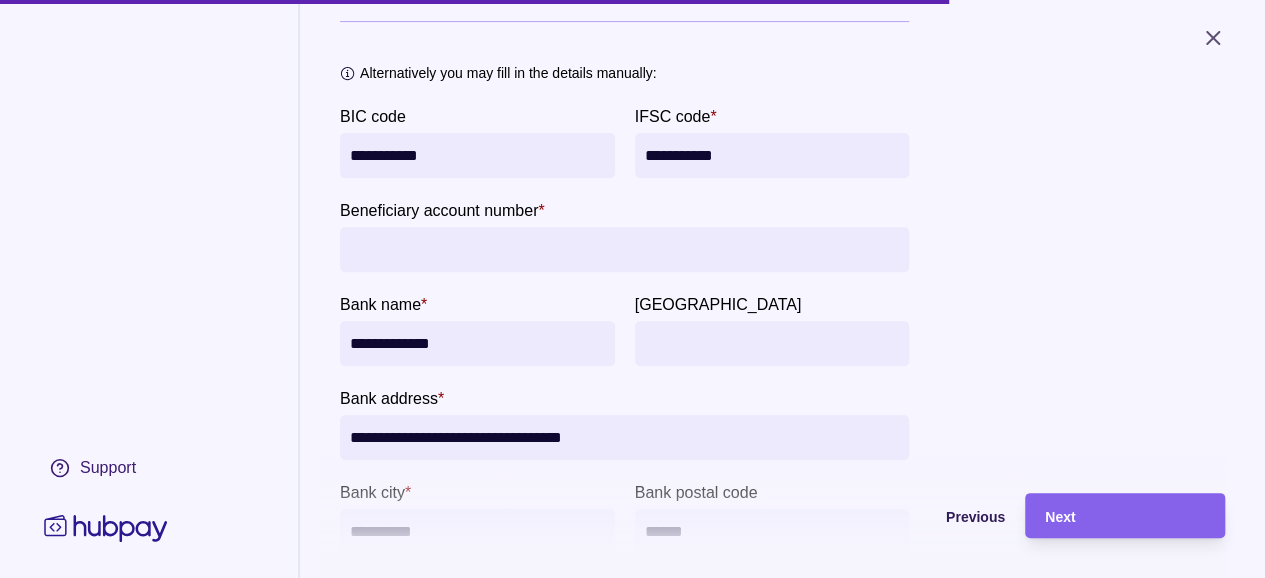 click on "Beneficiary account number  *" at bounding box center (624, 249) 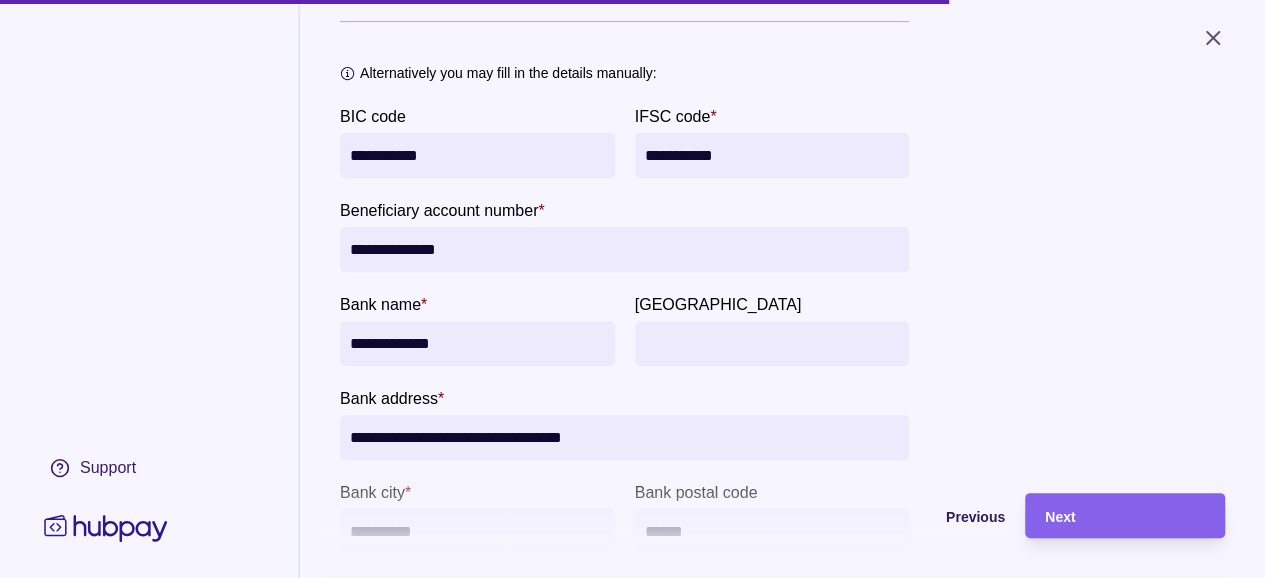 type on "**********" 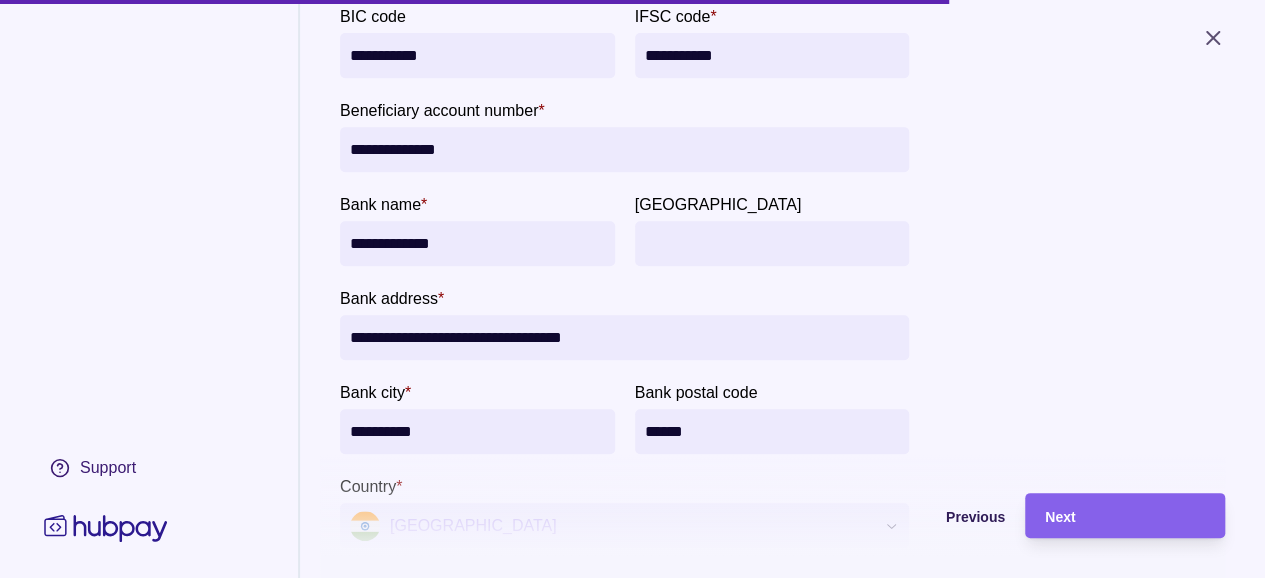 click on "[GEOGRAPHIC_DATA]" at bounding box center (772, 243) 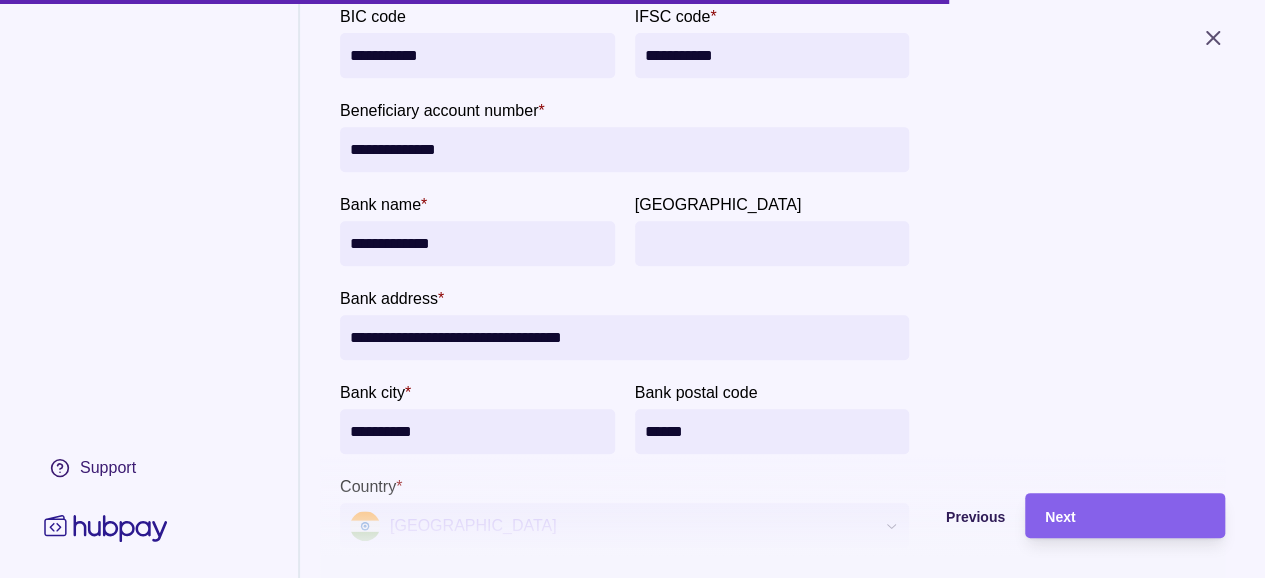 scroll, scrollTop: 522, scrollLeft: 0, axis: vertical 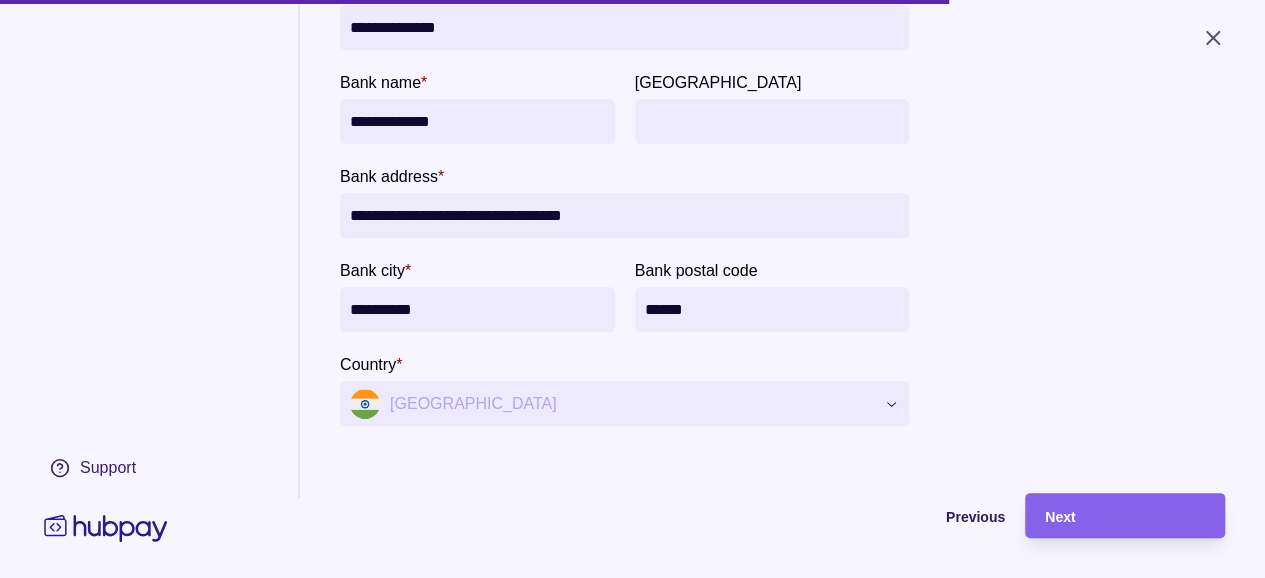 click on "**********" at bounding box center (782, -8) 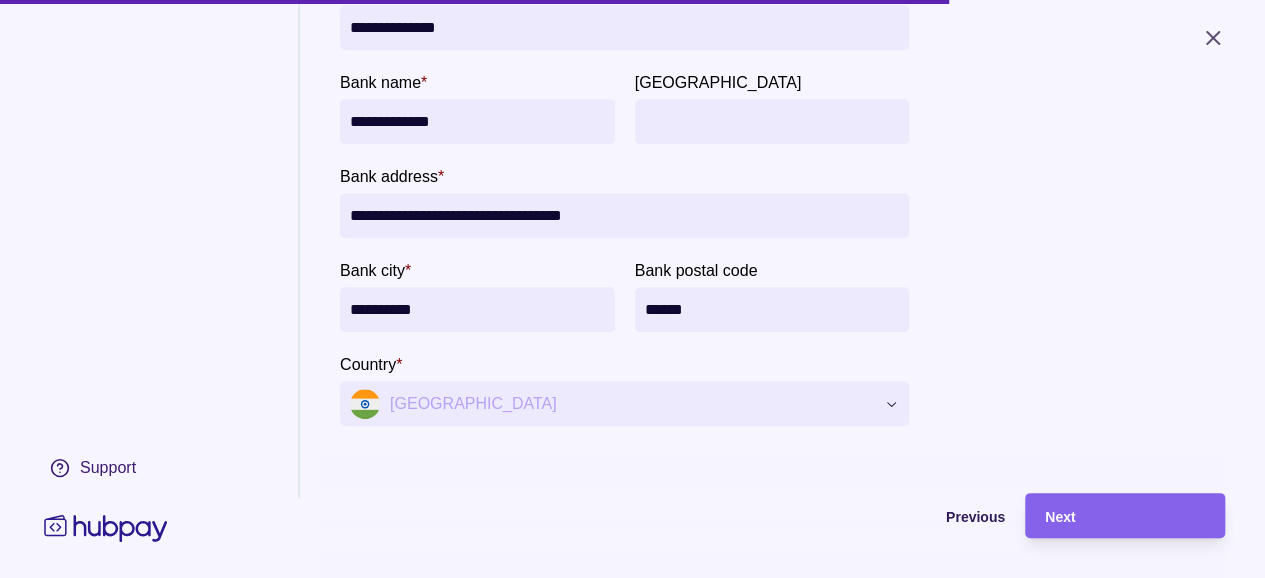 scroll, scrollTop: 422, scrollLeft: 0, axis: vertical 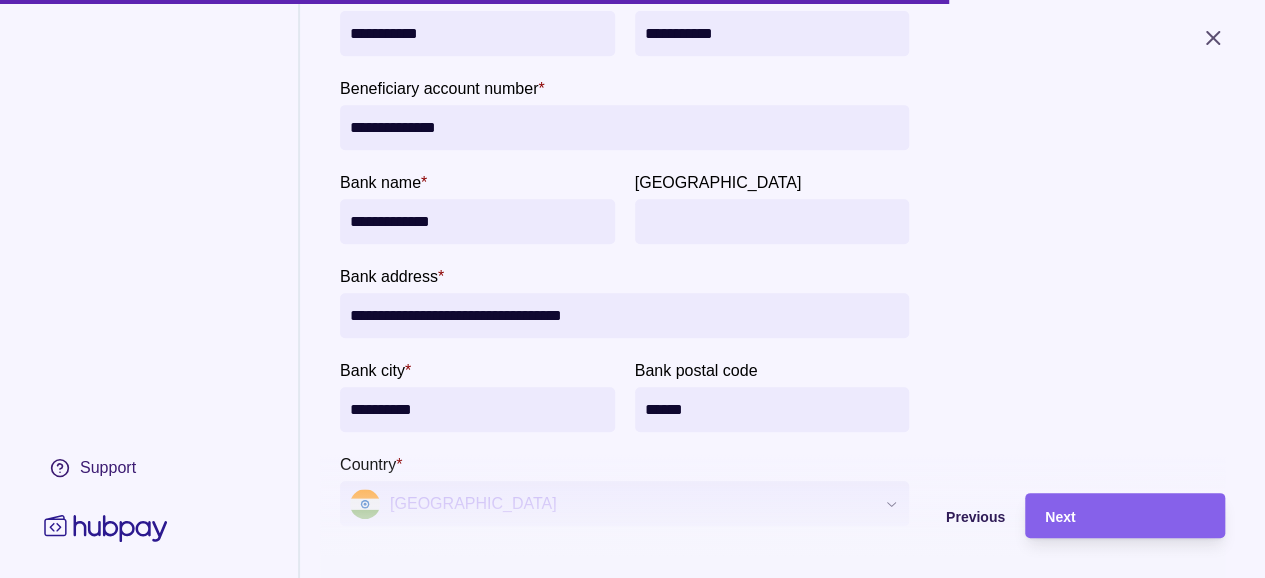 click on "[GEOGRAPHIC_DATA]" at bounding box center [772, 221] 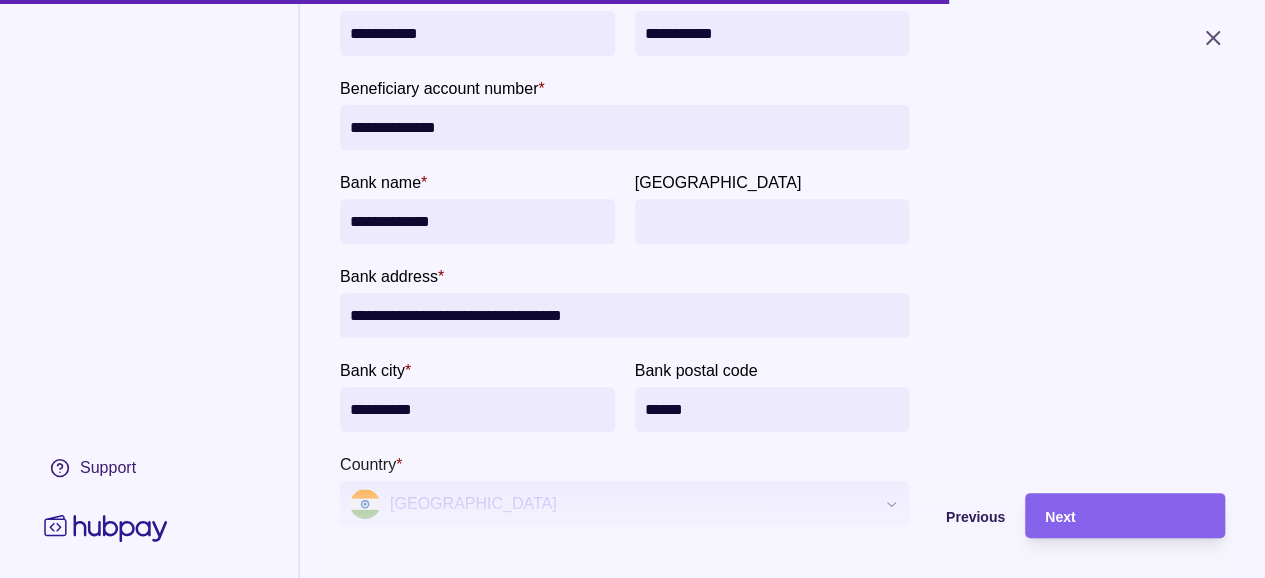 scroll, scrollTop: 222, scrollLeft: 0, axis: vertical 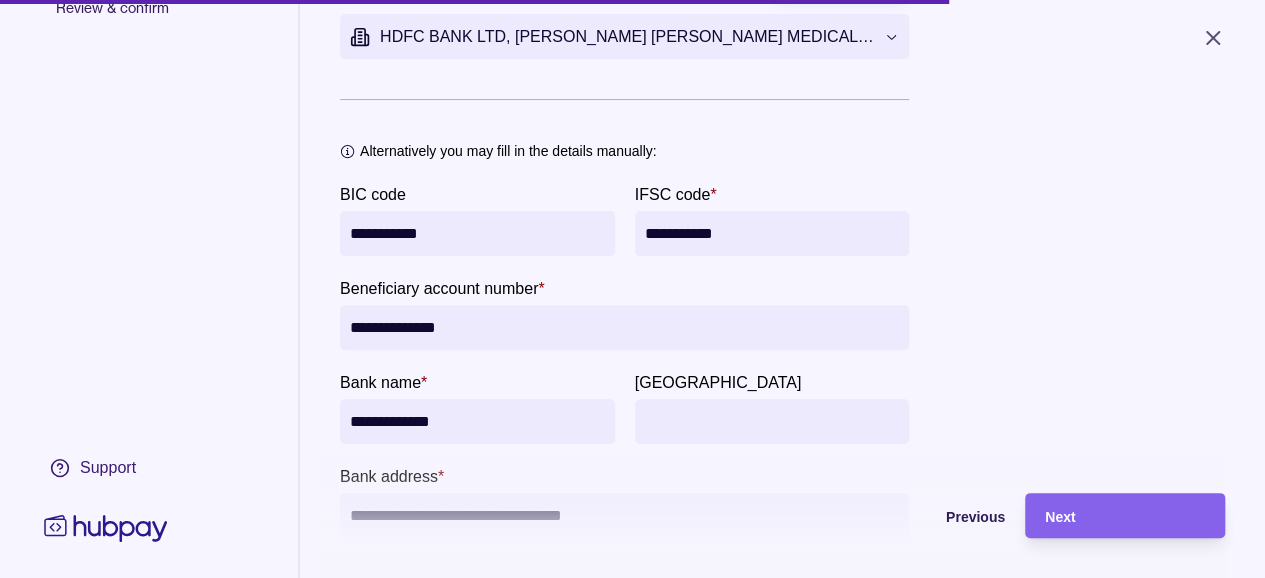 paste on "*********" 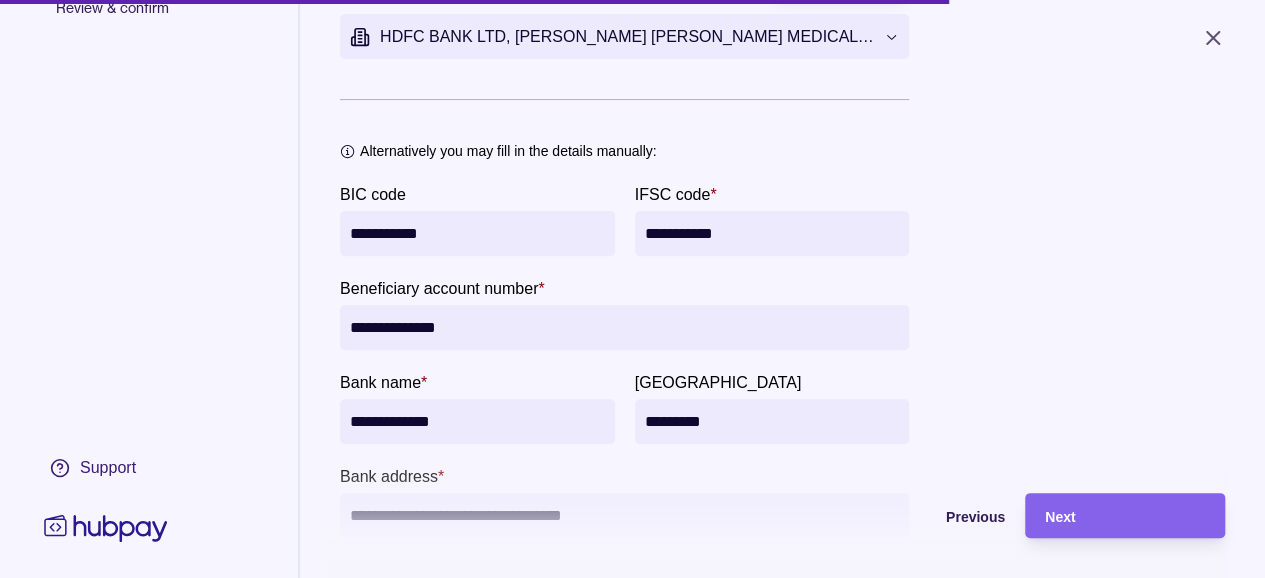 type on "*********" 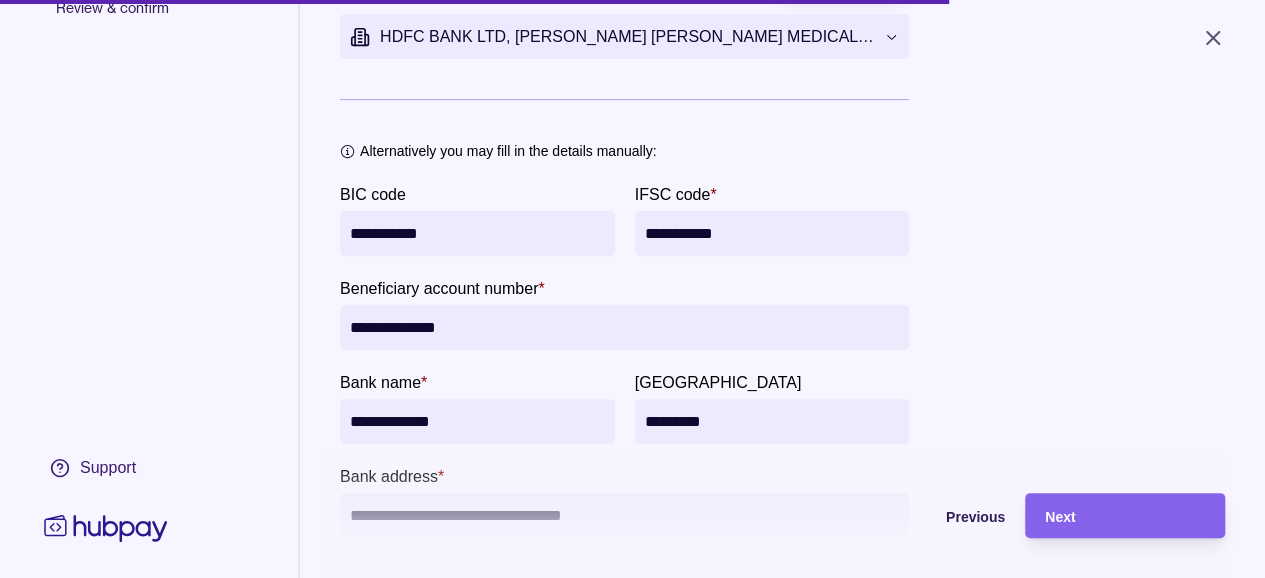 click on "**********" at bounding box center (632, 289) 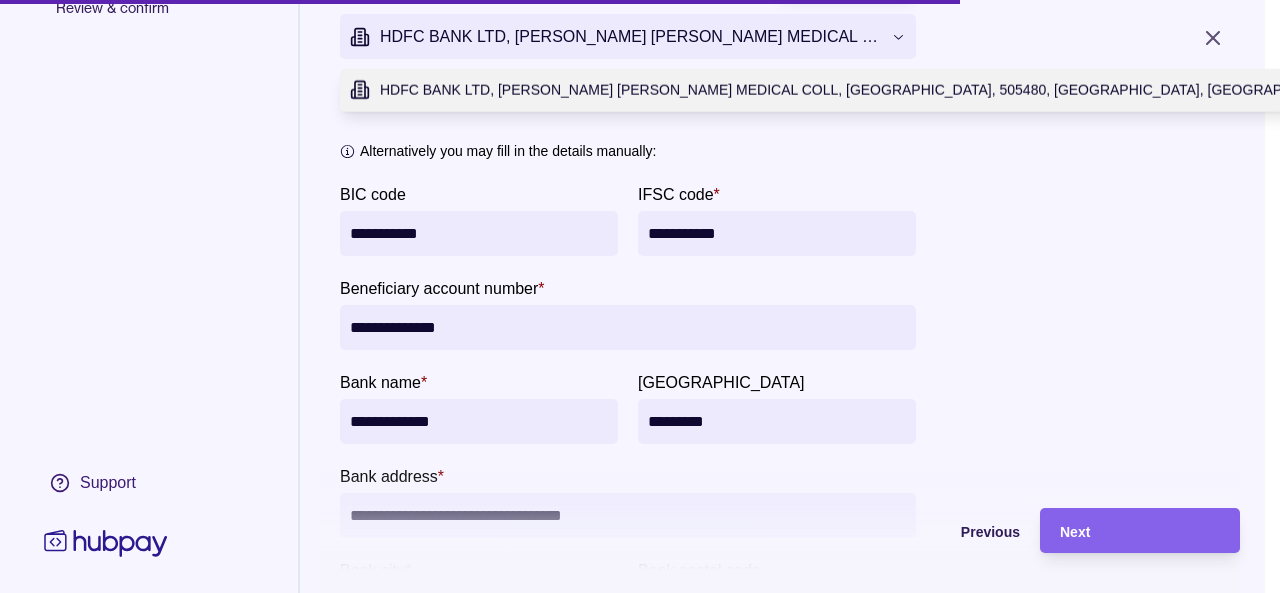 click on "**********" at bounding box center [640, 296] 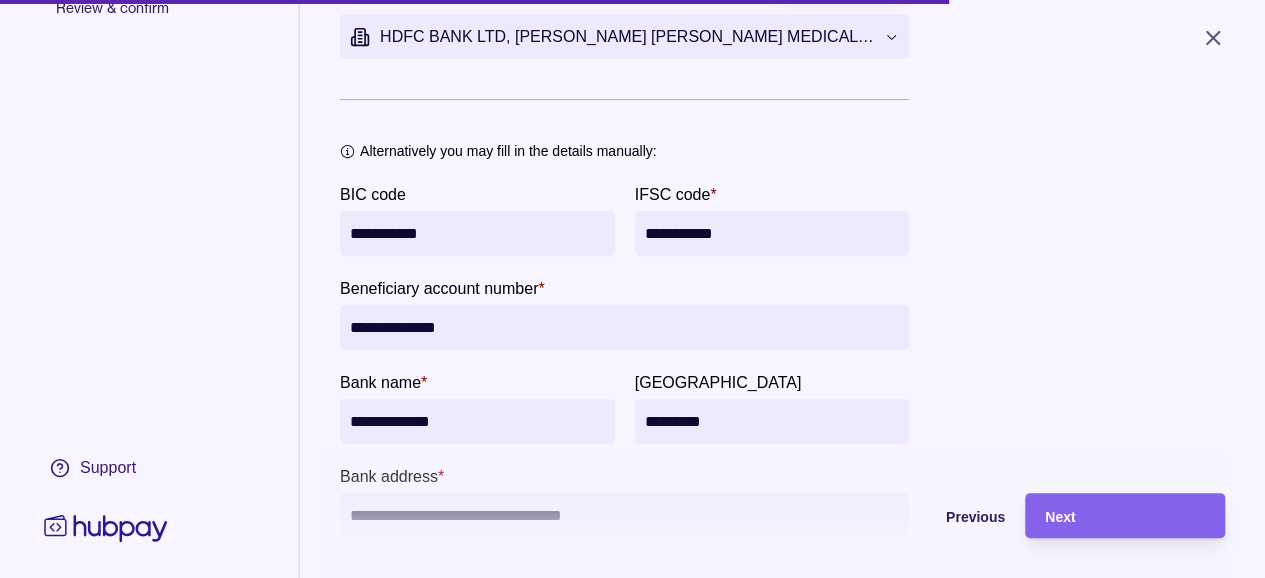 scroll, scrollTop: 522, scrollLeft: 0, axis: vertical 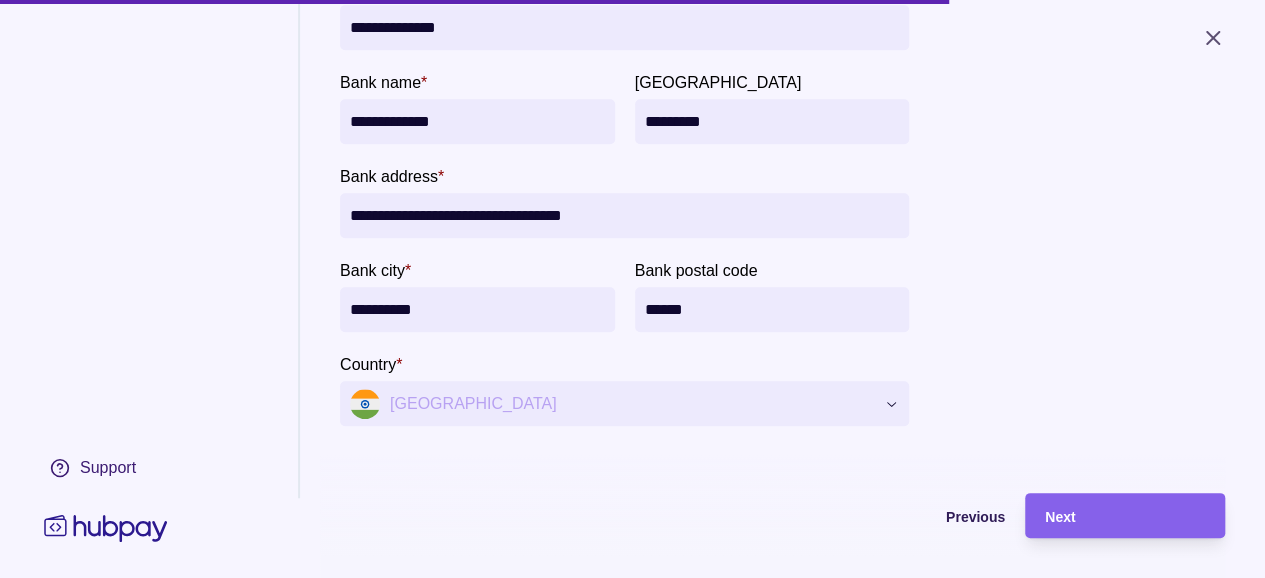 click on "**********" at bounding box center [782, -8] 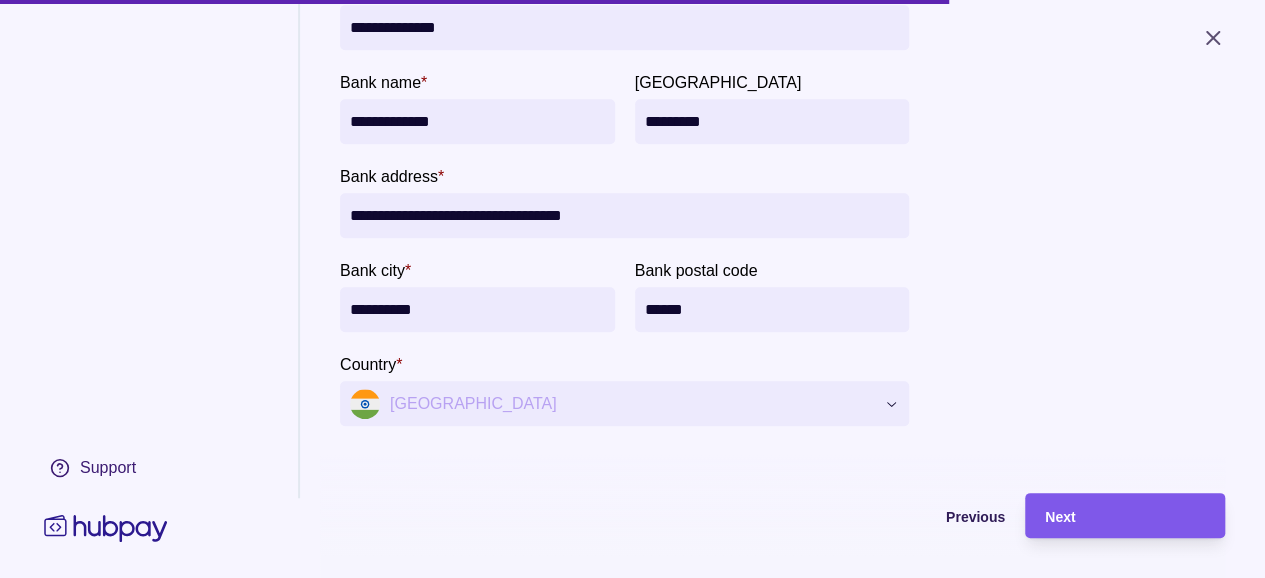 click on "Next" at bounding box center [1125, 516] 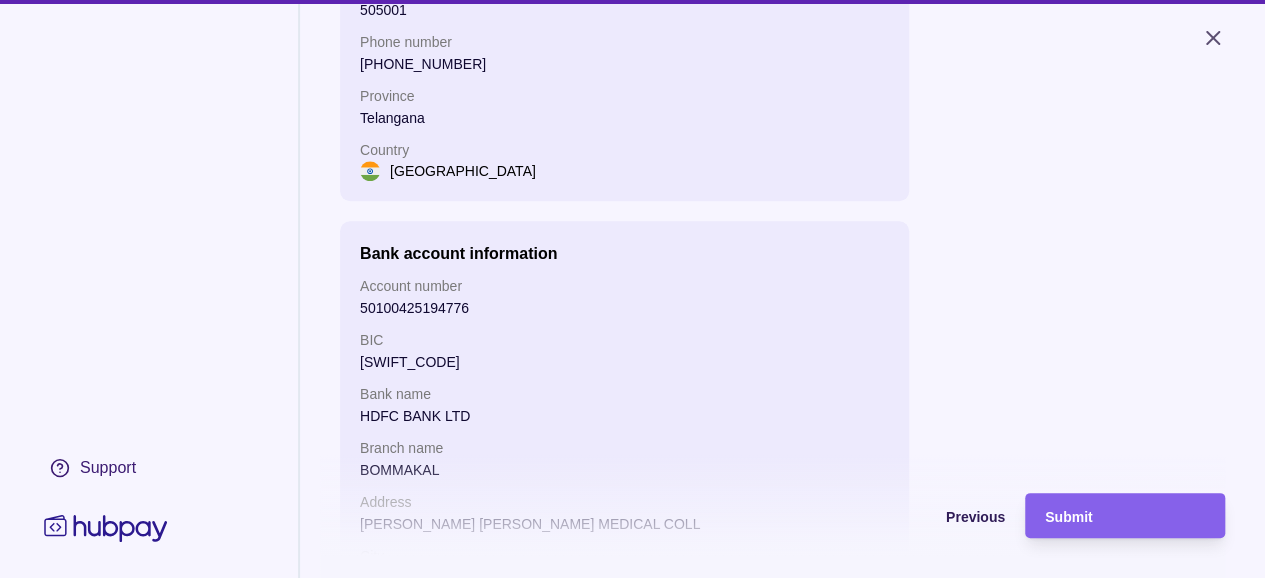 scroll, scrollTop: 966, scrollLeft: 0, axis: vertical 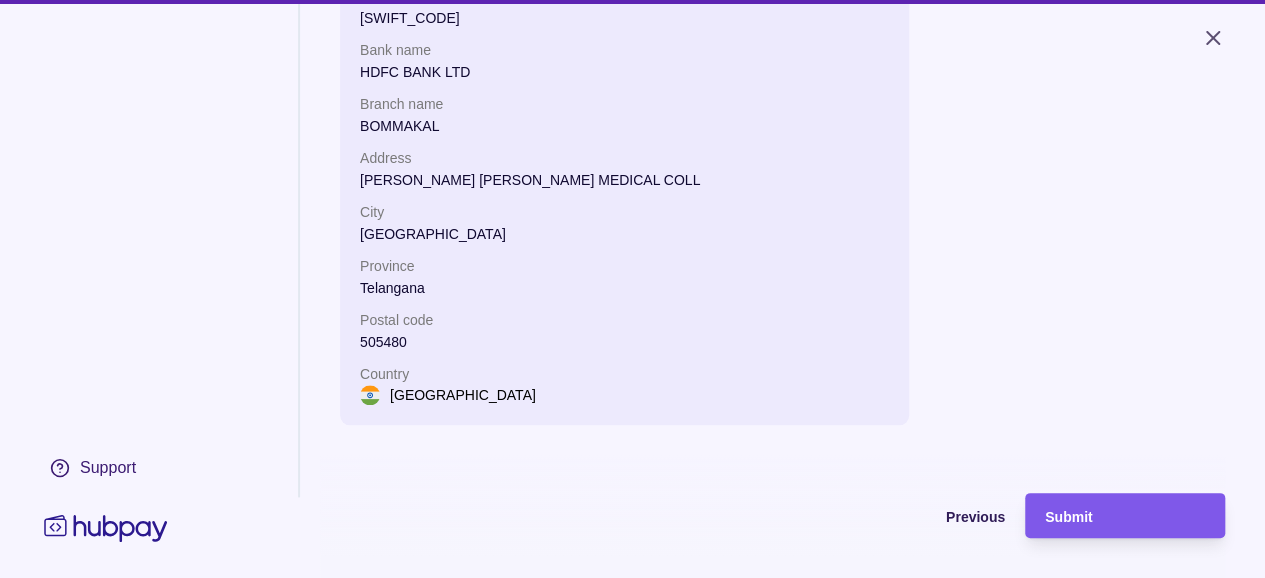 click on "Submit" at bounding box center (1068, 517) 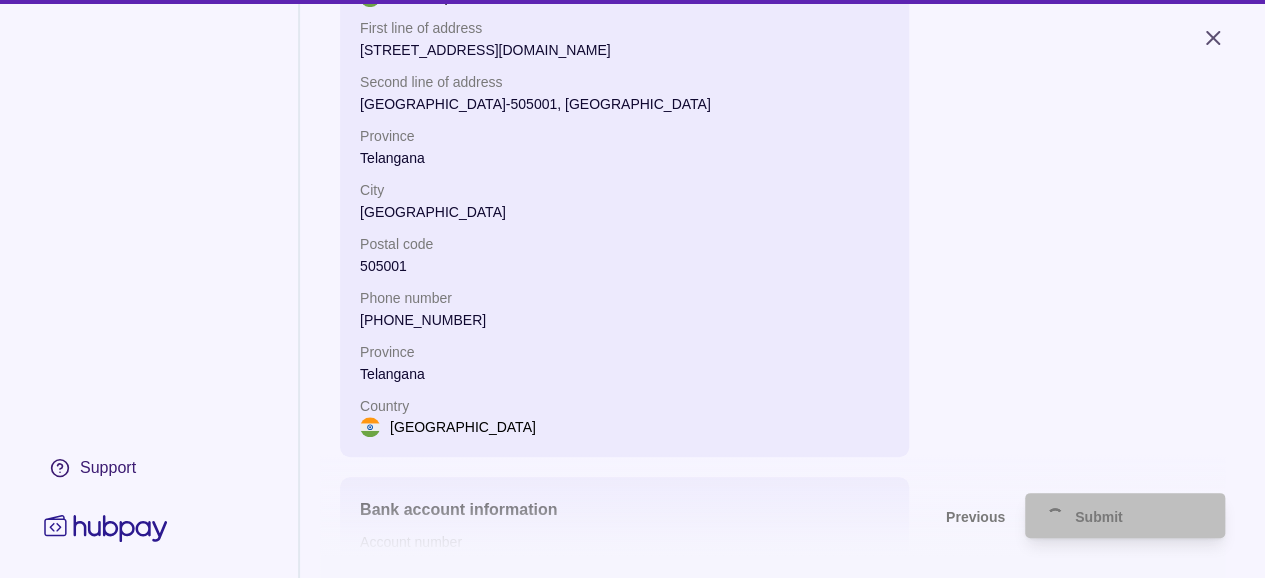 scroll, scrollTop: 66, scrollLeft: 0, axis: vertical 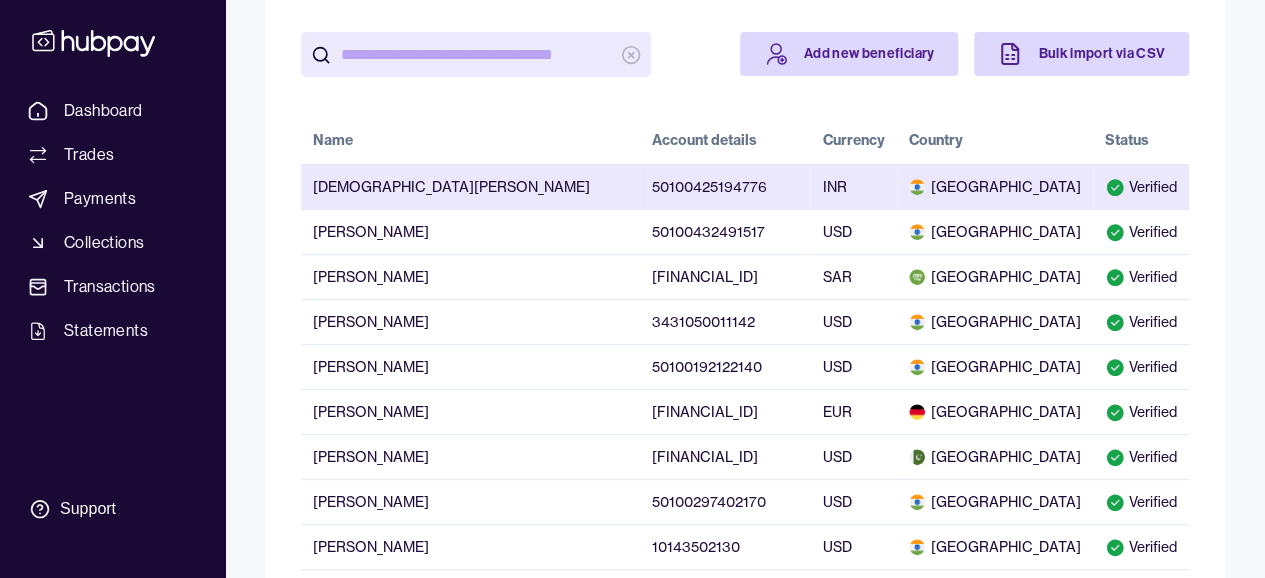 click on "[DEMOGRAPHIC_DATA][PERSON_NAME]" at bounding box center [470, 186] 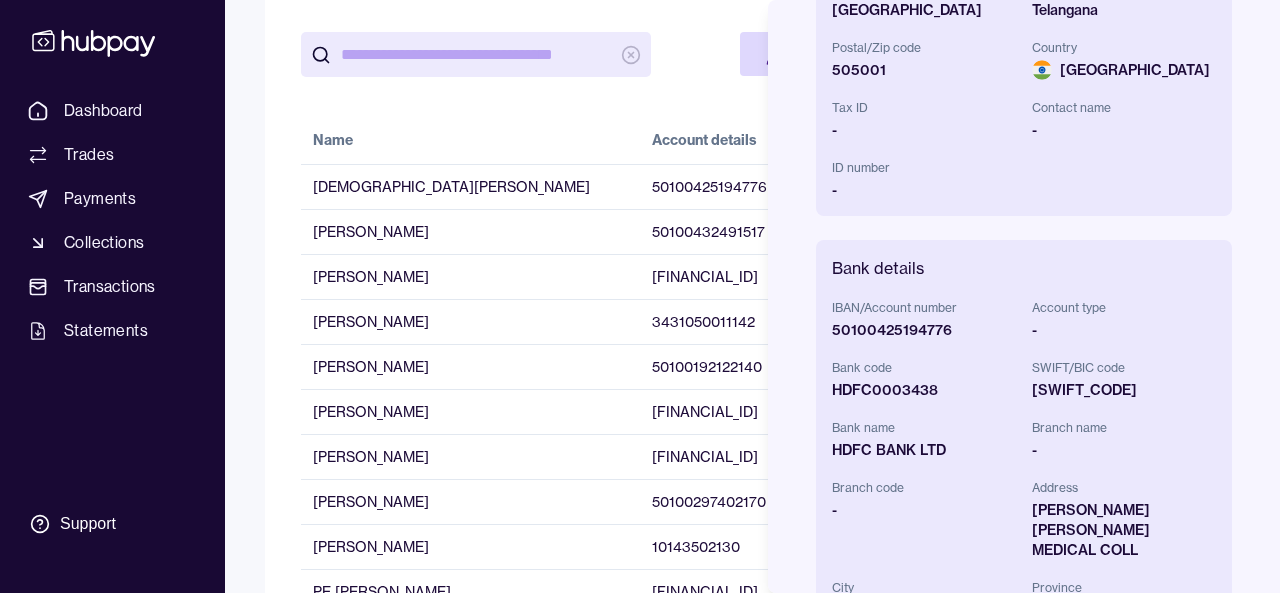 scroll, scrollTop: 682, scrollLeft: 0, axis: vertical 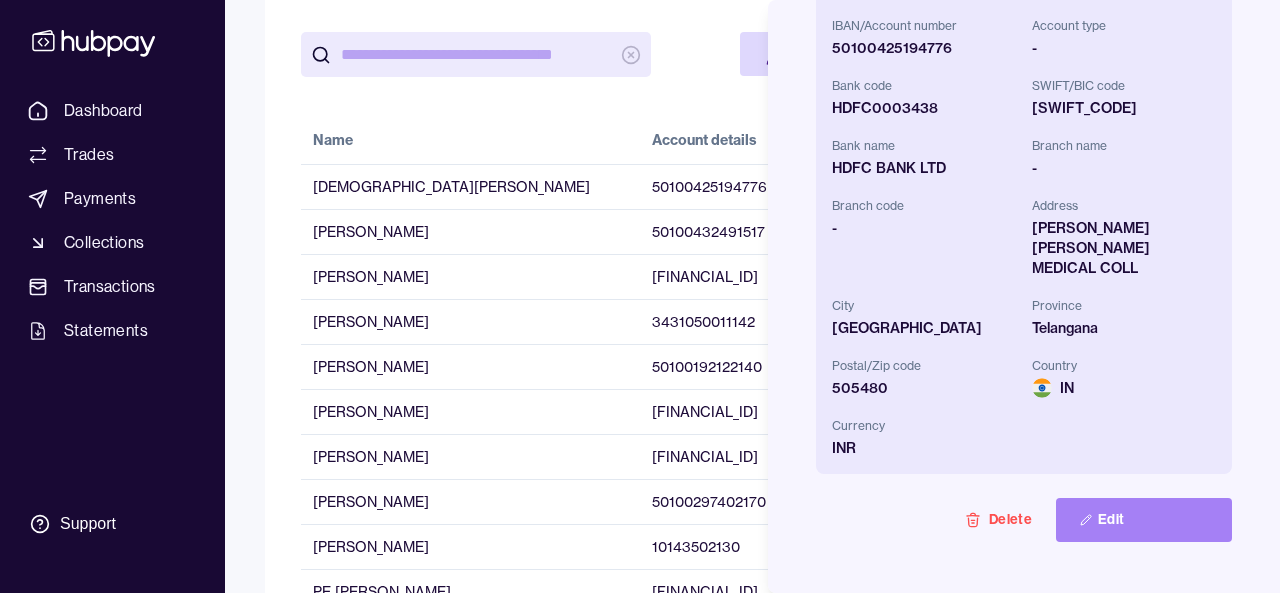 click on "Edit" at bounding box center [1144, 520] 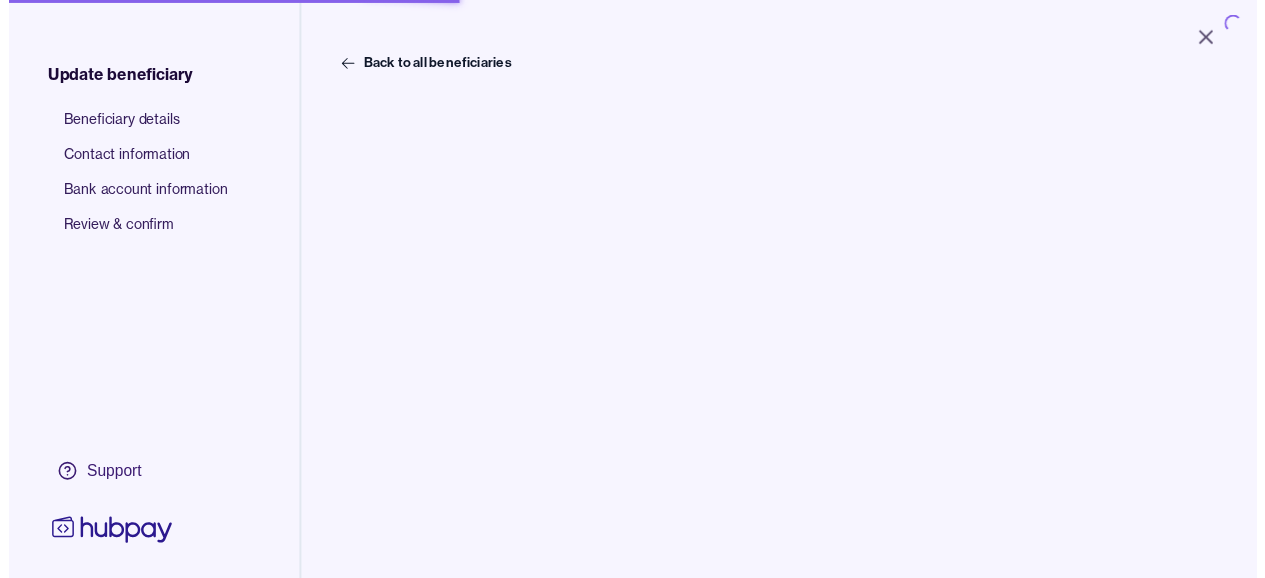 scroll, scrollTop: 0, scrollLeft: 0, axis: both 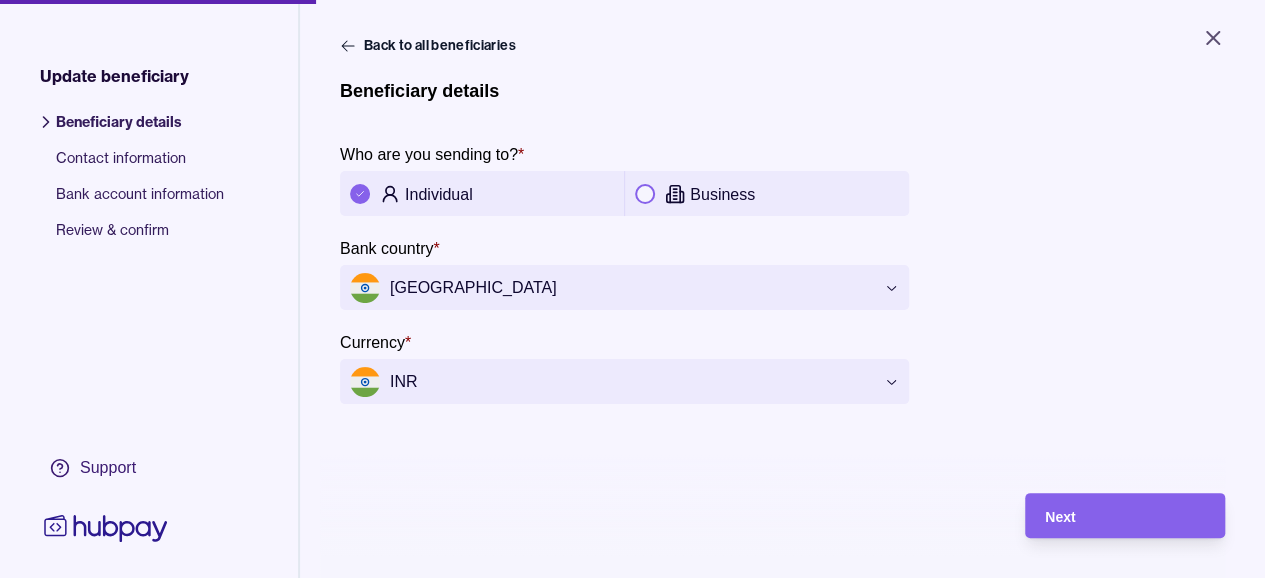 click on "**********" at bounding box center (632, 289) 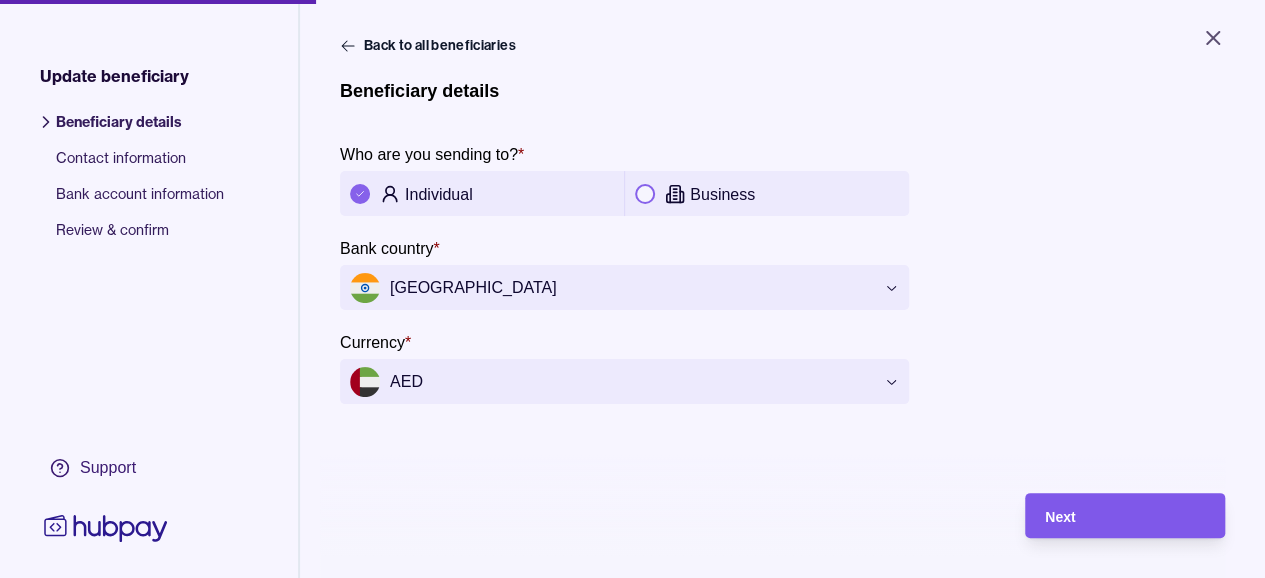 click on "Next" at bounding box center (1125, 516) 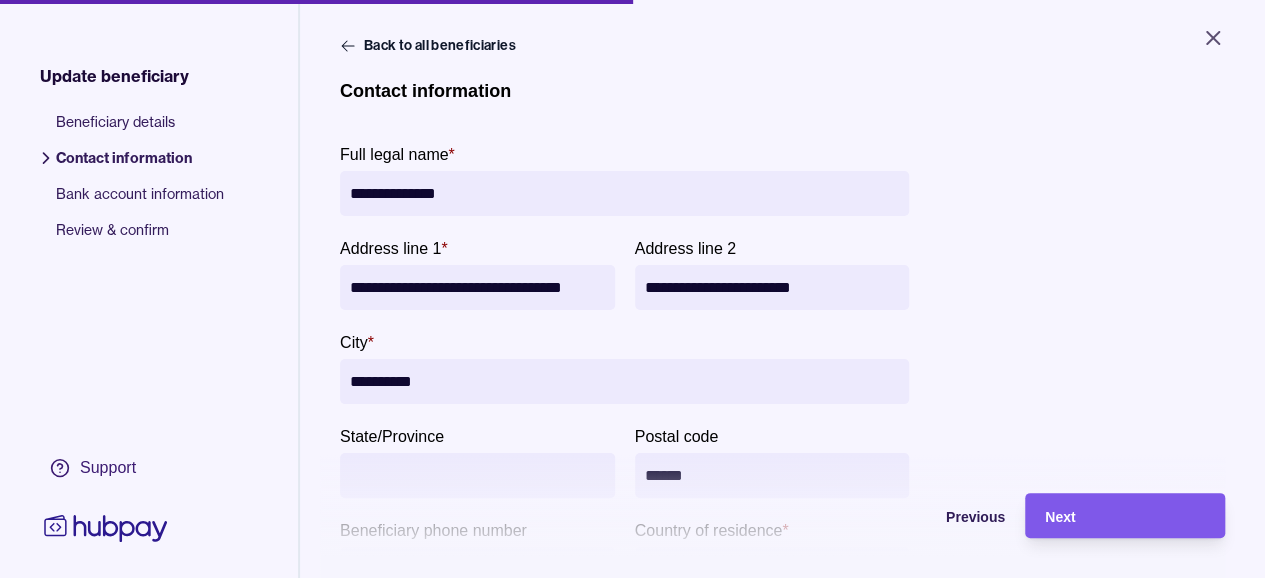 scroll, scrollTop: 186, scrollLeft: 0, axis: vertical 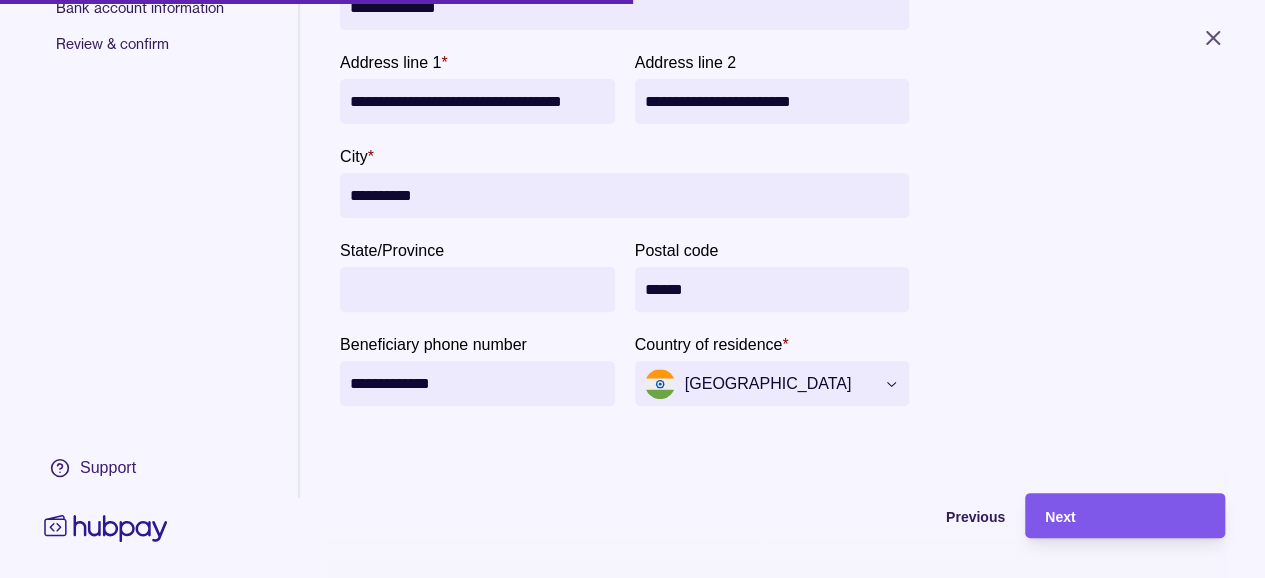 click on "Next" at bounding box center (1125, 516) 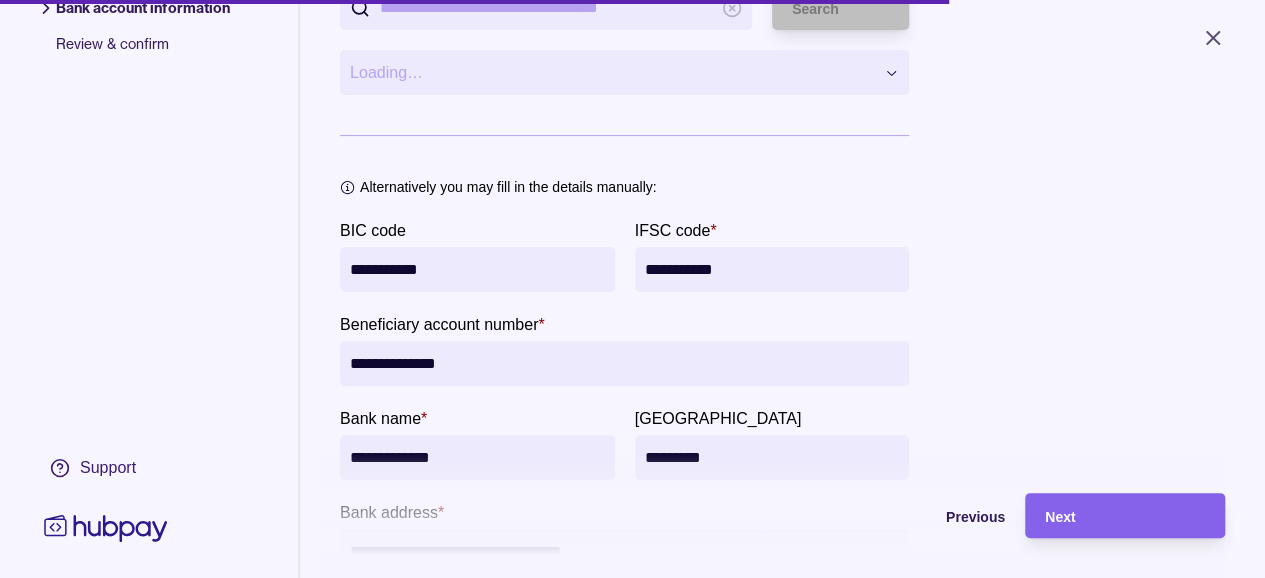 scroll, scrollTop: 522, scrollLeft: 0, axis: vertical 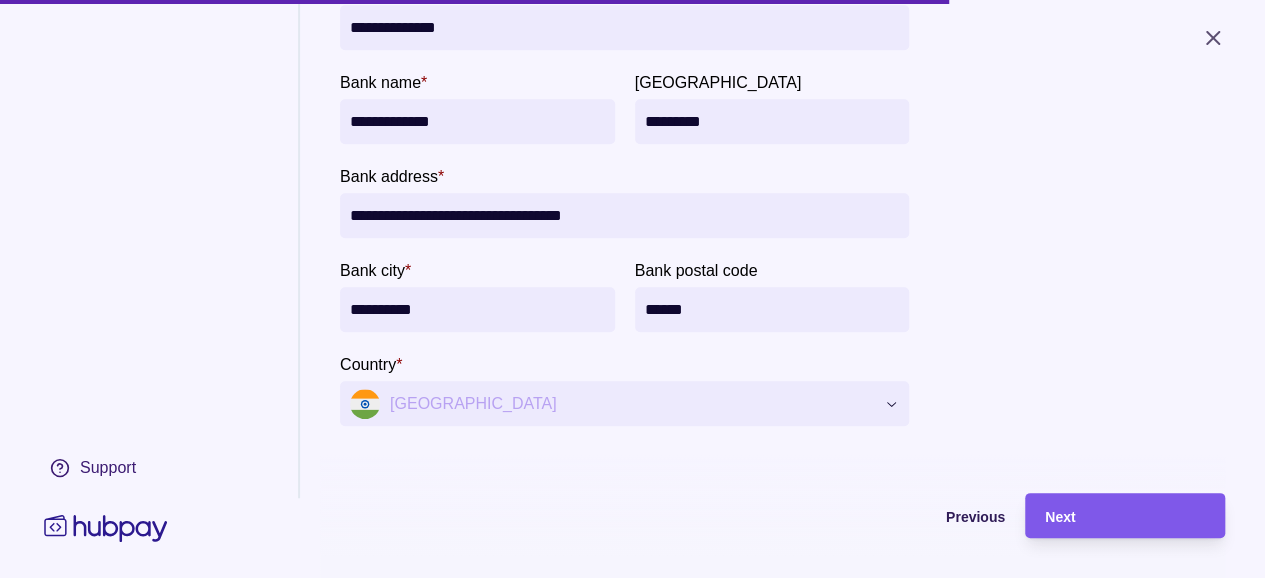 click on "Next" at bounding box center [1125, 516] 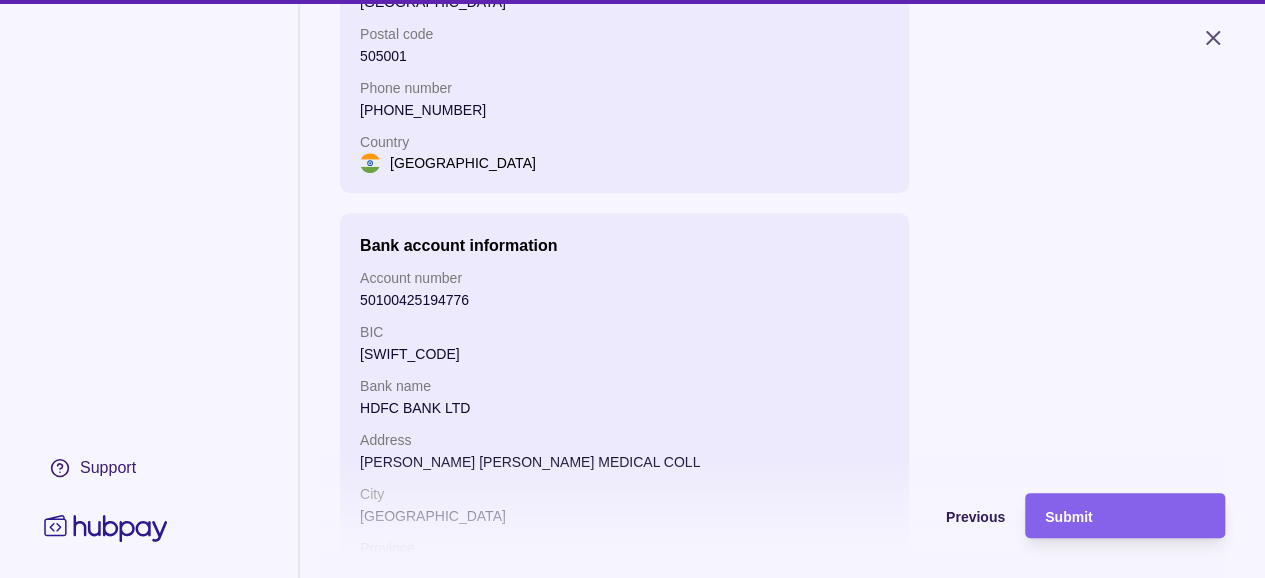 click on "Submit" at bounding box center (1125, 516) 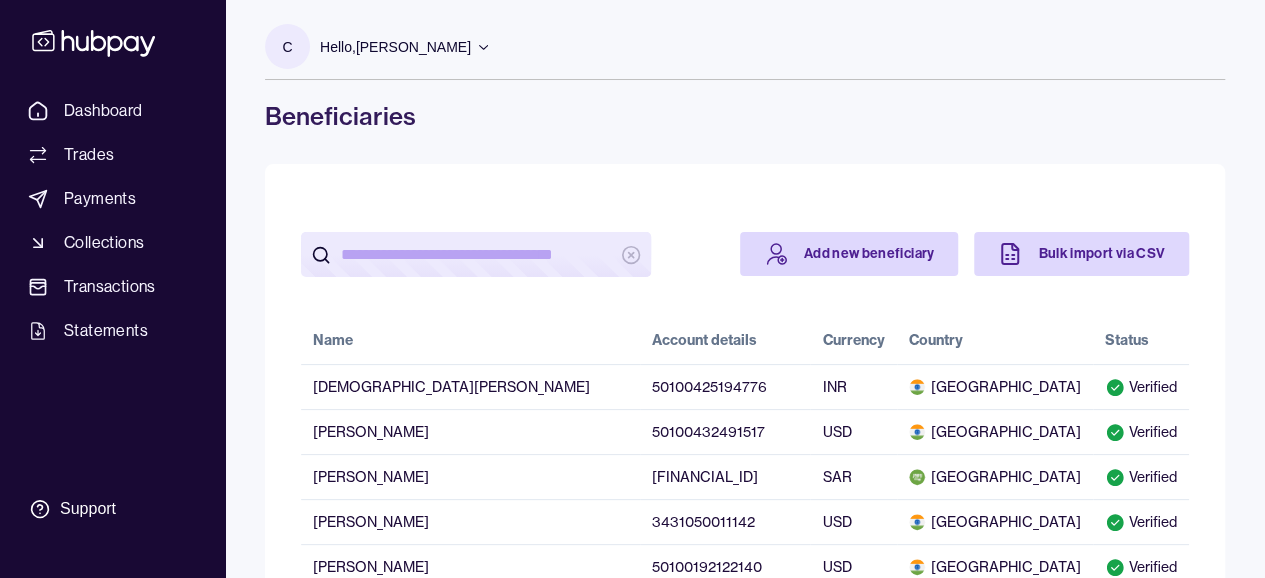 click on "Add new beneficiary Bulk import via CSV Name Account details Currency Country Status [PERSON_NAME] 50100425194776 INR [GEOGRAPHIC_DATA] Verified [PERSON_NAME] 50100432491517 USD [GEOGRAPHIC_DATA] Verified [PERSON_NAME] [FINANCIAL_ID] SAR [GEOGRAPHIC_DATA] Verified [PERSON_NAME] 3431050011142 USD [GEOGRAPHIC_DATA] Verified [PERSON_NAME] 50100192122140 USD [GEOGRAPHIC_DATA] Verified [PERSON_NAME] [FINANCIAL_ID] EUR [GEOGRAPHIC_DATA] Verified [PERSON_NAME] [FINANCIAL_ID] USD [GEOGRAPHIC_DATA] Verified Harsh [PERSON_NAME] 50100297402170 USD [GEOGRAPHIC_DATA] Verified [PERSON_NAME] 10143502130 USD [GEOGRAPHIC_DATA] Verified PE Yuliia Erdevdi [FINANCIAL_ID] USD [GEOGRAPHIC_DATA] Verified [PERSON_NAME] 77780103493966 USD [GEOGRAPHIC_DATA] Verified [PERSON_NAME] [FINANCIAL_ID] USD [GEOGRAPHIC_DATA] Verified NAVEERA NOORAIN 842500102884501 USD [GEOGRAPHIC_DATA] Verified [PERSON_NAME] MANGLIYA 56230100004434 USD [GEOGRAPHIC_DATA] Verified [PERSON_NAME] 5039185 CAD [GEOGRAPHIC_DATA] Verified EMPL CLIENT SAR [FINANCIAL_ID] [GEOGRAPHIC_DATA] Verified INDU P 404701504596 USD [GEOGRAPHIC_DATA] Verified [PERSON_NAME] SAR SAR 1" at bounding box center [745, 1019] 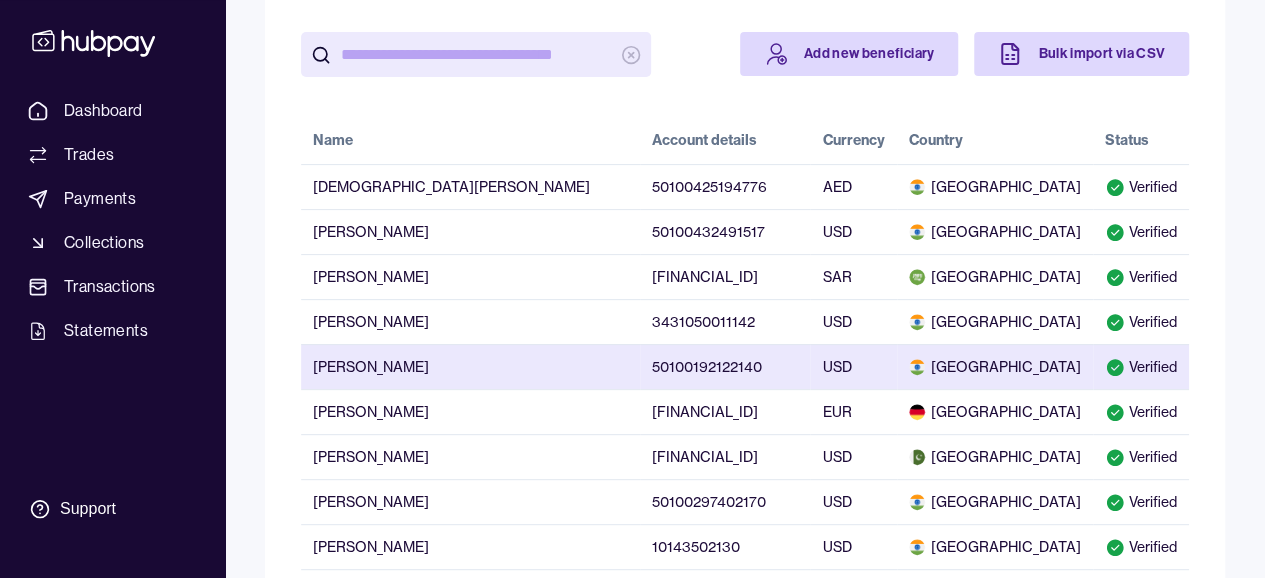 scroll, scrollTop: 0, scrollLeft: 0, axis: both 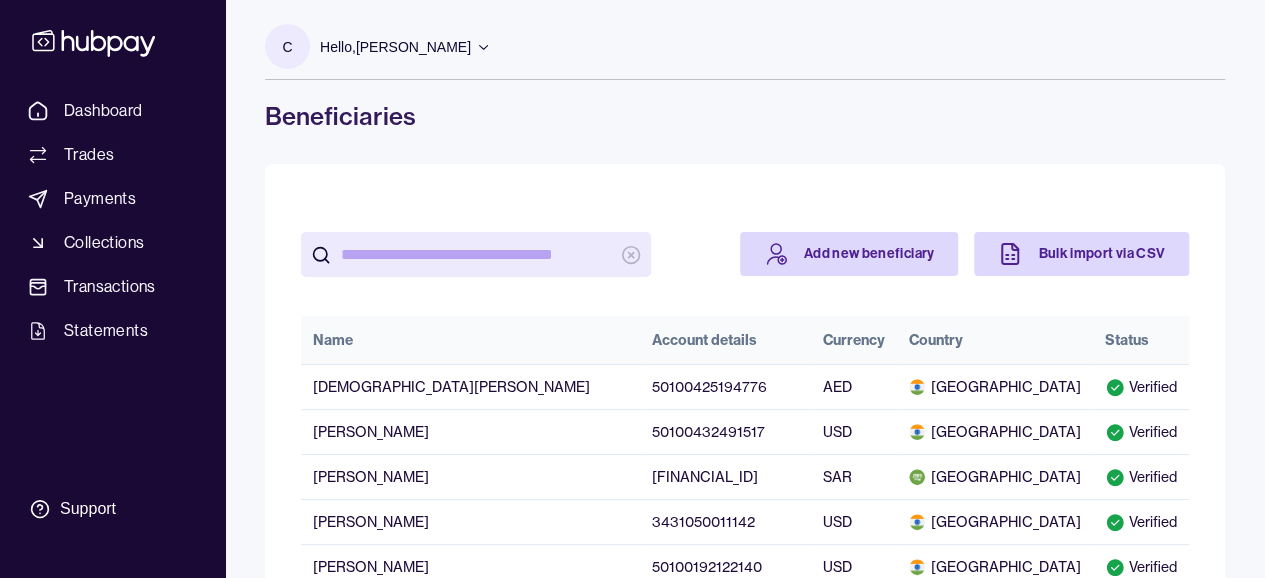 click on "Currency" at bounding box center (853, 340) 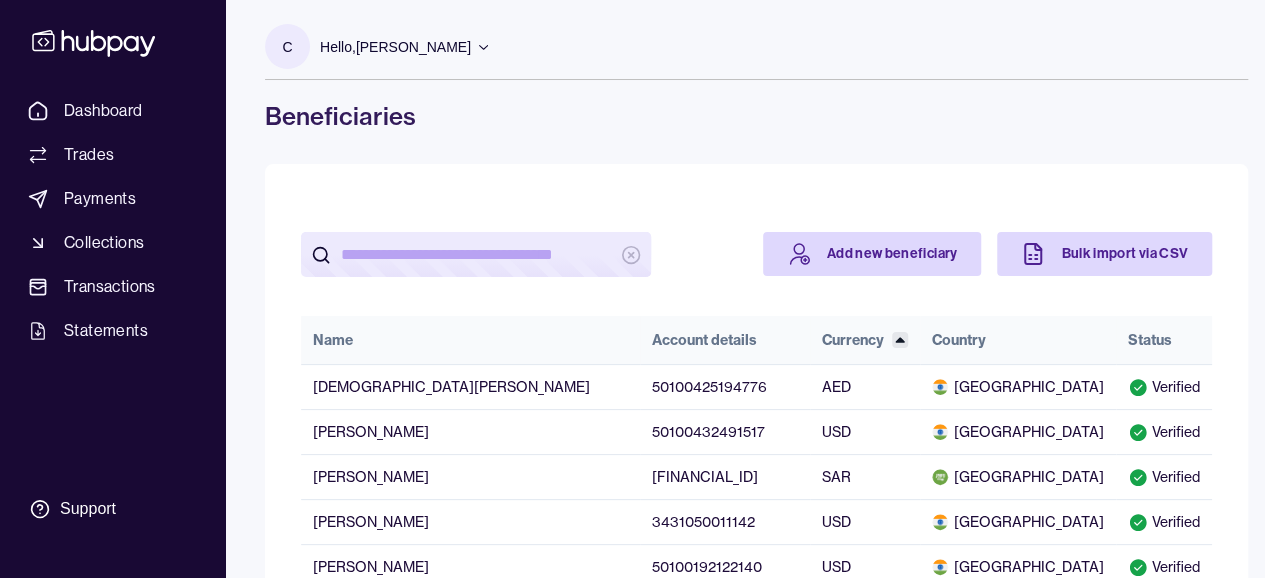 click 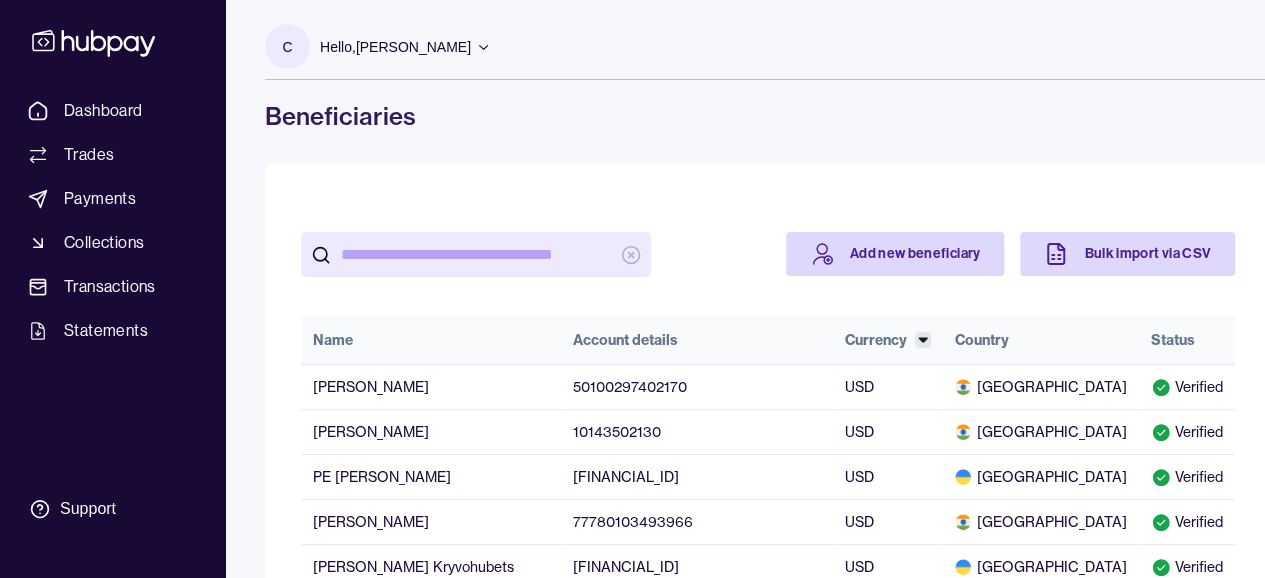click 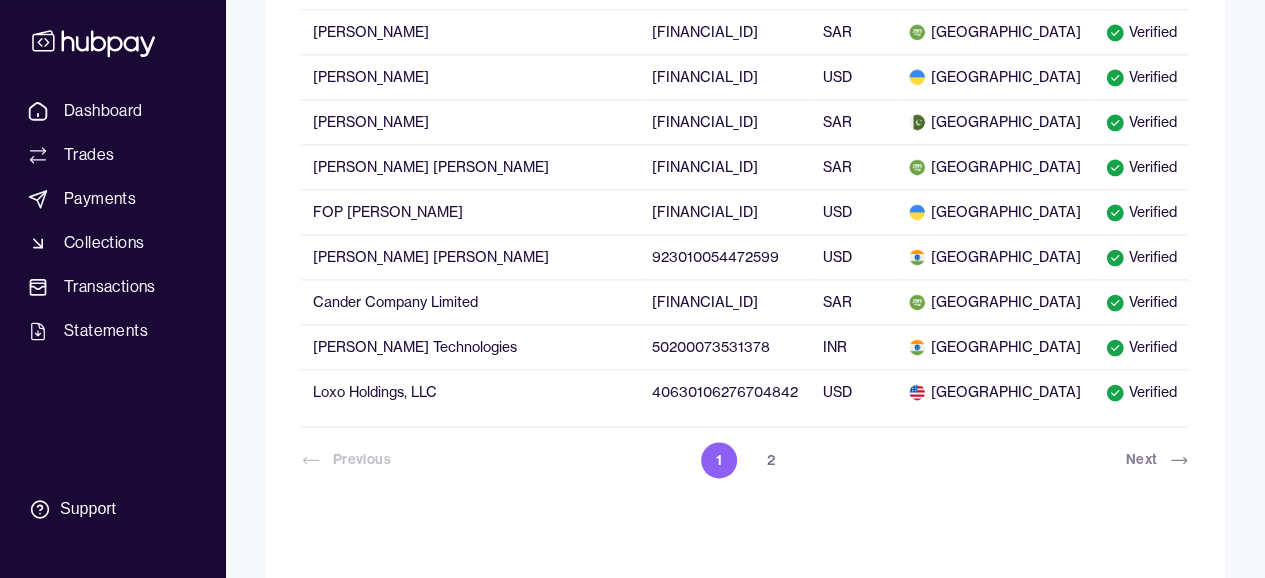 scroll, scrollTop: 1333, scrollLeft: 0, axis: vertical 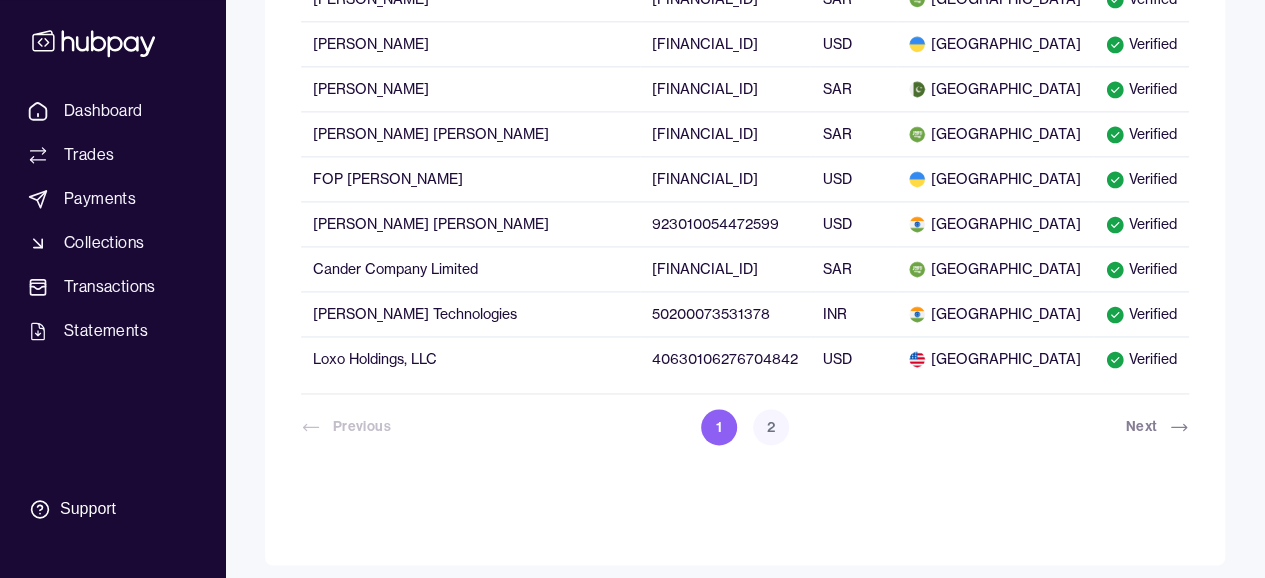 click on "2" at bounding box center [771, 427] 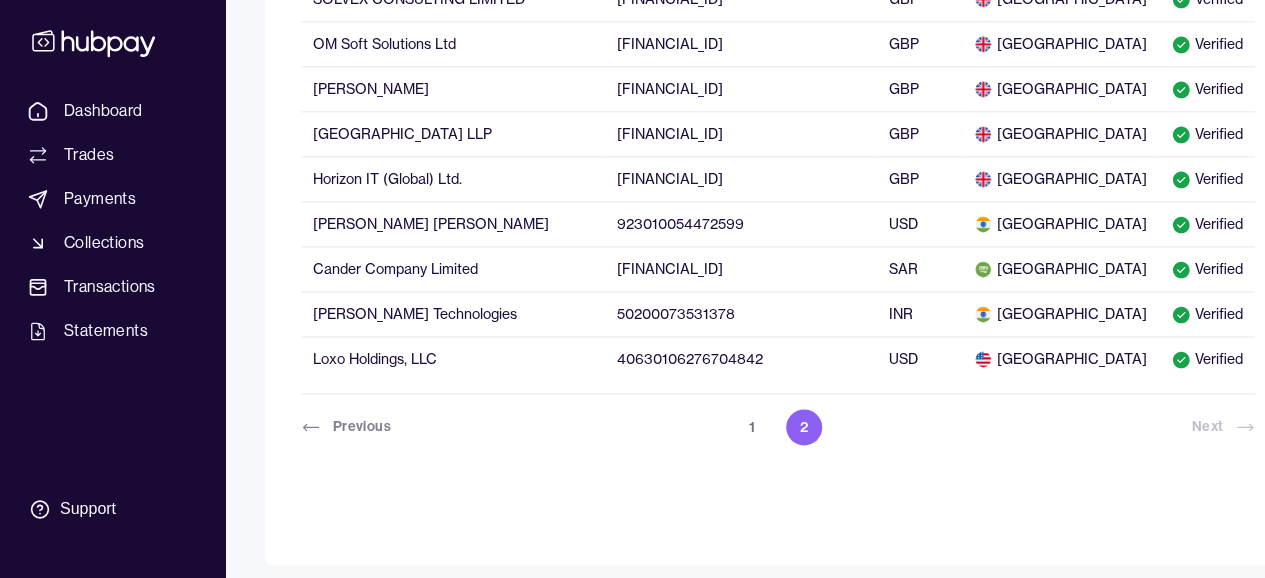 scroll, scrollTop: 1154, scrollLeft: 0, axis: vertical 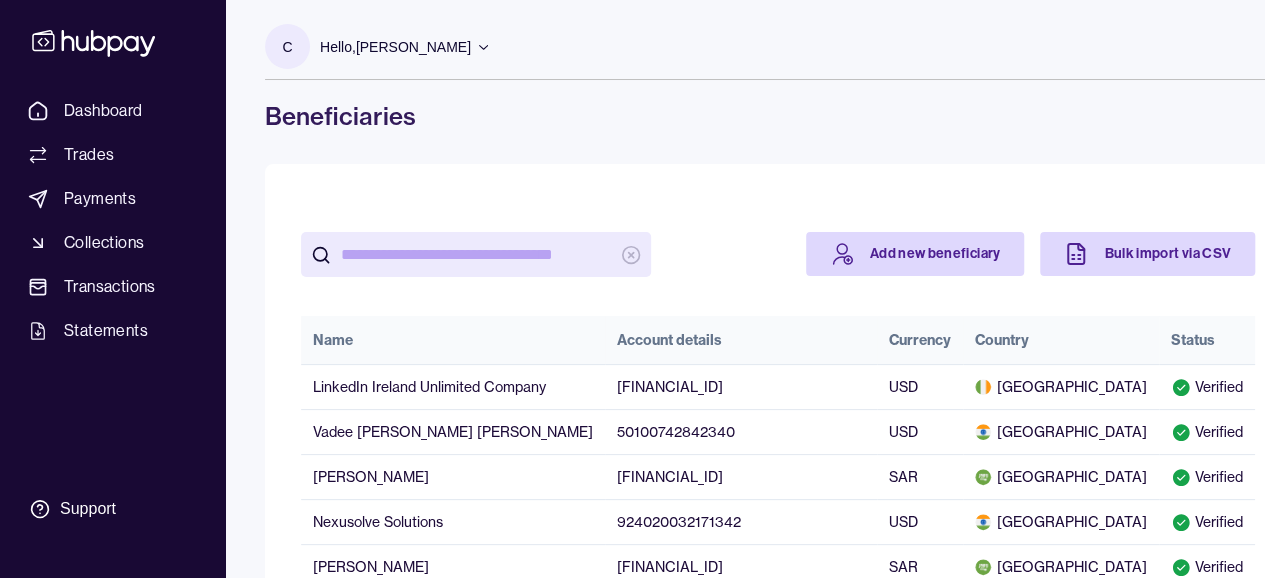 type 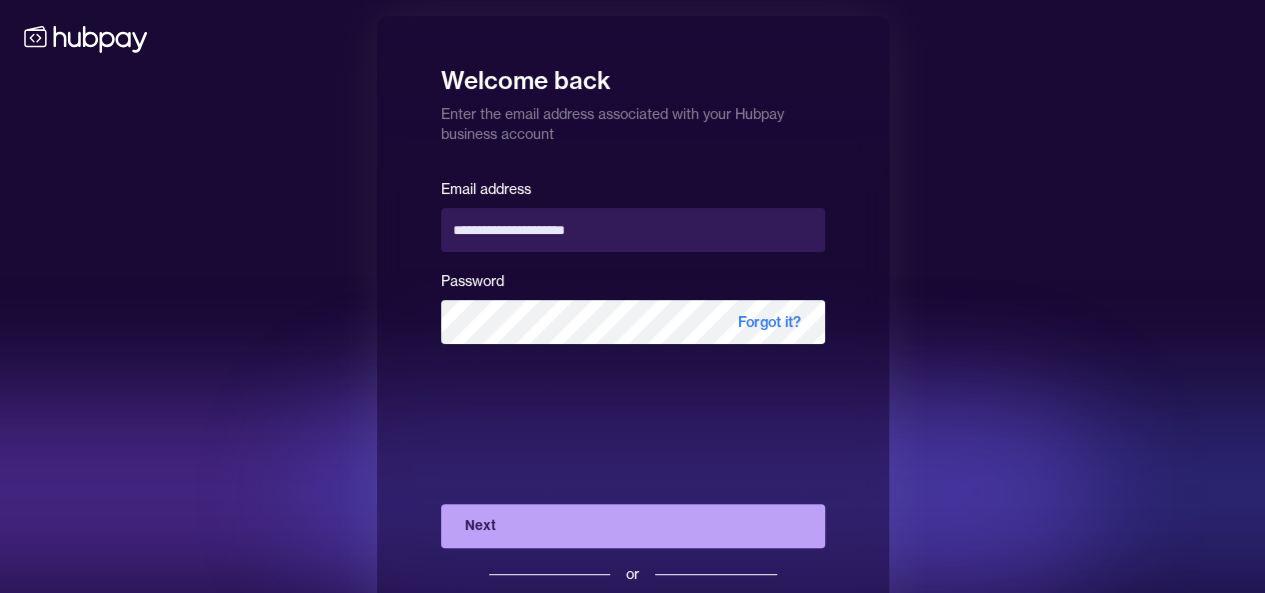 click on "Next" at bounding box center [633, 526] 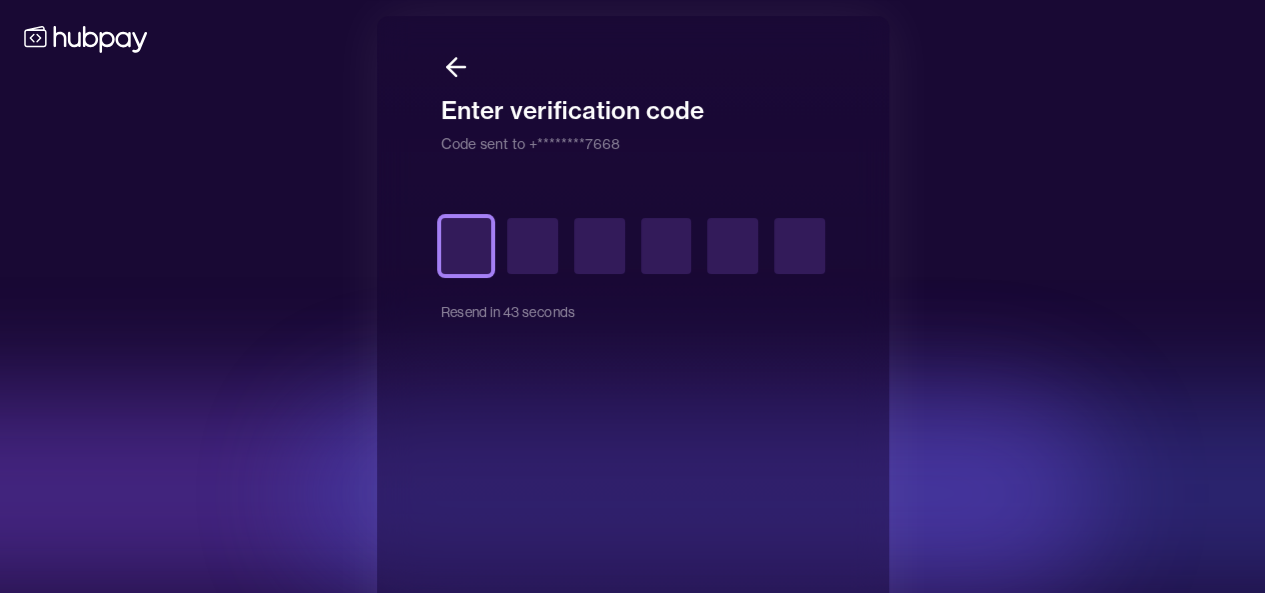 type on "*" 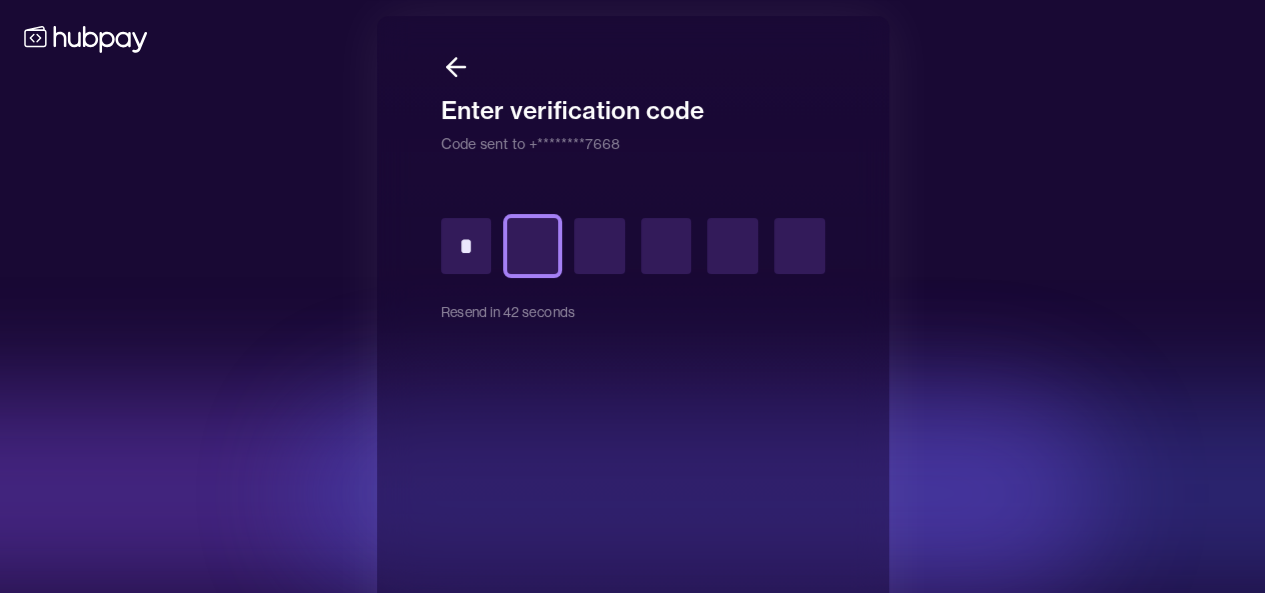 type on "*" 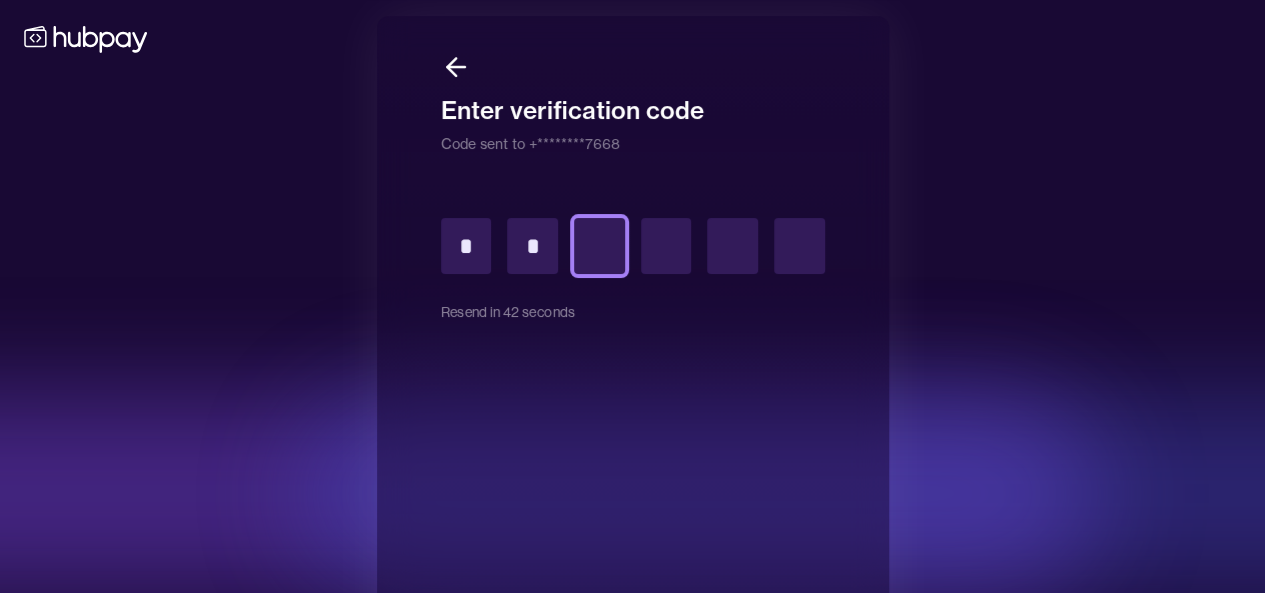 type on "*" 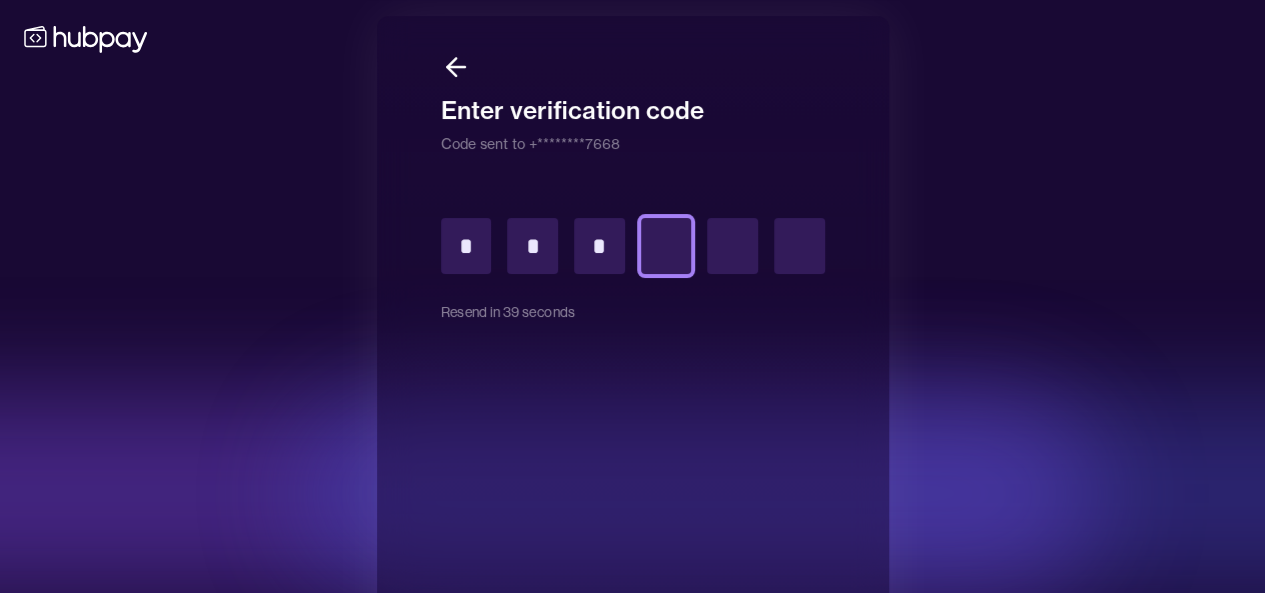 type on "*" 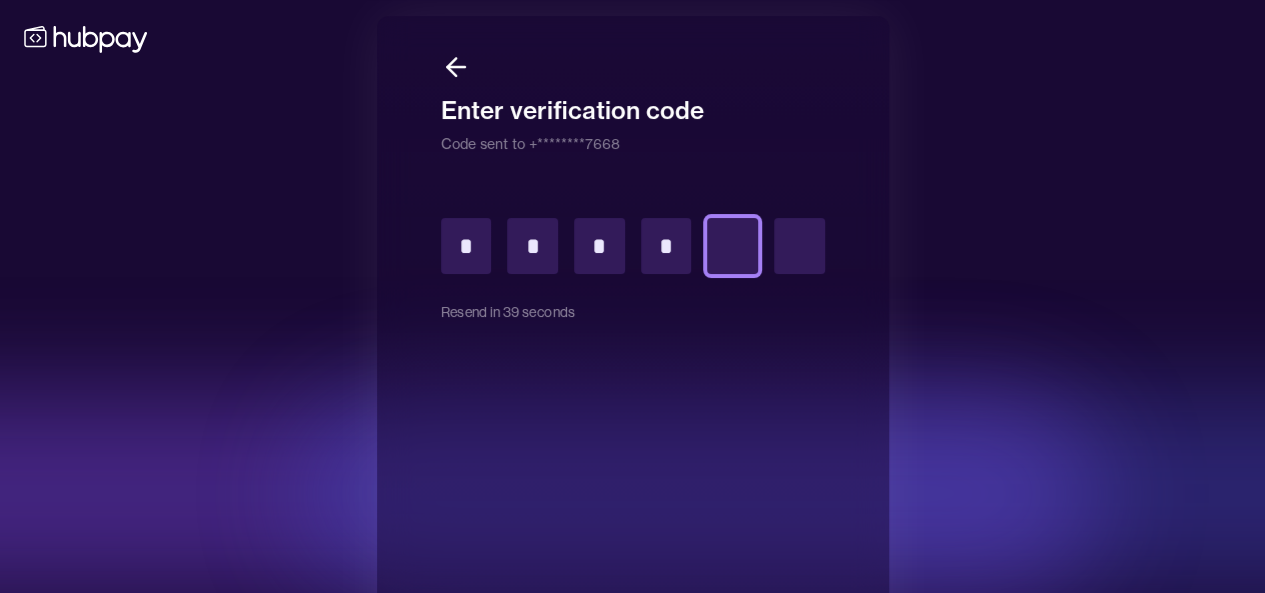 type on "*" 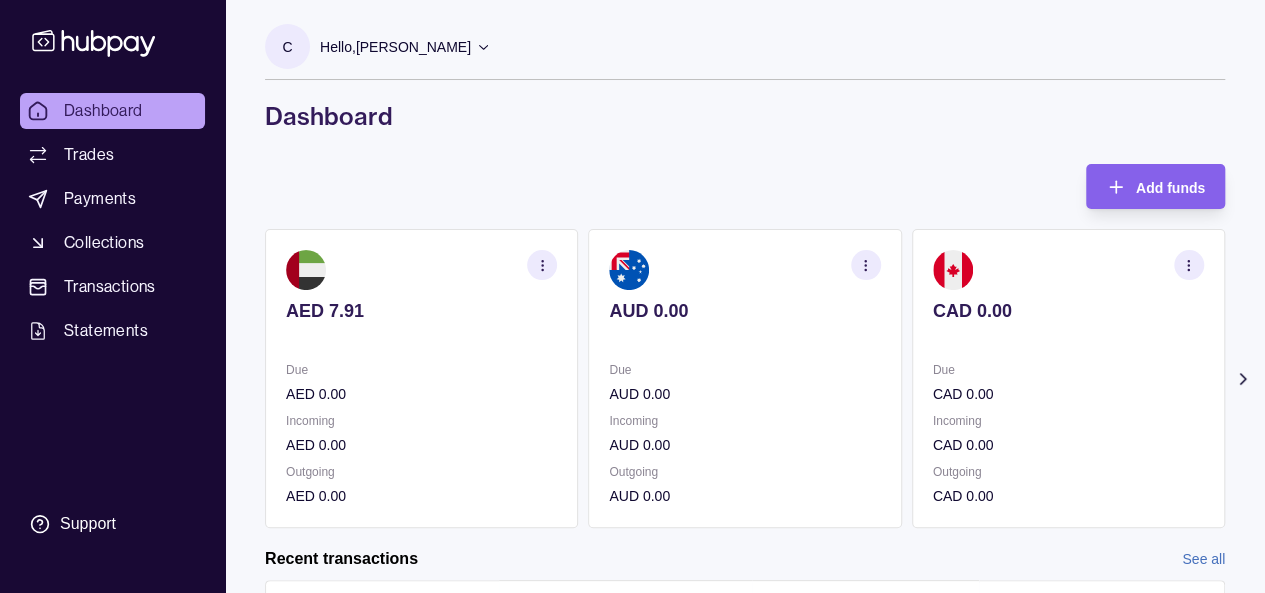 click on "C Hello,  [PERSON_NAME] Cander Group DMCC Account Terms and conditions Privacy policy Sign out Dashboard Add funds AED 7.91                                                                                                               Due AED 0.00 Incoming AED 0.00 Outgoing AED 0.00 AUD 0.00                                                                                                               Due AUD 0.00 Incoming AUD 0.00 Outgoing AUD 0.00 CAD 0.00                                                                                                               Due CAD 0.00 Incoming CAD 0.00 Outgoing CAD 0.00 EUR 0.00                                                                                                               Due EUR 0.00 Incoming EUR 0.00 Outgoing EUR 0.00 GBP 0.00" at bounding box center [745, 538] 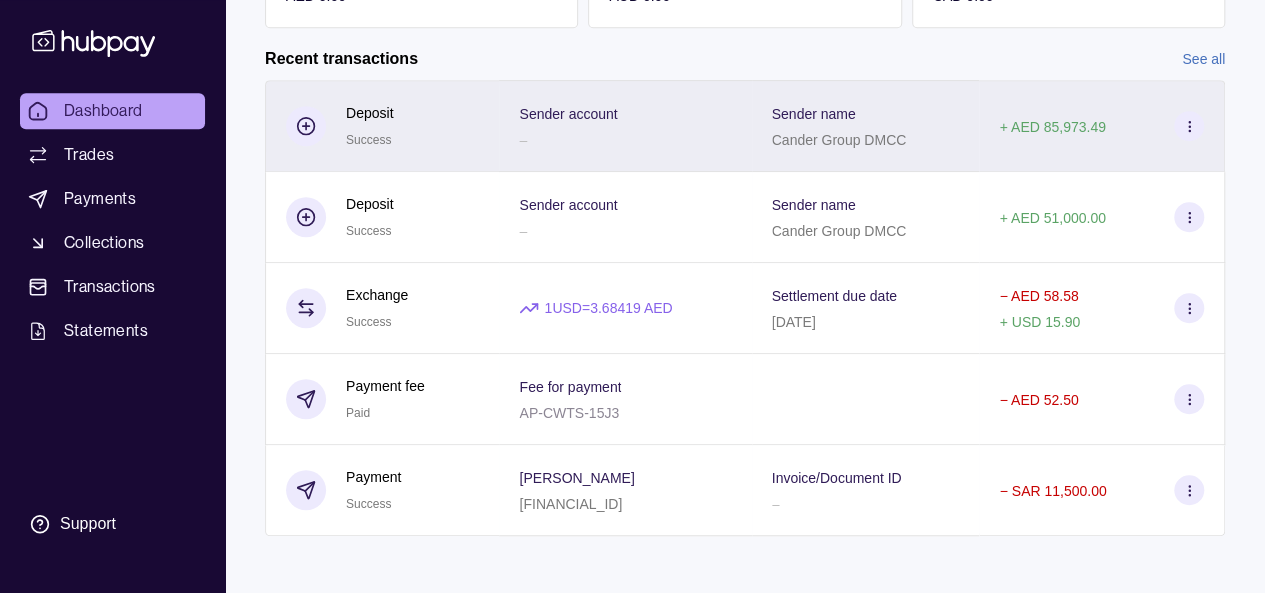 scroll, scrollTop: 300, scrollLeft: 0, axis: vertical 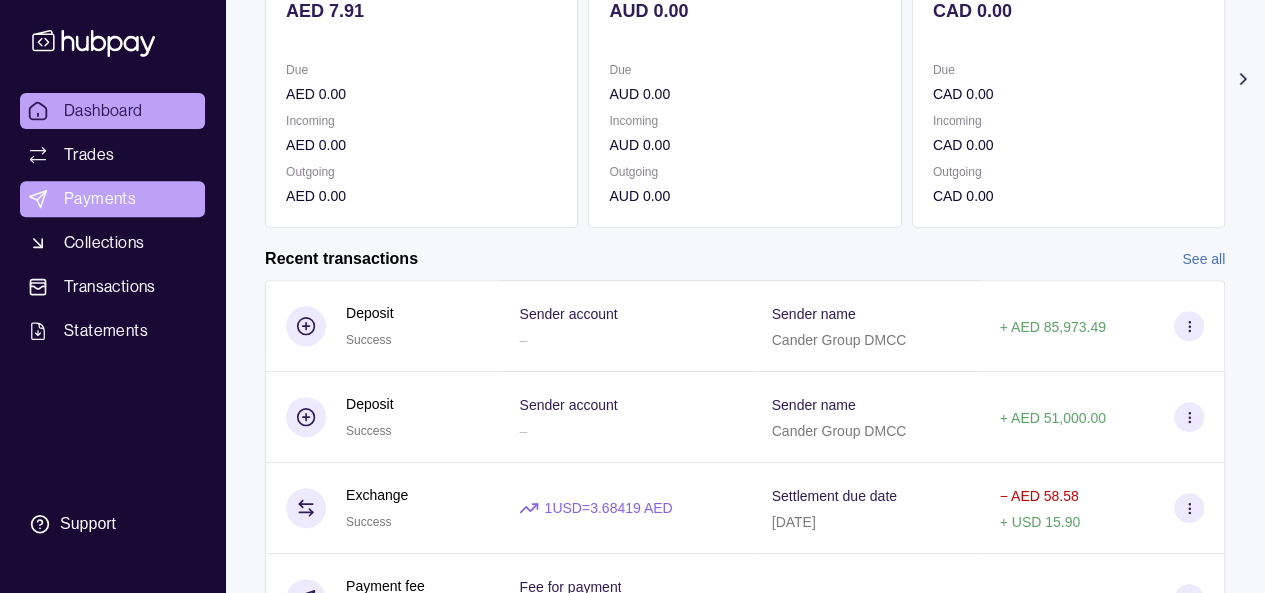 click on "Payments" at bounding box center (100, 199) 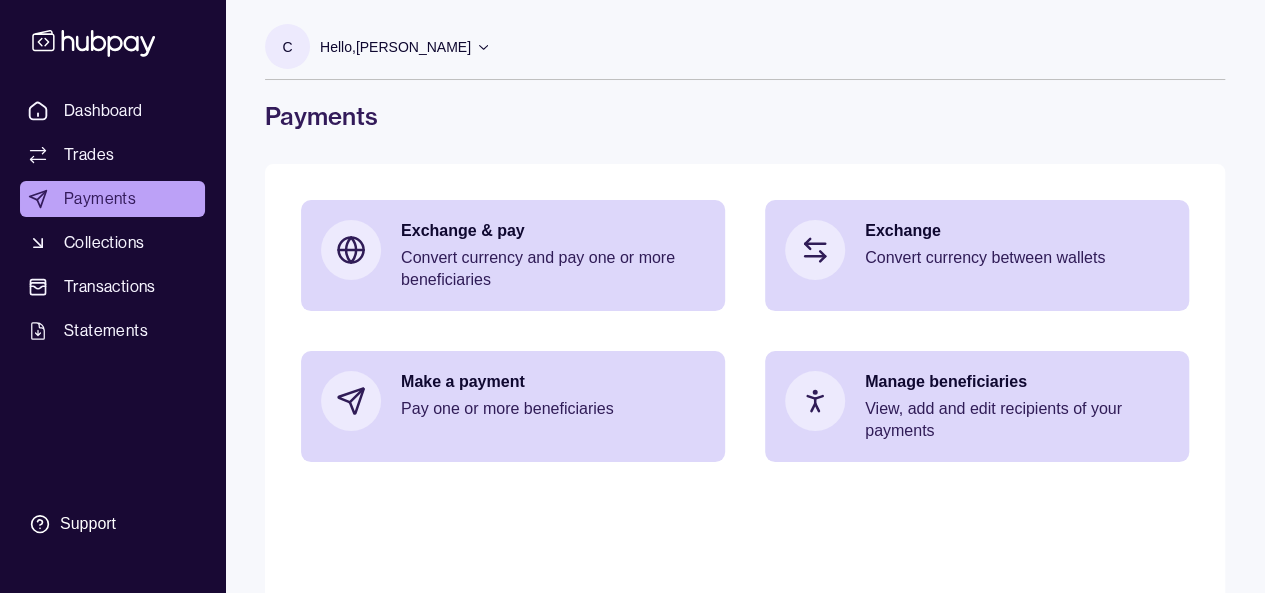 scroll, scrollTop: 74, scrollLeft: 0, axis: vertical 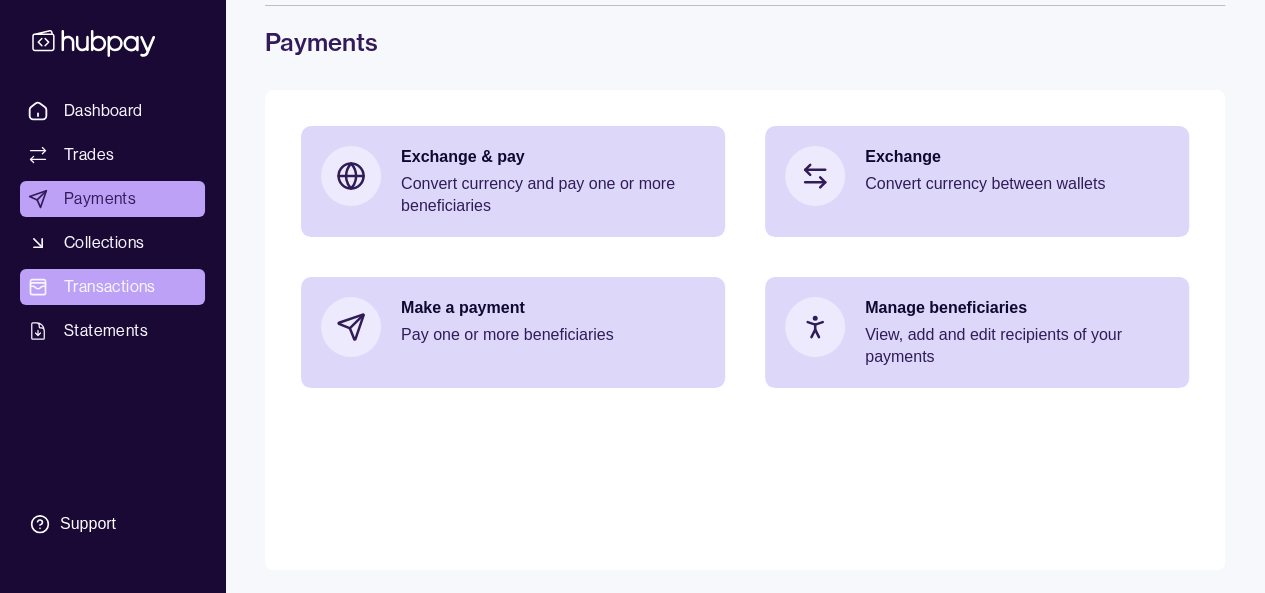 click on "Transactions" at bounding box center [110, 287] 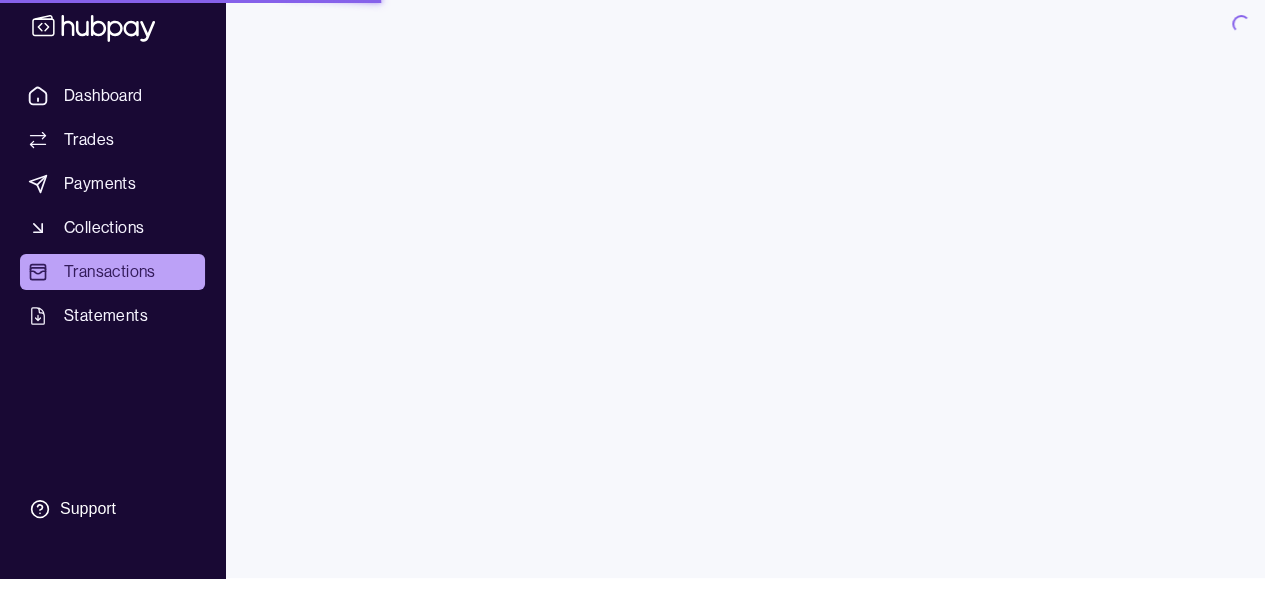 scroll, scrollTop: 0, scrollLeft: 0, axis: both 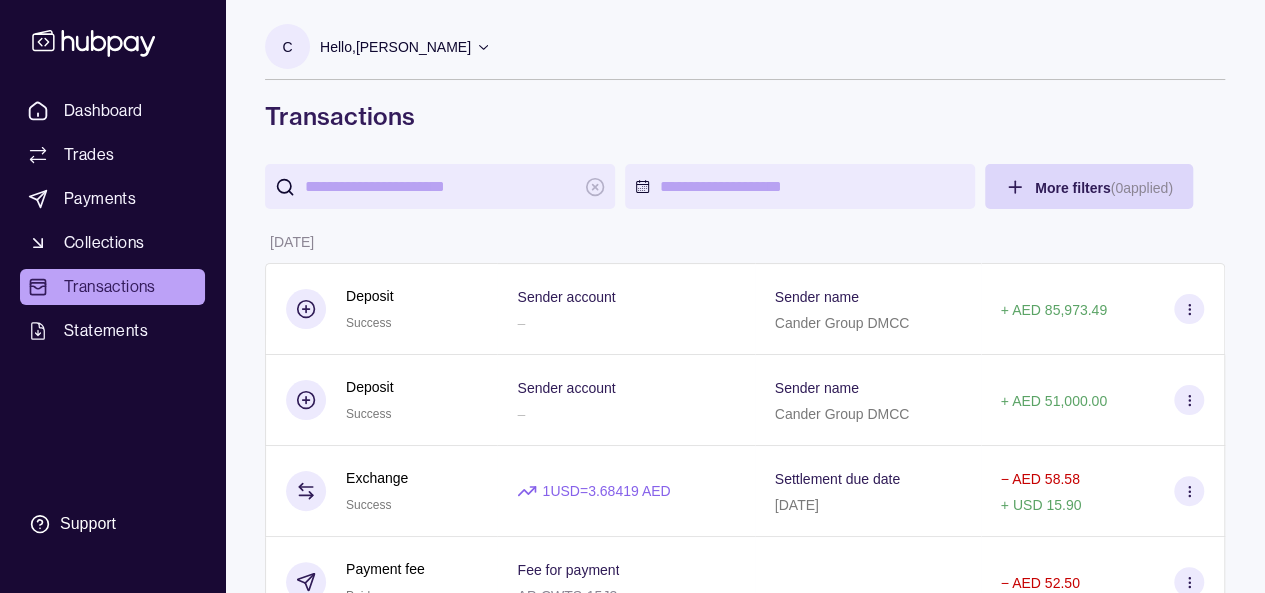 click on "Details Amount [DATE] Deposit Success Sender account – Sender name Cander Group DMCC +   AED 85,973.49 Deposit Success Sender account – Sender name Cander Group DMCC +   AED 51,000.00 Exchange Success 1  USD  =  3.68419   AED Settlement due date [DATE] −   AED 58.58 +   USD 15.90 Payment fee Paid Fee for payment AP-CWTS-15J3 −   AED 52.50 Payment Success [PERSON_NAME] [FINANCIAL_ID] Invoice/Document ID – −   SAR 11,500.00 Payment fee Paid Fee for payment AP-AJHE-J8YP −   AED 52.50 Payment Success [PERSON_NAME] BUTT [FINANCIAL_ID] Invoice/Document ID – −   SAR 12,500.00 Exchange Success 1  AED  =  1.00688   SAR Settlement due date [DATE] −   AED 23,836.01 +   SAR 24,000.00 Payment fee Paid Fee for payment AP-9Q4U-BCUW −   AED 52.50 Payment Success Nexusolve Solutions 924020032171342 Invoice/Document ID – −   USD 3,600.00 Payment fee Paid Fee for payment AP-IE81-22ZH −   AED 52.50 Payment Success [PERSON_NAME] 10143502130 –" at bounding box center (745, 1151) 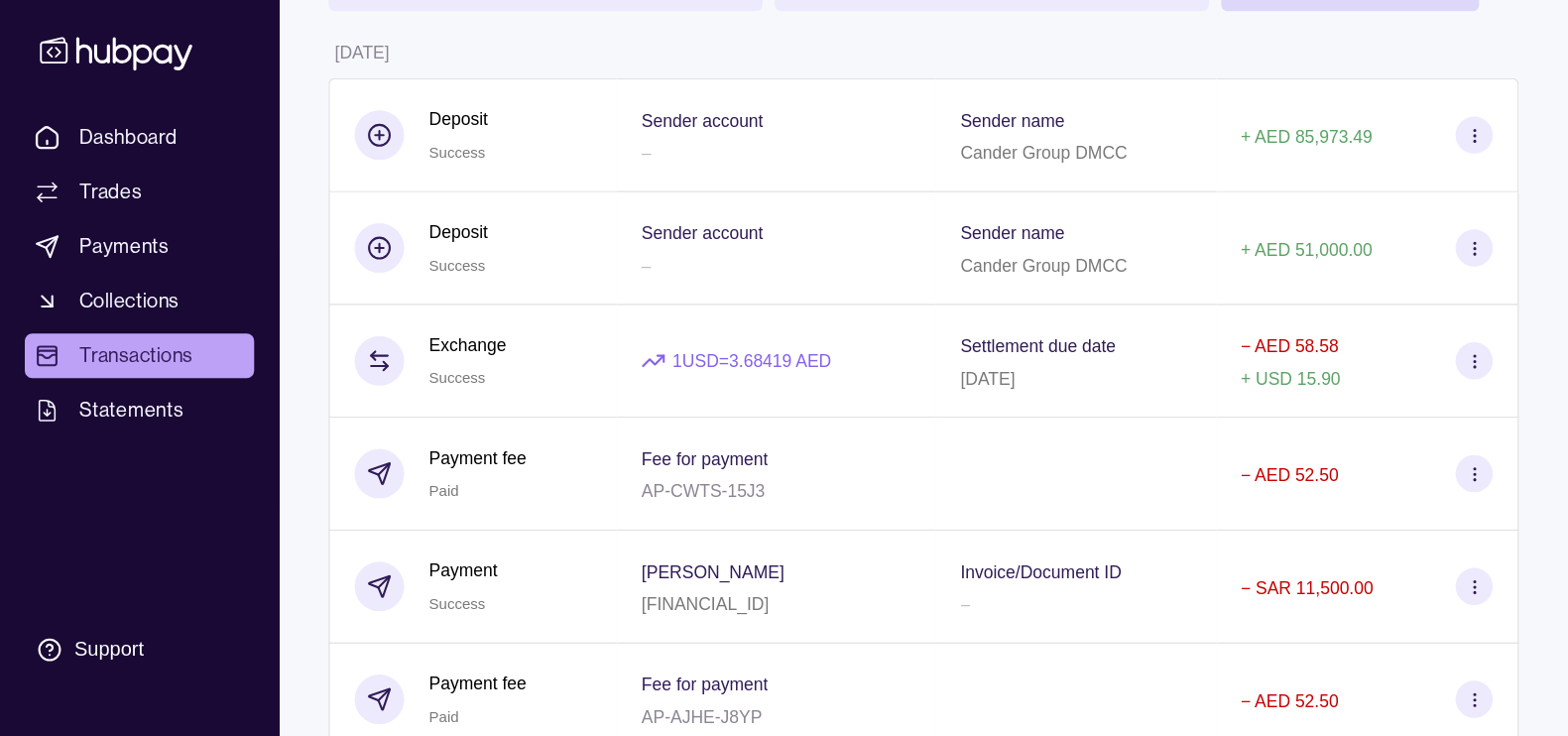 scroll, scrollTop: 197, scrollLeft: 0, axis: vertical 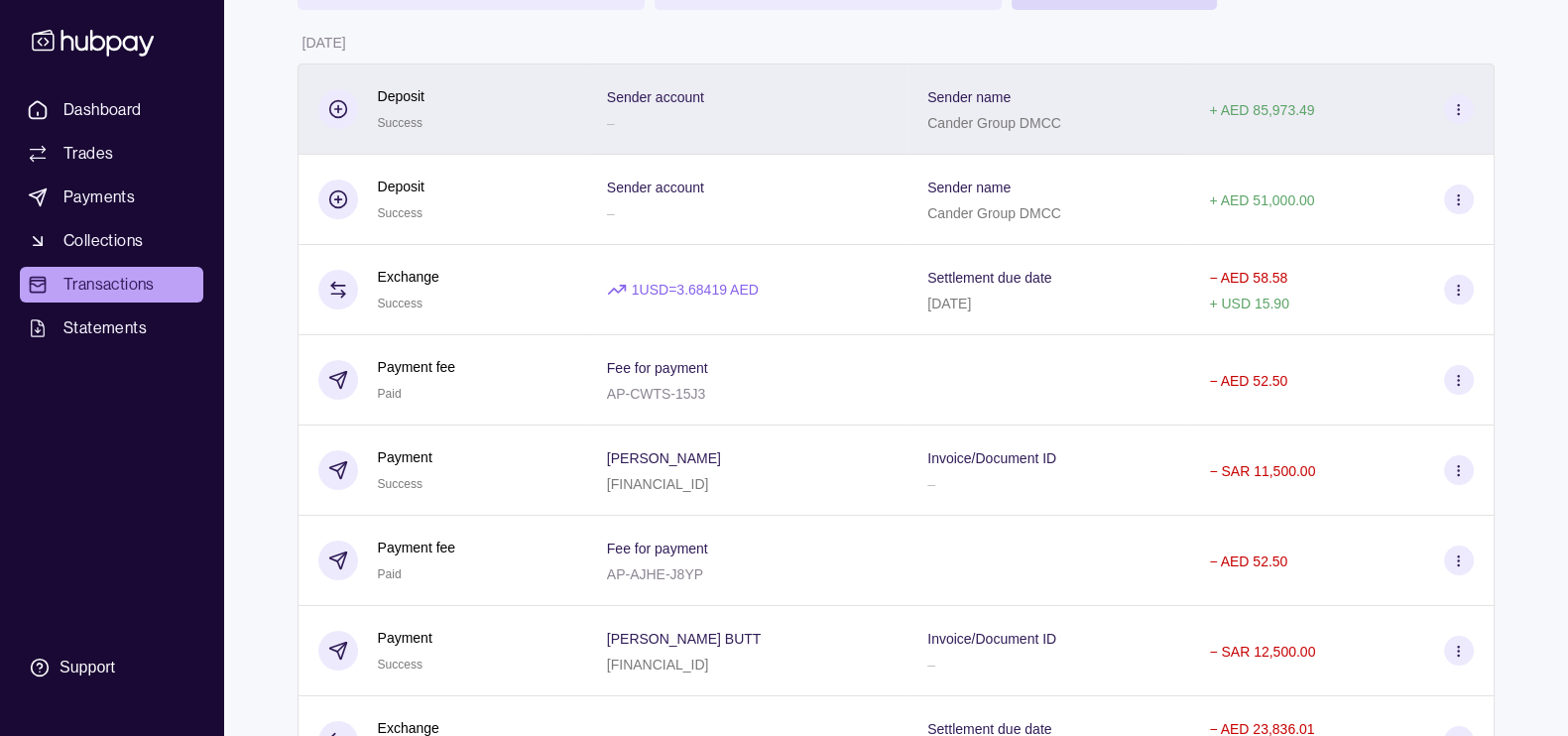 drag, startPoint x: 1194, startPoint y: 0, endPoint x: 1002, endPoint y: 82, distance: 208.77739 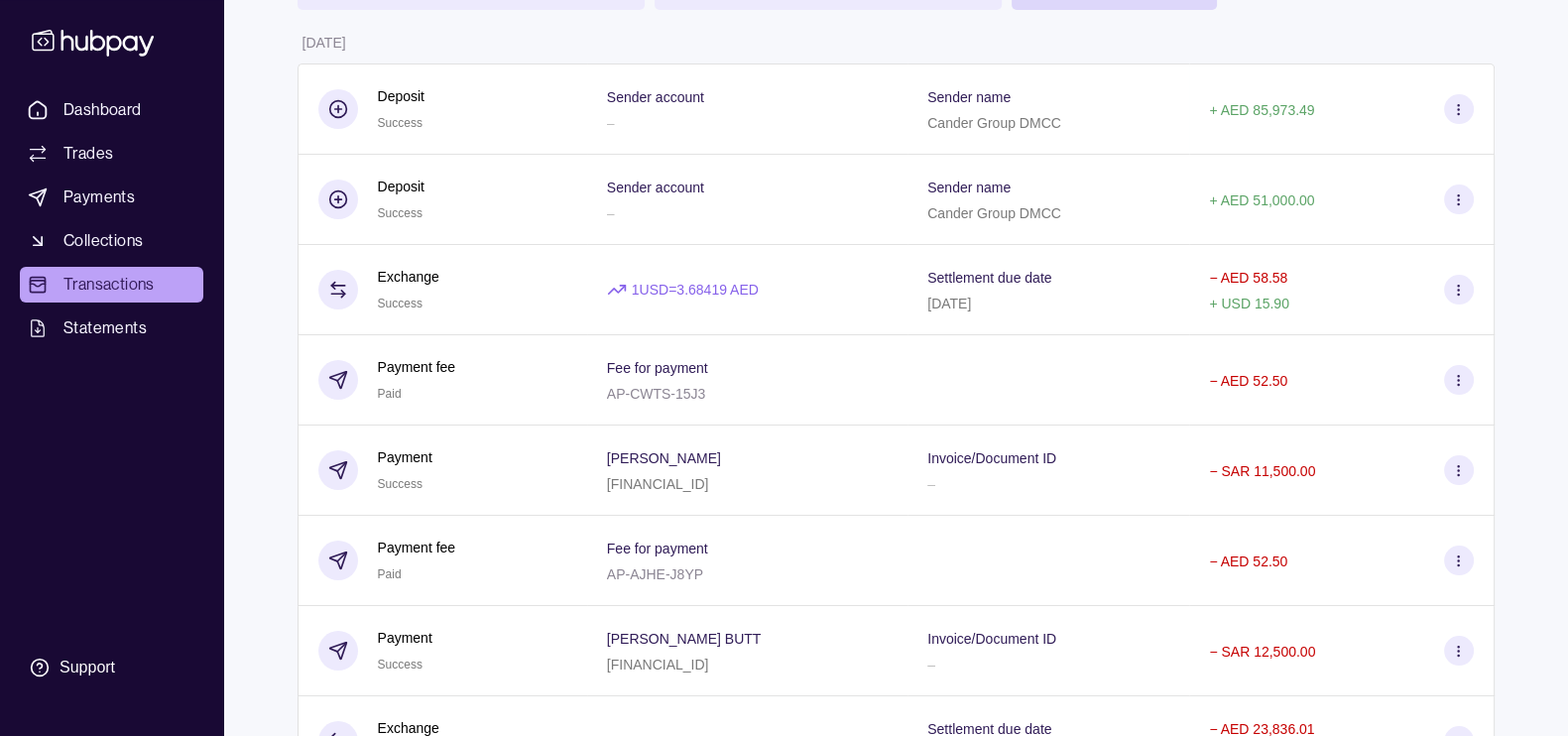scroll, scrollTop: 0, scrollLeft: 0, axis: both 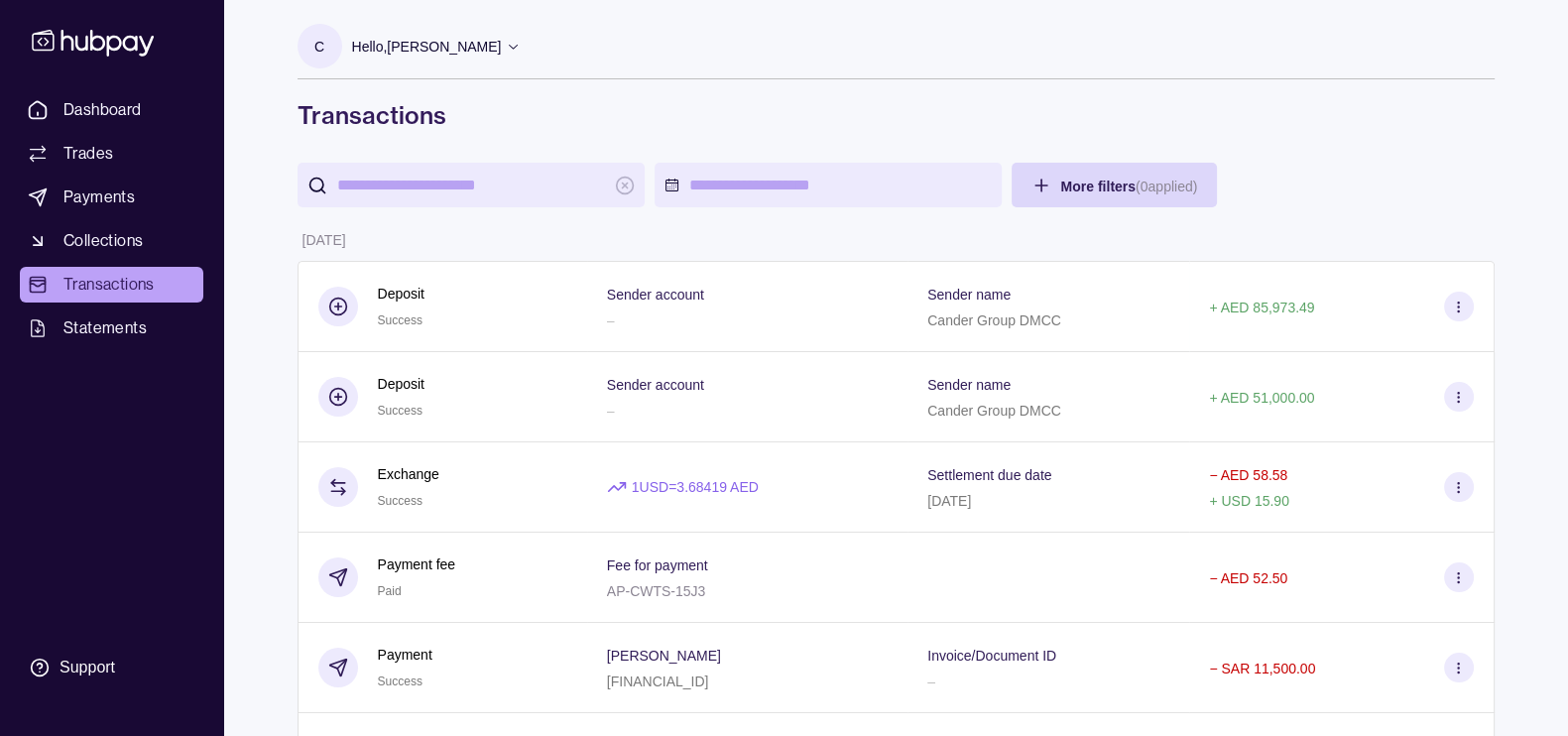 click at bounding box center [471, 184] 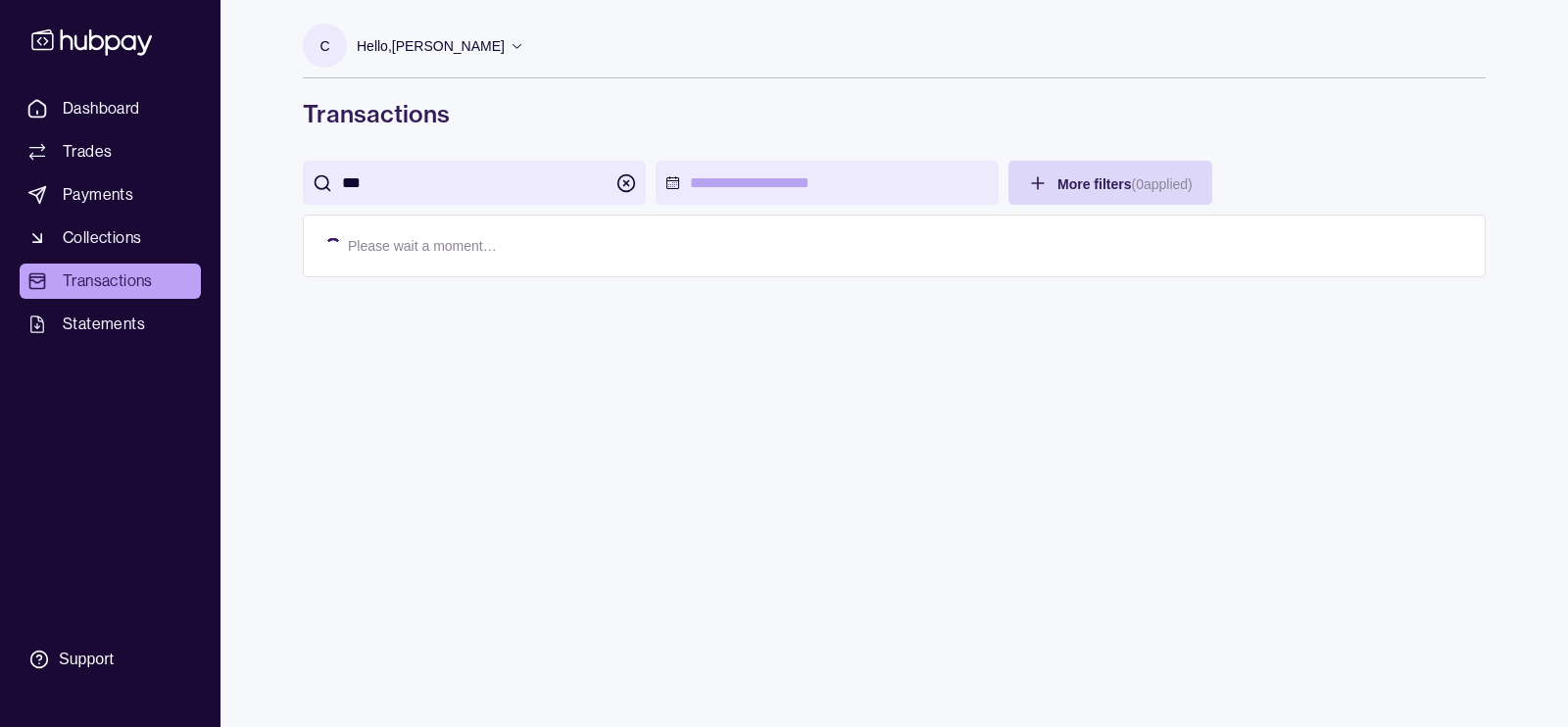 type on "***" 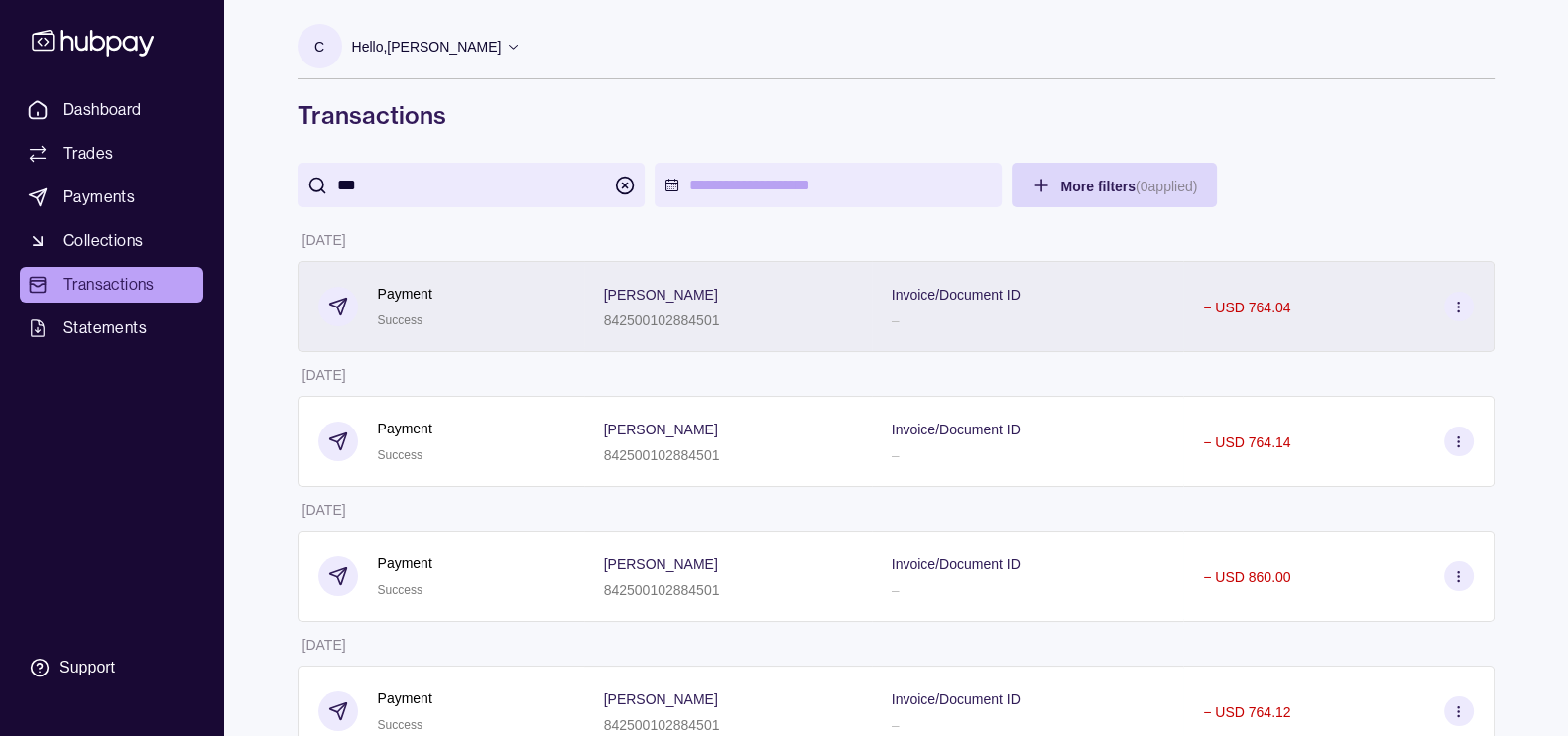 click on "842500102884501" at bounding box center [662, 319] 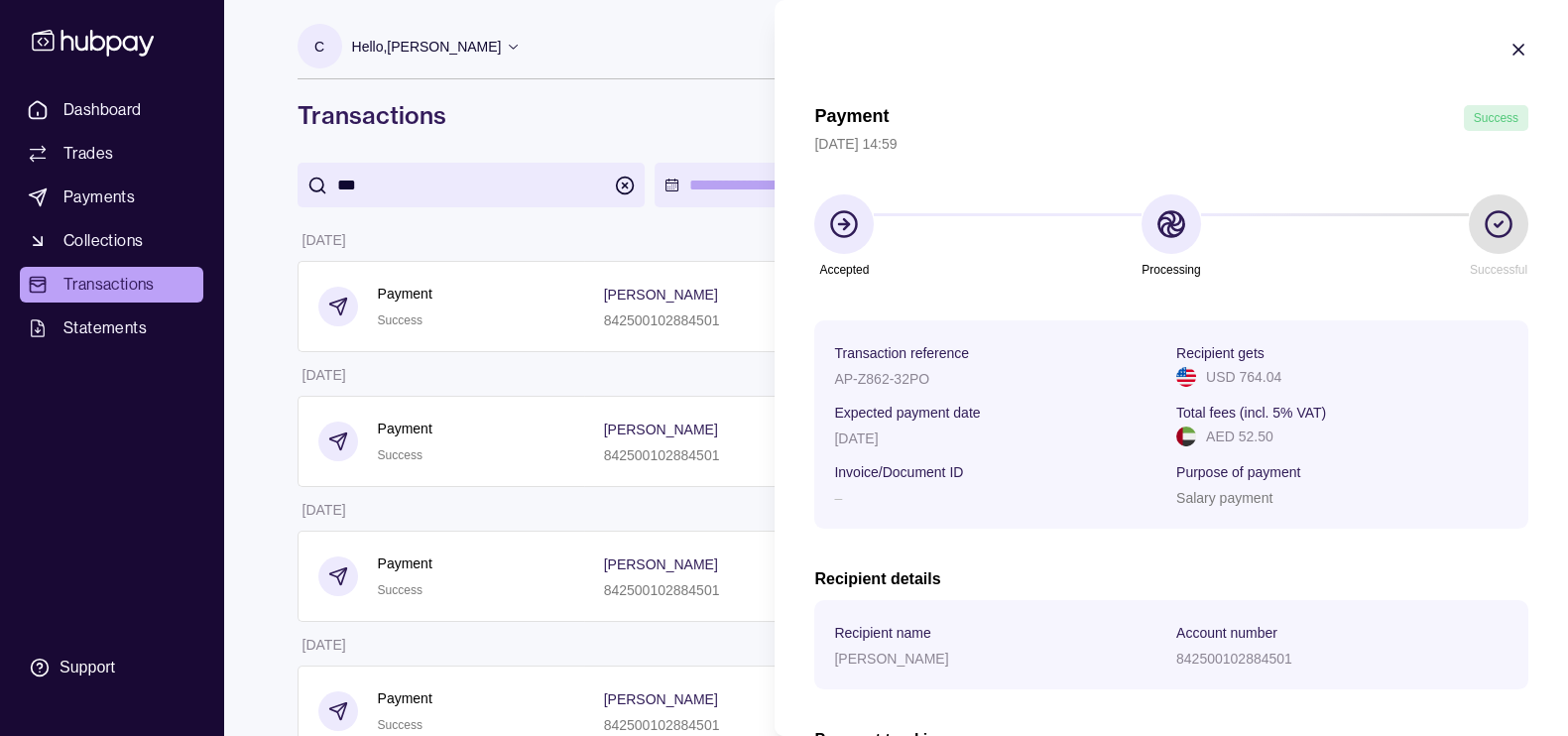 click on "Accepted Processing Successful" at bounding box center (1171, 237) 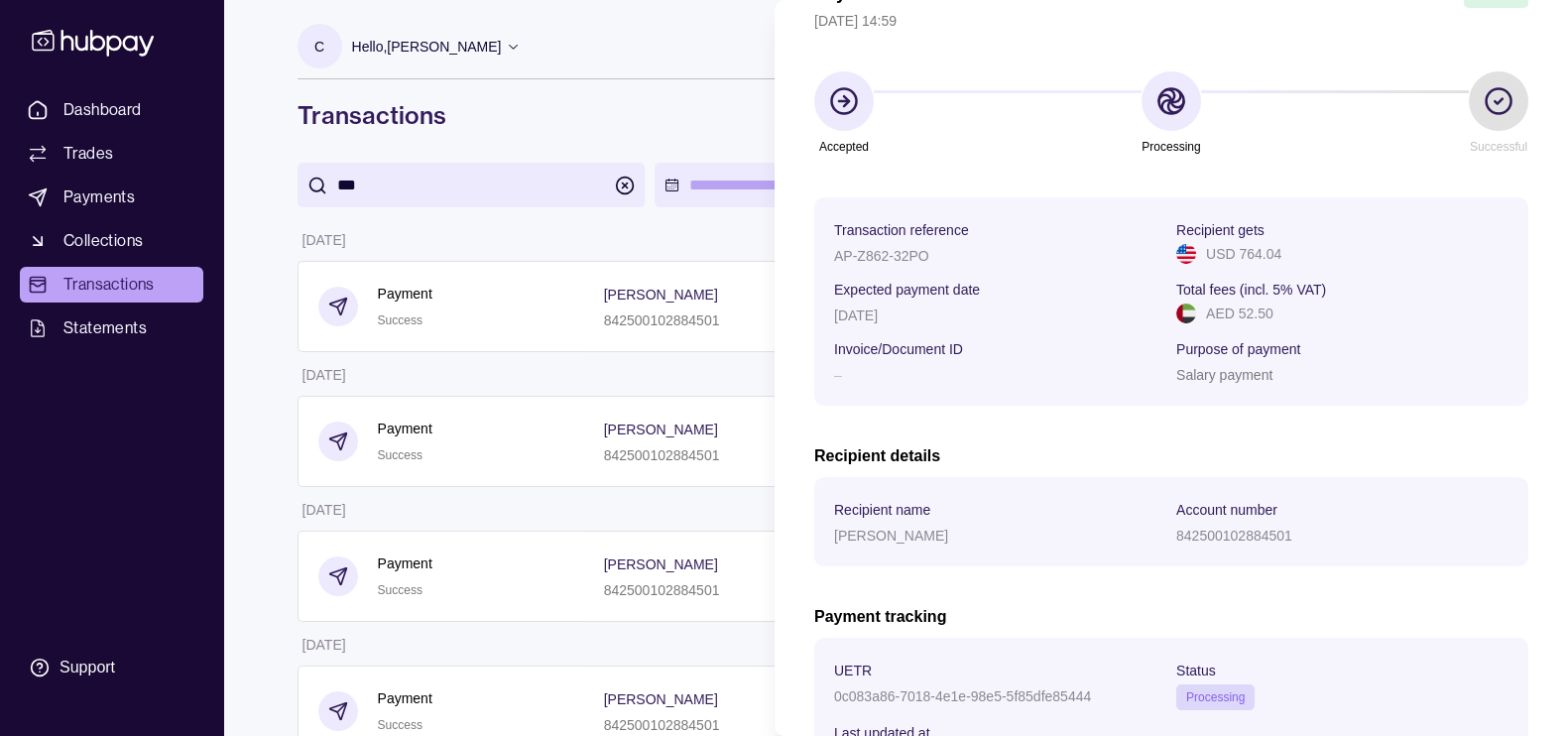scroll, scrollTop: 307, scrollLeft: 0, axis: vertical 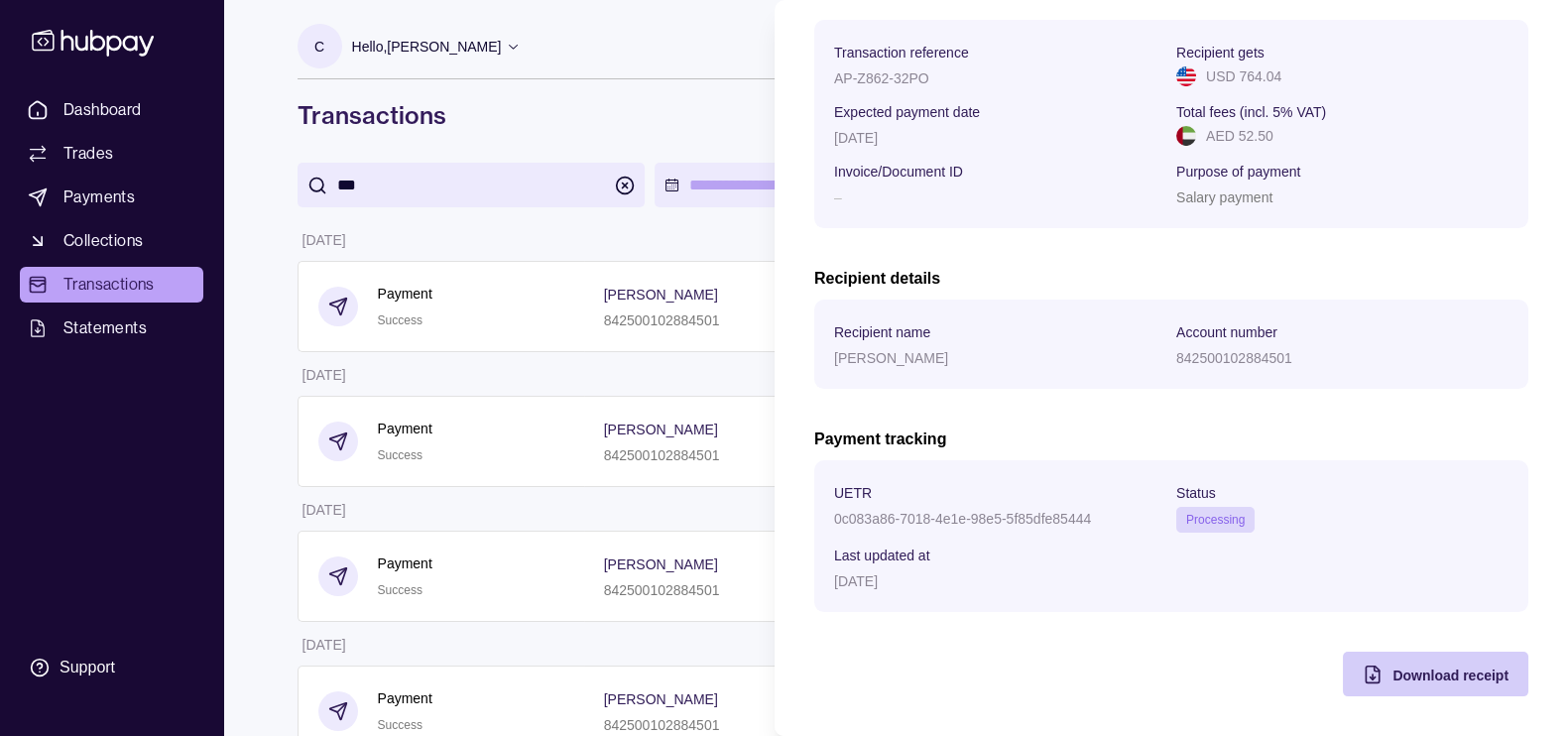 click on "Download receipt" at bounding box center (1450, 675) 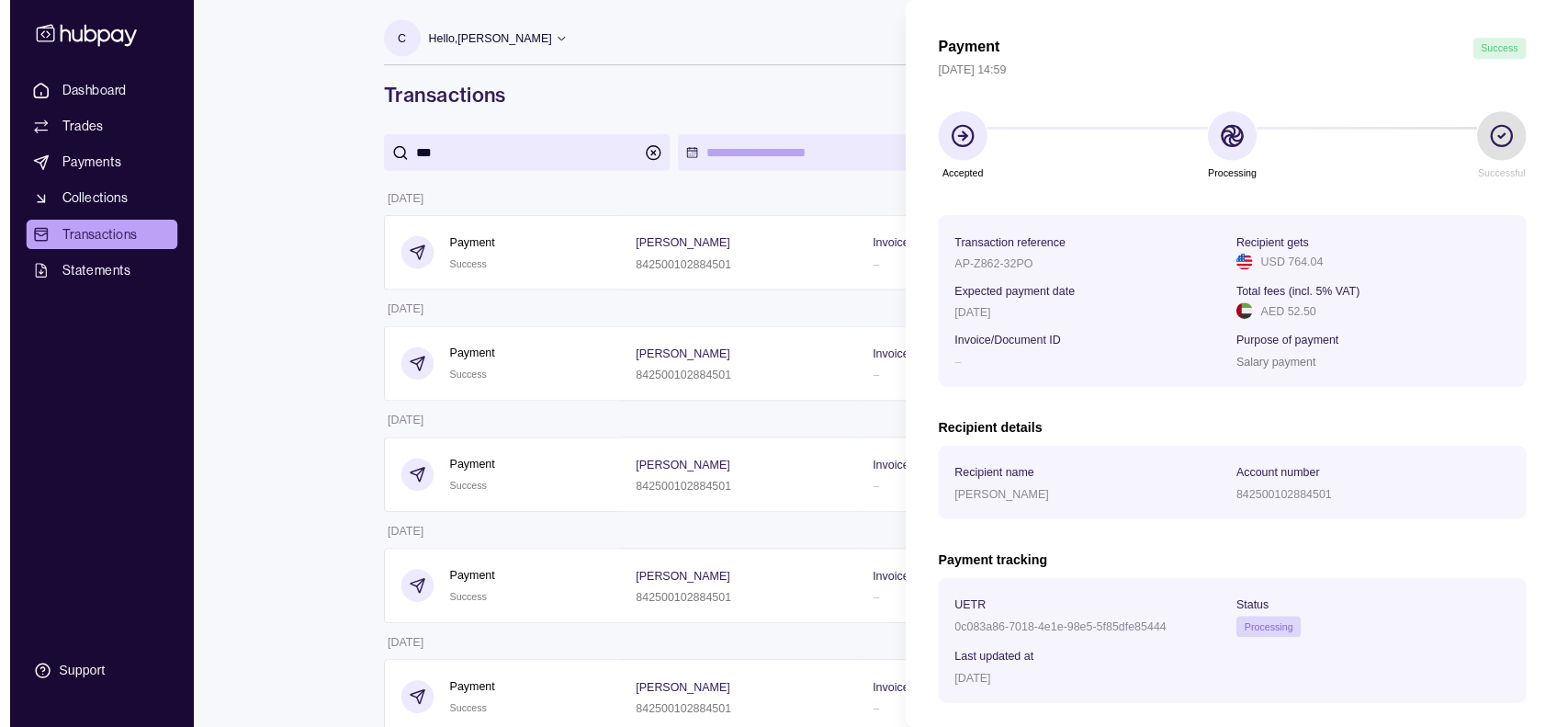 scroll, scrollTop: 0, scrollLeft: 0, axis: both 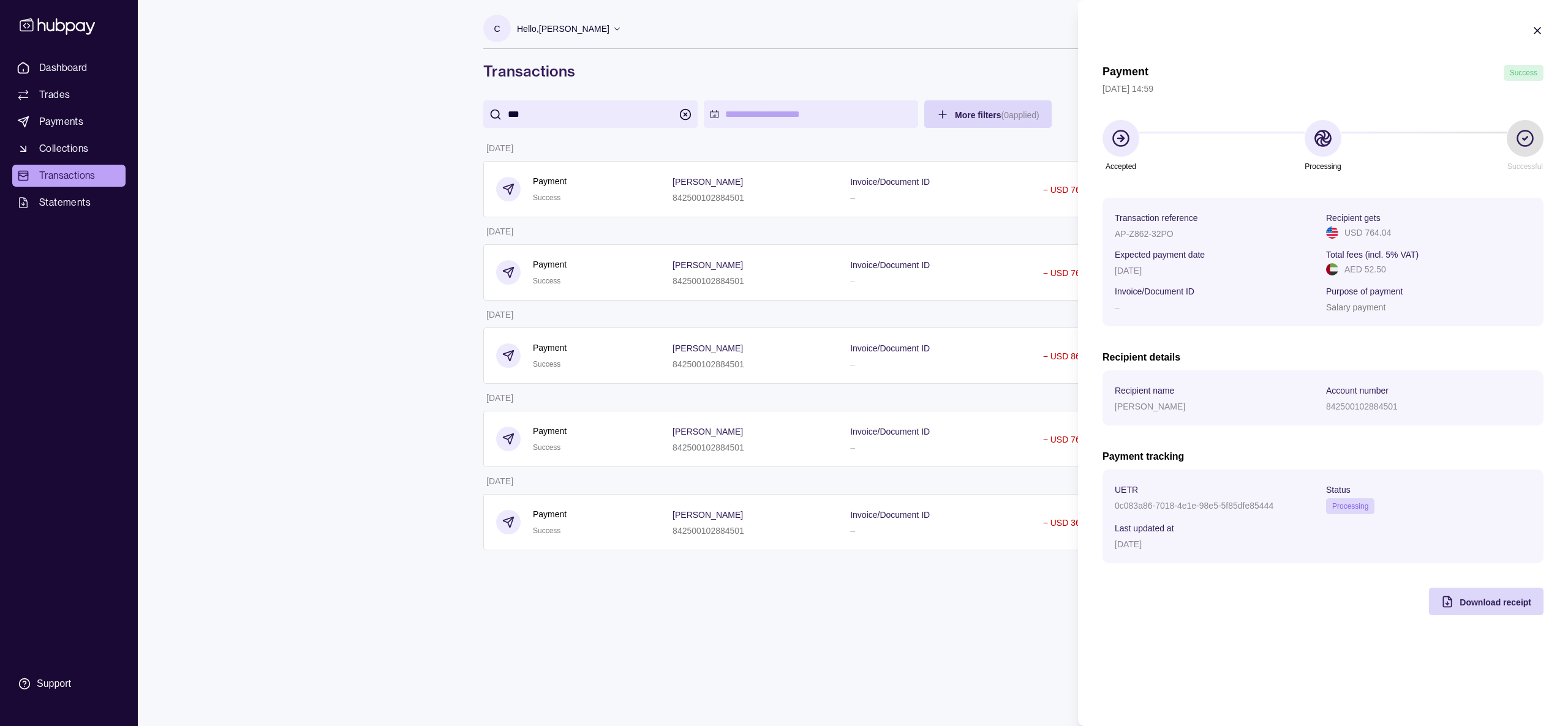 drag, startPoint x: 948, startPoint y: 0, endPoint x: 907, endPoint y: 29, distance: 50.219518 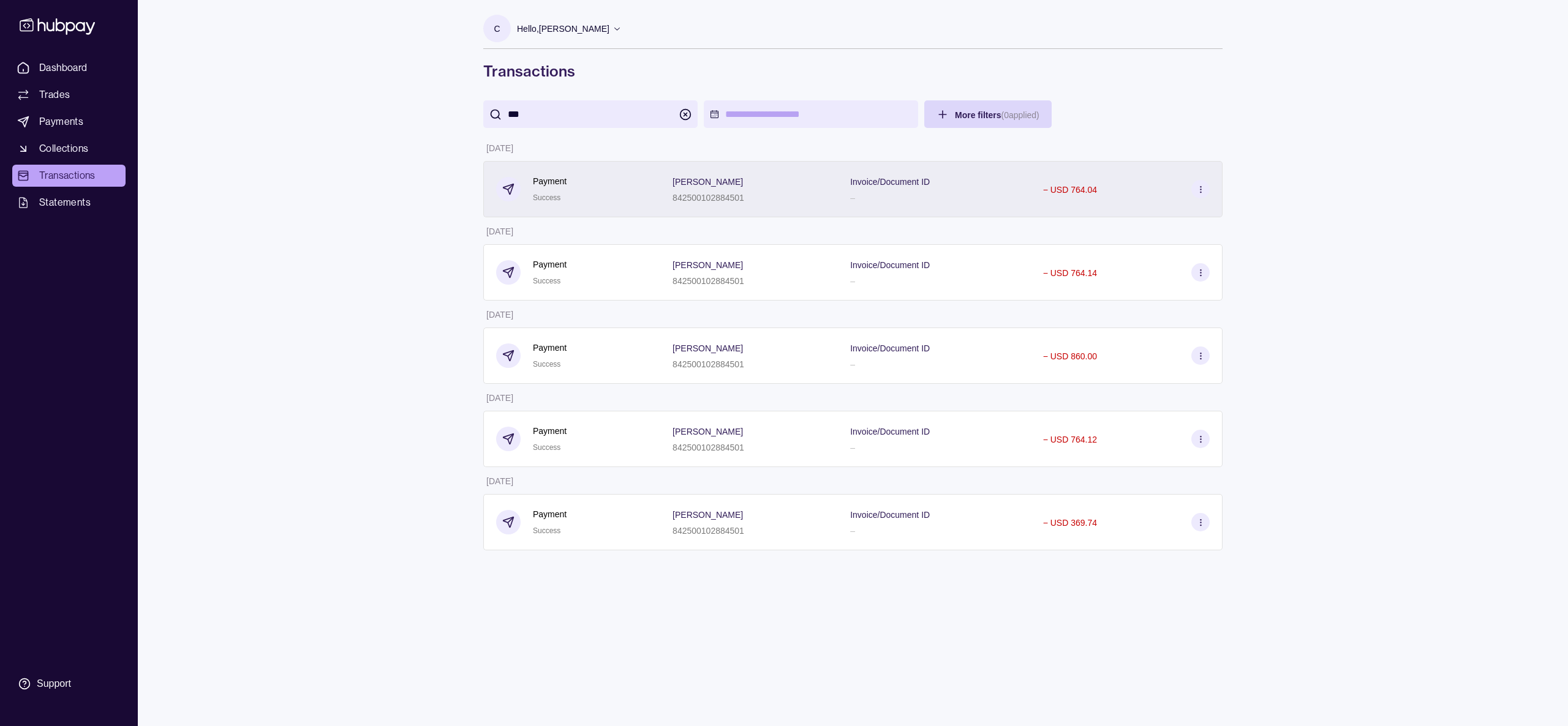 click on "NAVEERA NOORAIN 842500102884501" at bounding box center (749, 189) 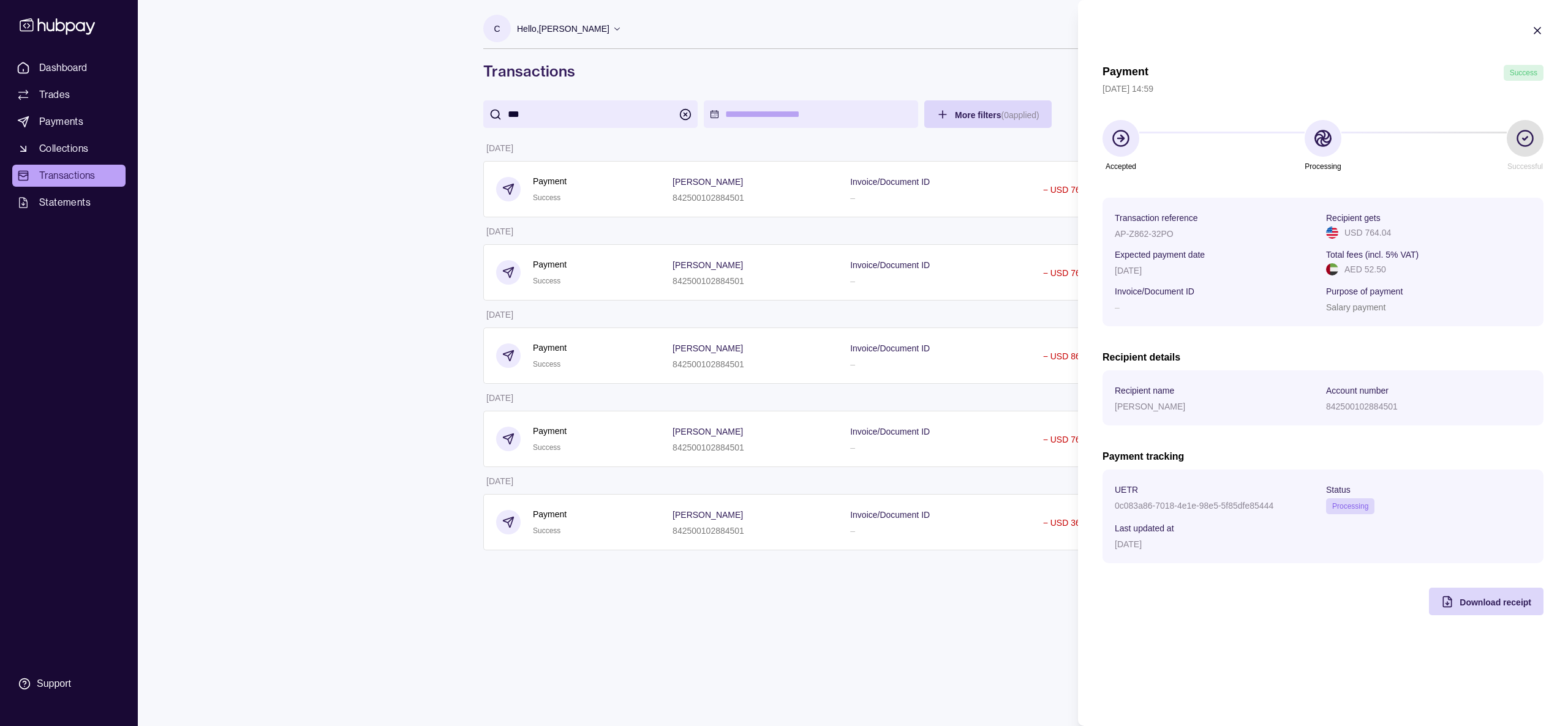 click 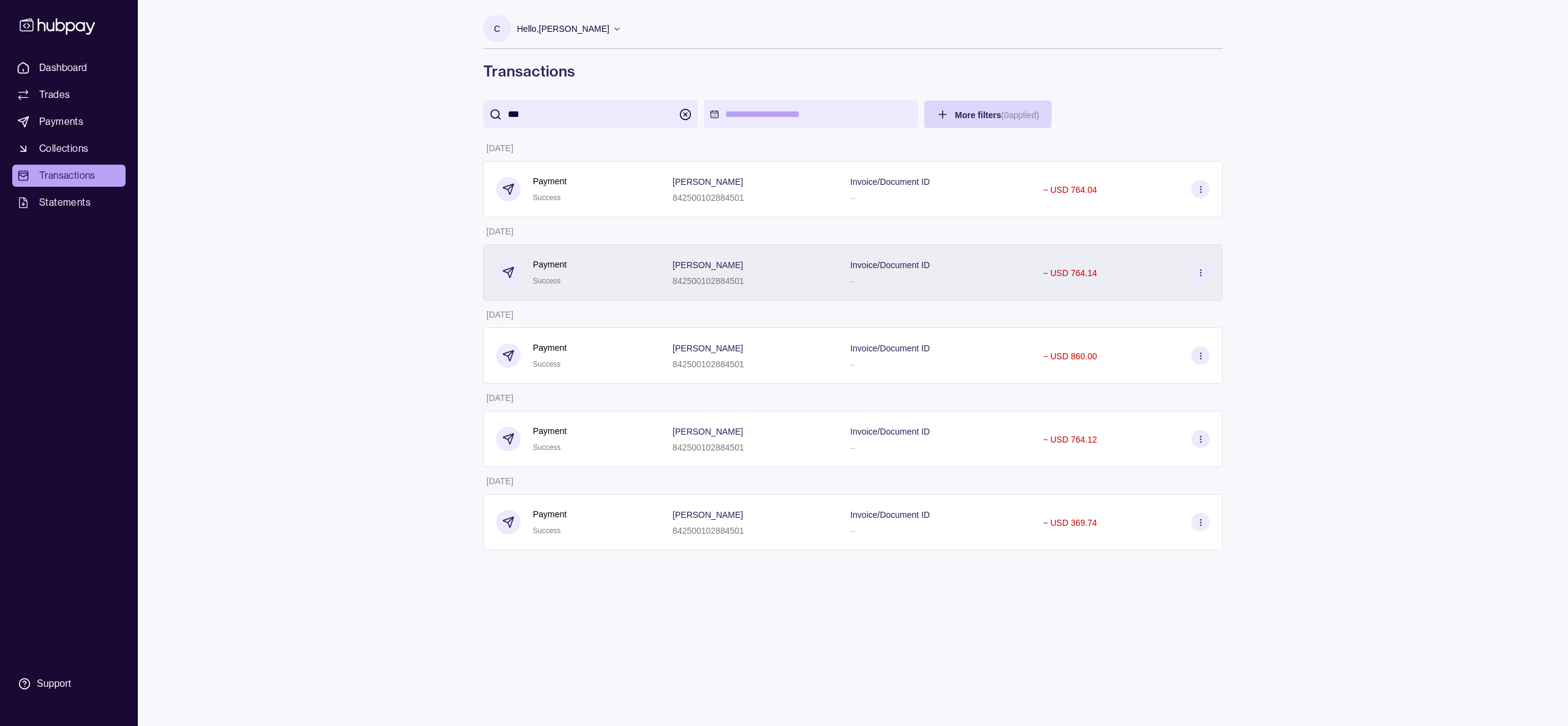 click on "Invoice/Document ID –" at bounding box center [934, 272] 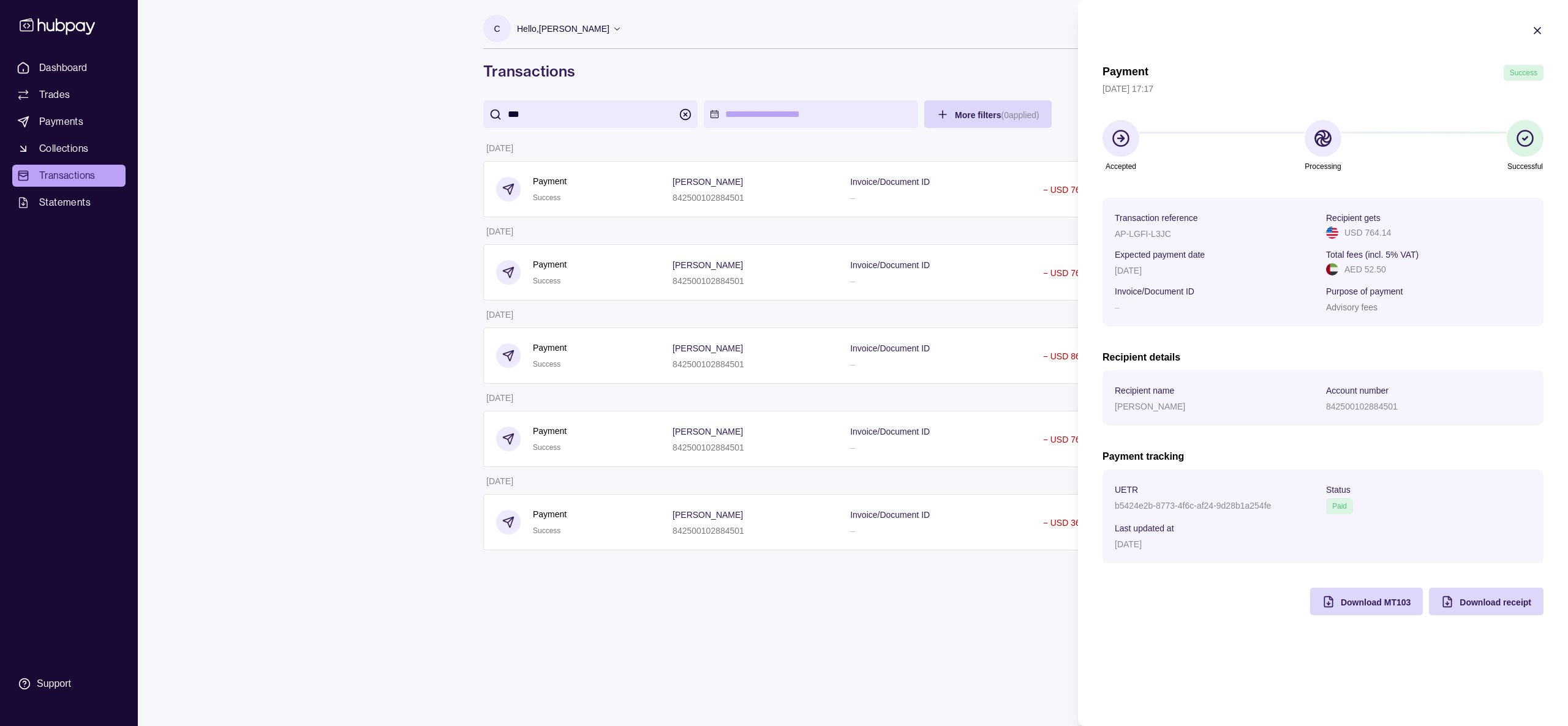 click 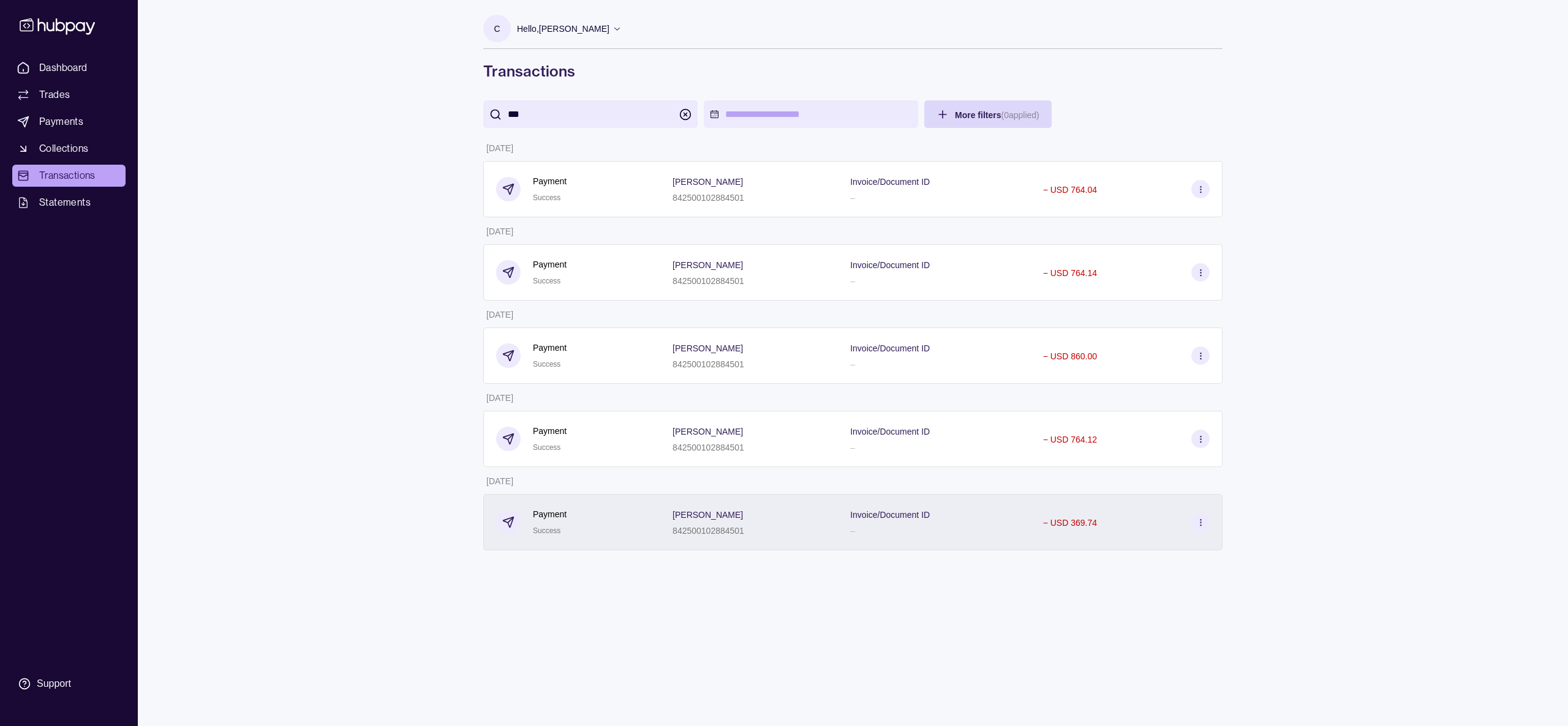 click on "Invoice/Document ID –" at bounding box center (934, 522) 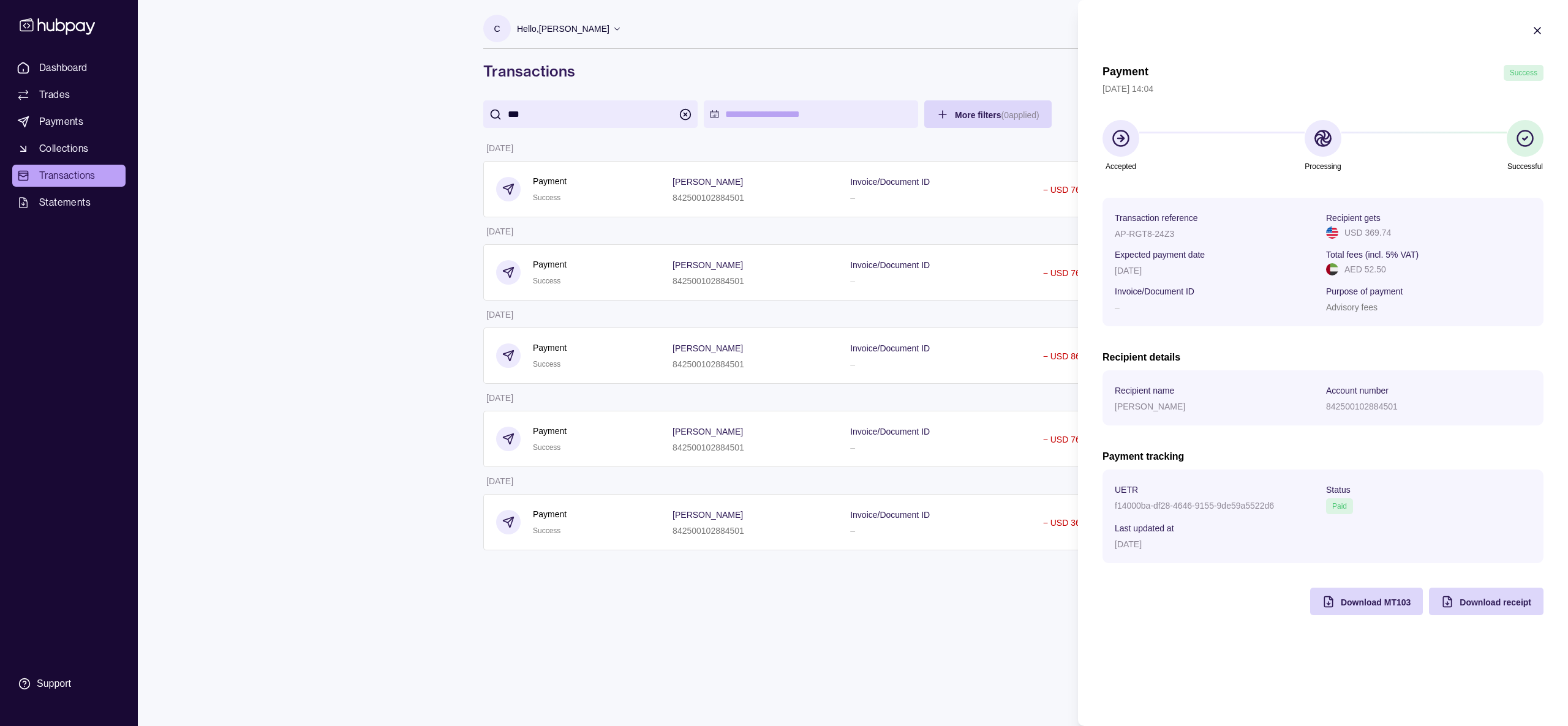 click 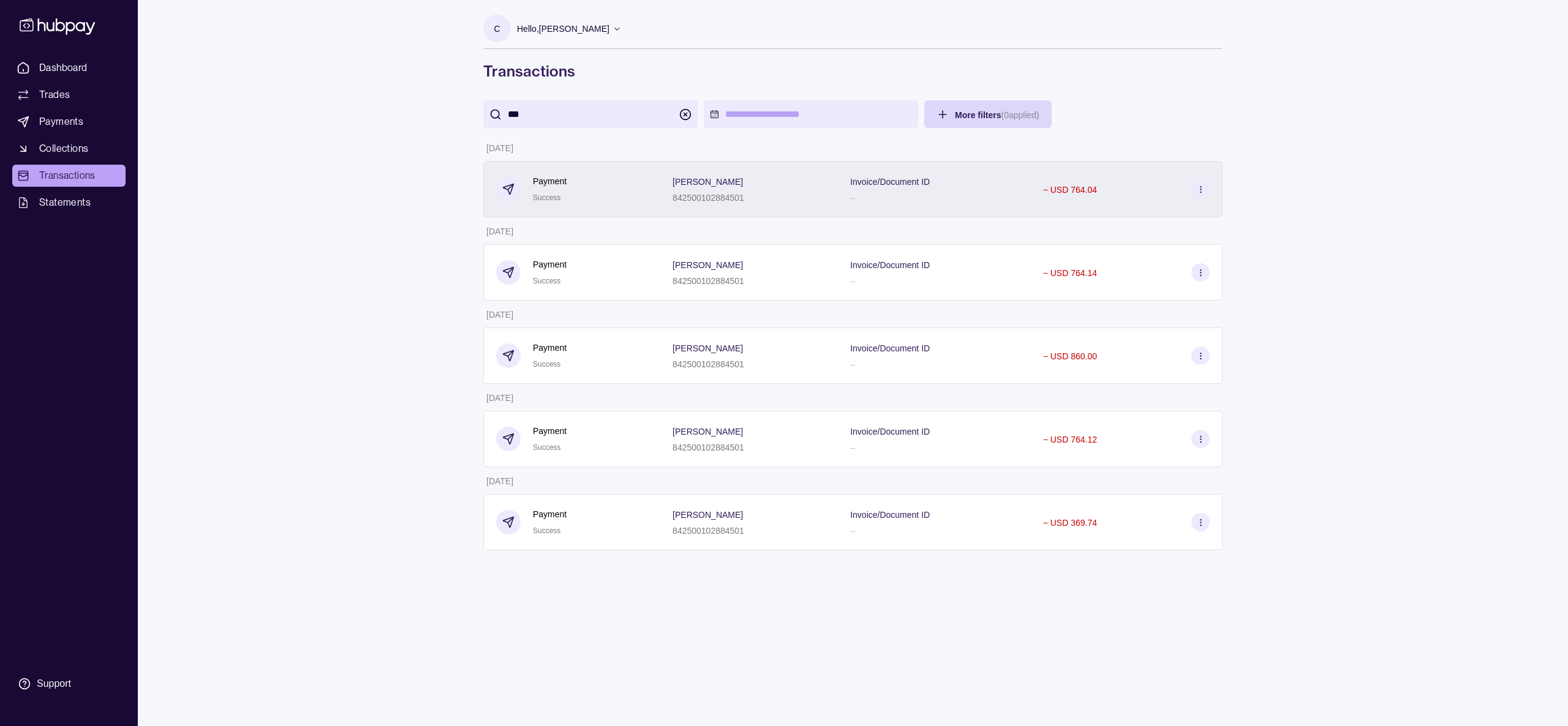click on "Invoice/Document ID –" at bounding box center (934, 189) 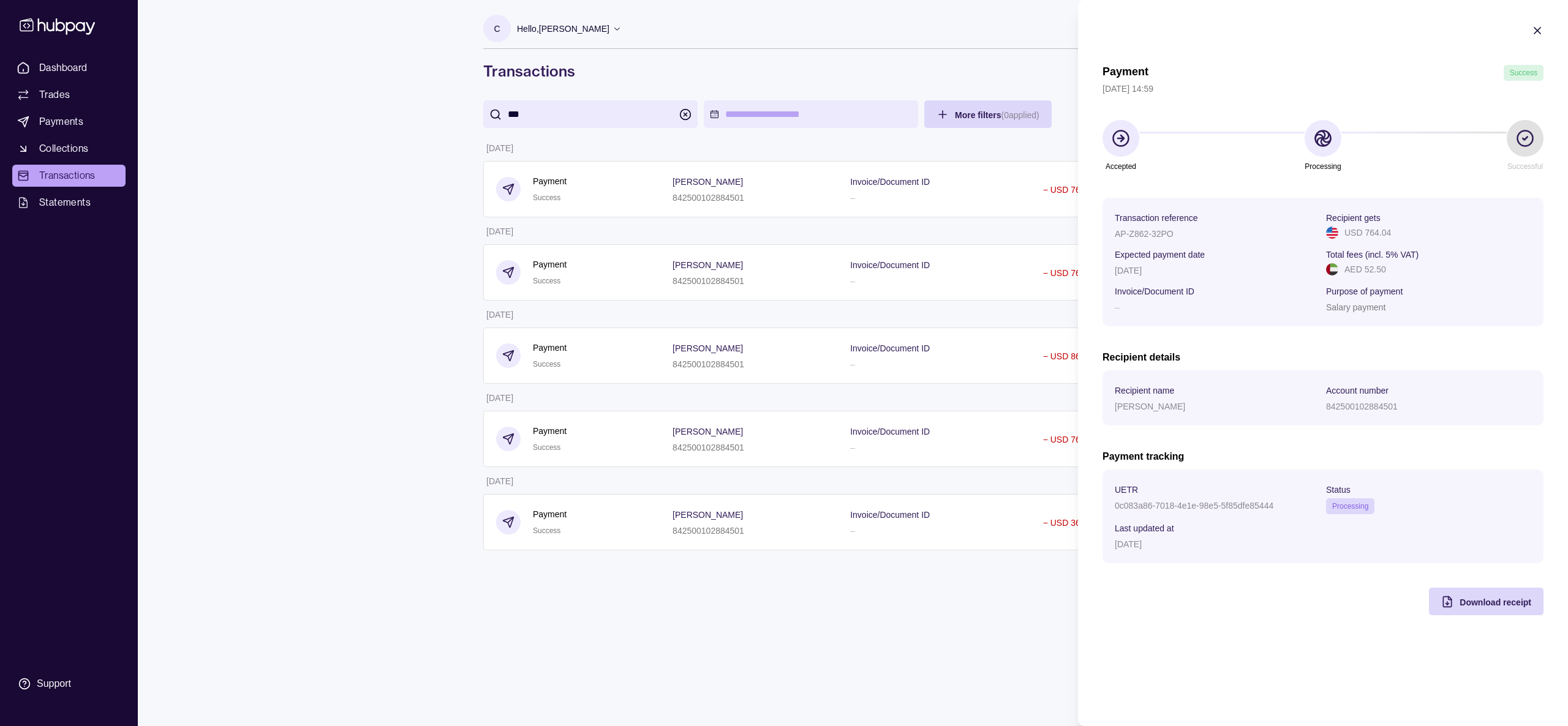 click 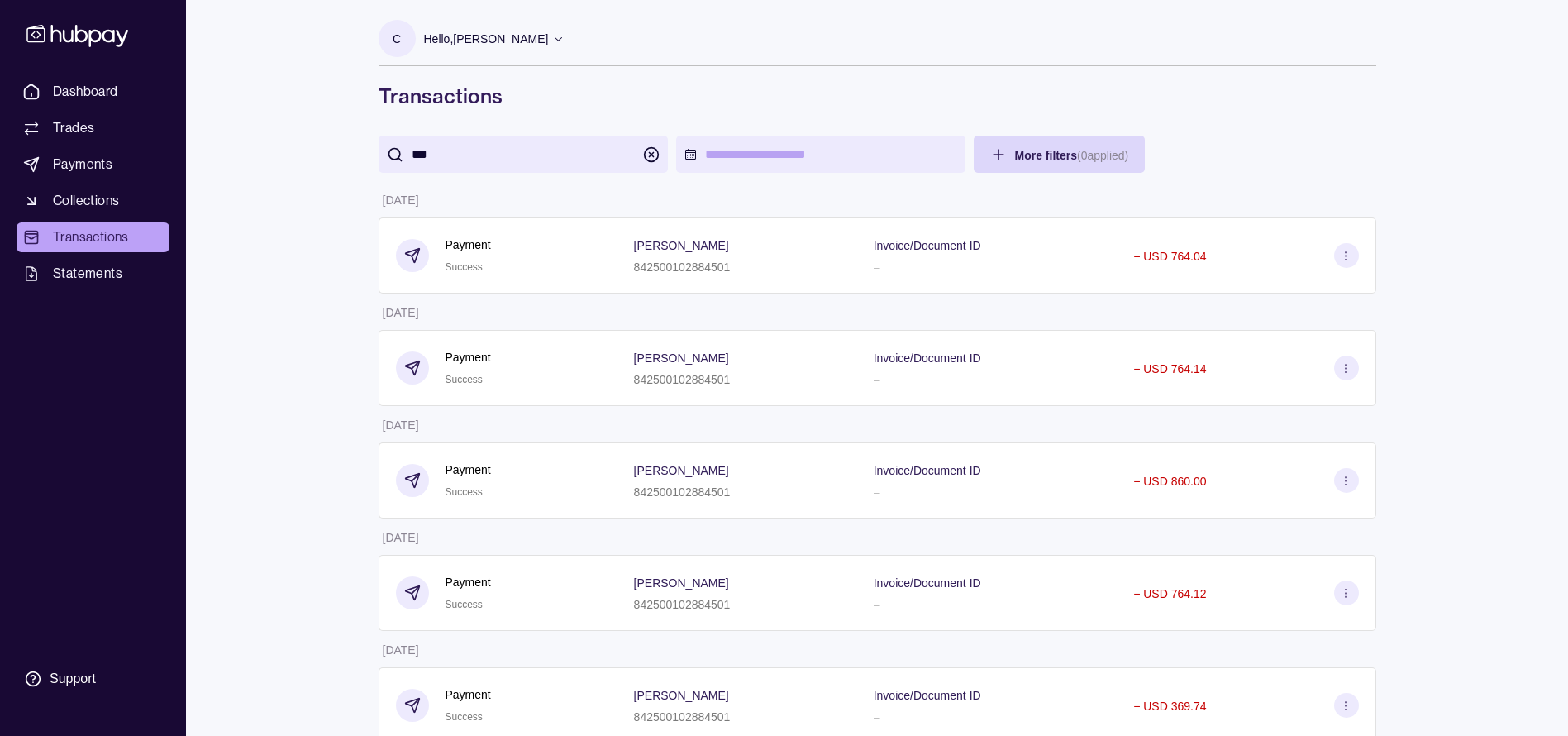 drag, startPoint x: 2075, startPoint y: 2, endPoint x: 872, endPoint y: 89, distance: 1206.1418 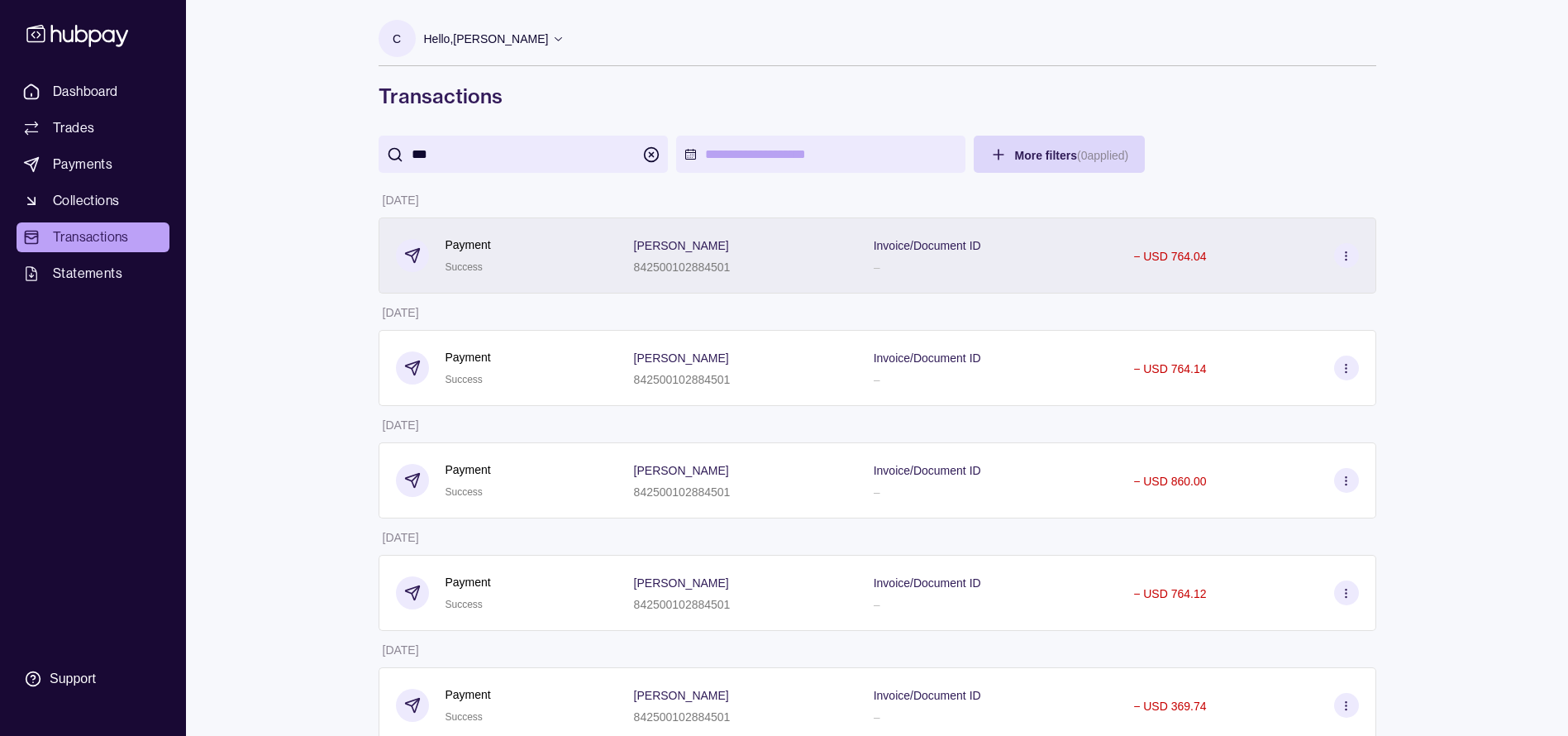 click on "Invoice/Document ID –" at bounding box center [987, 256] 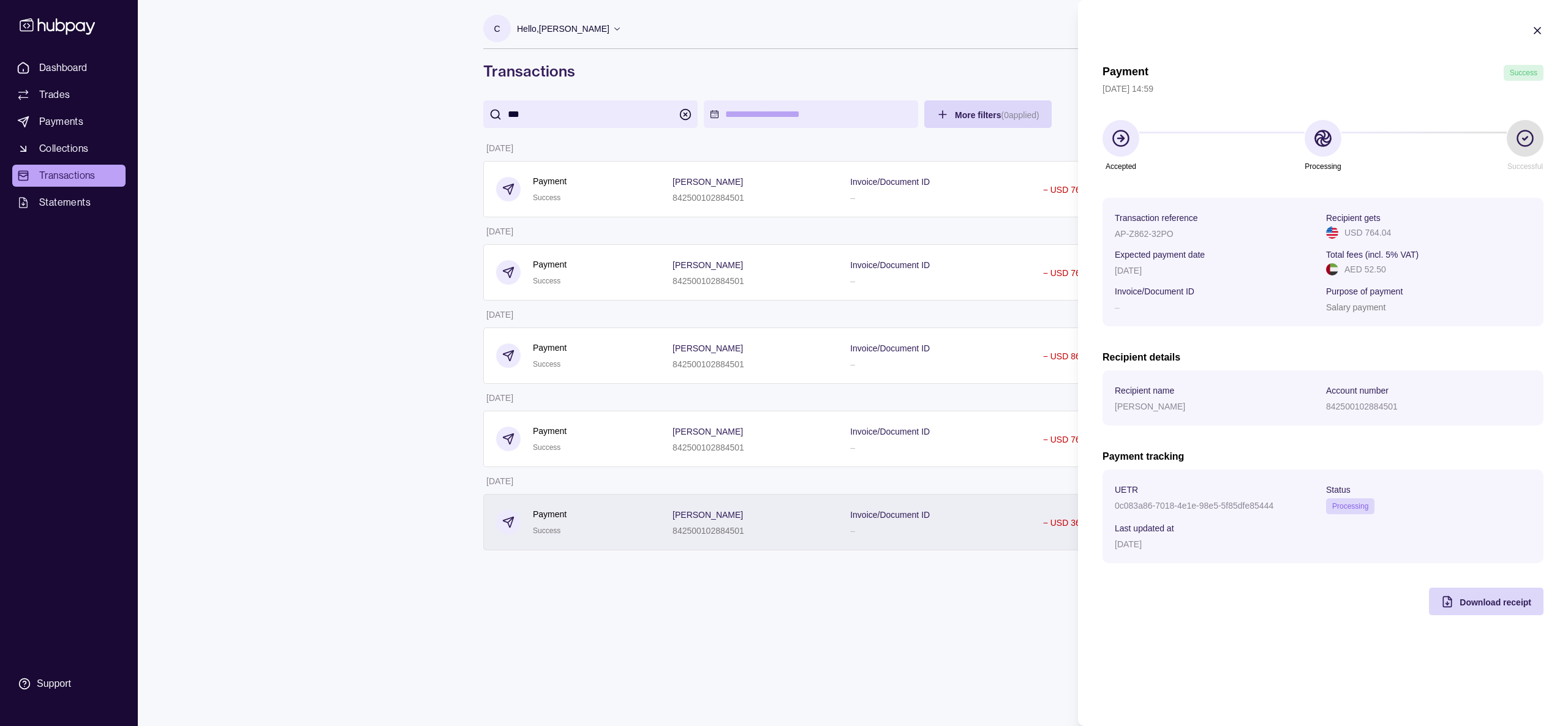 drag, startPoint x: 1159, startPoint y: 1, endPoint x: 1144, endPoint y: 523, distance: 522.2155 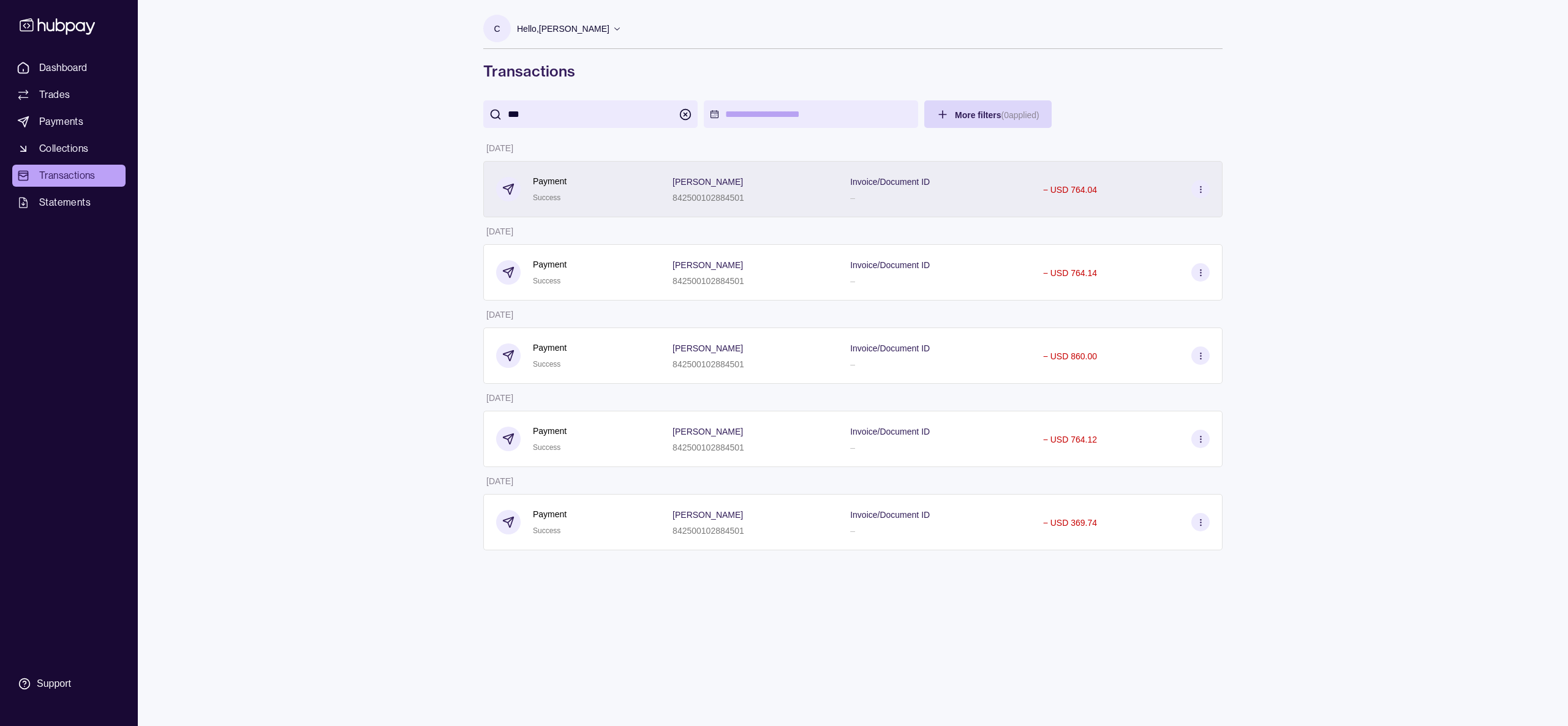 click on "Invoice/Document ID –" at bounding box center [934, 189] 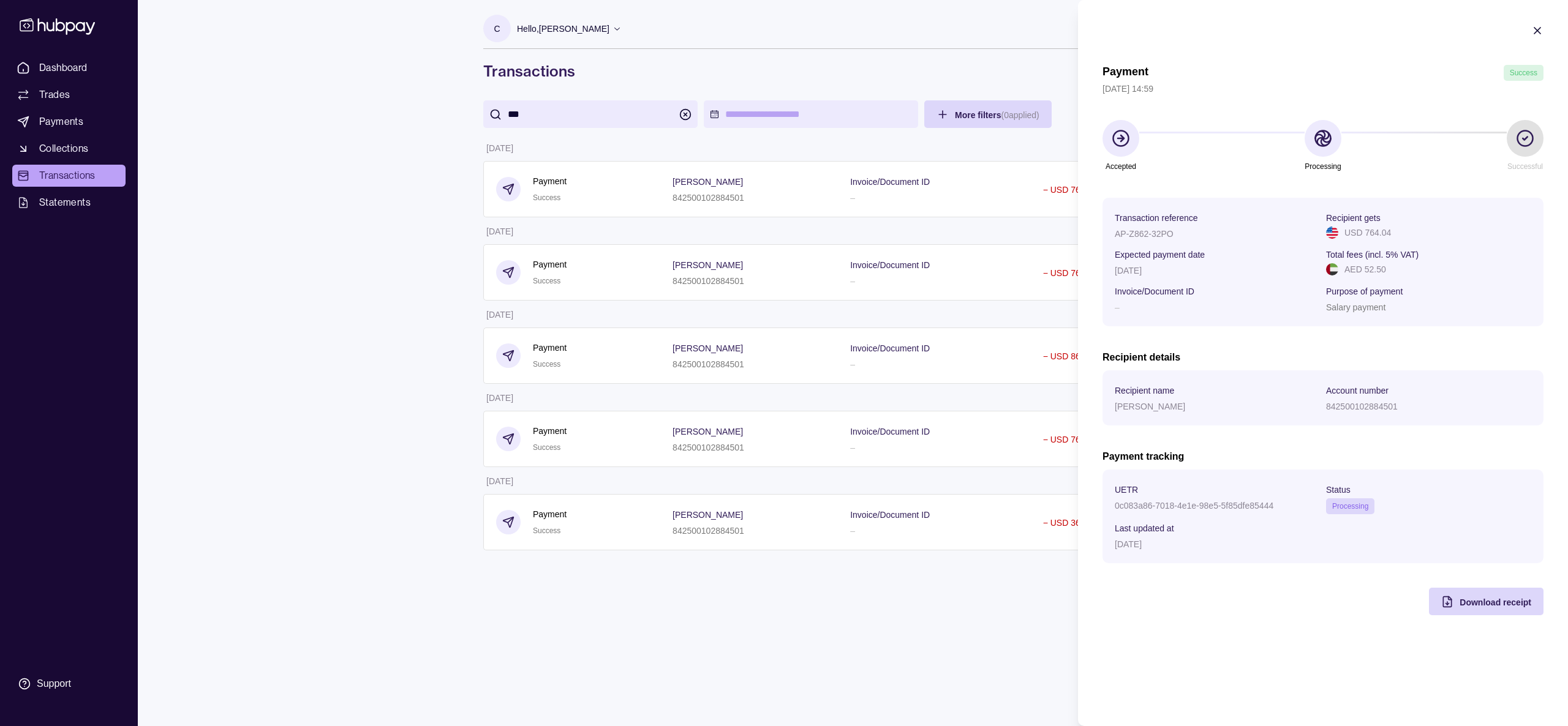 type 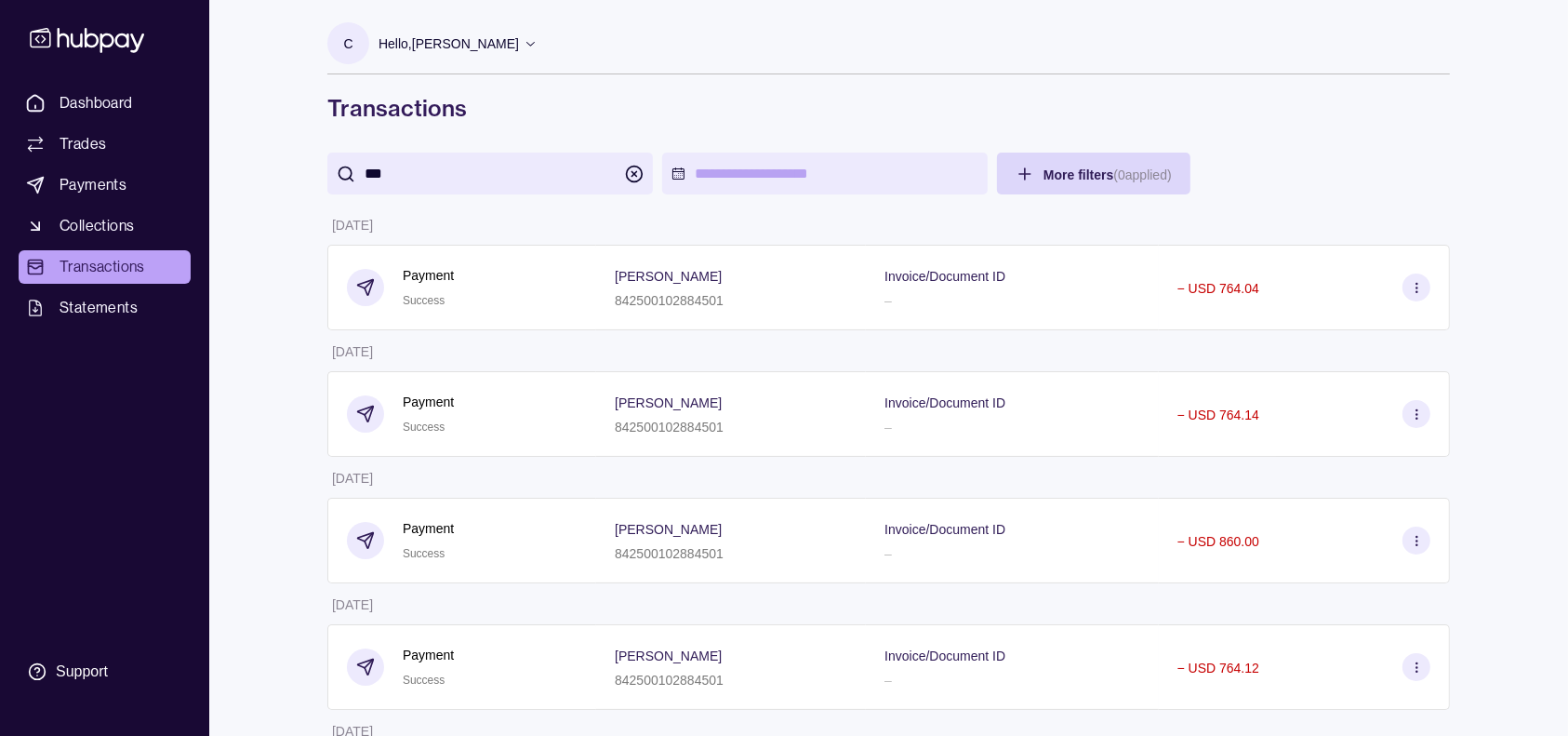 drag, startPoint x: 2338, startPoint y: 3, endPoint x: 397, endPoint y: 166, distance: 1947.8321 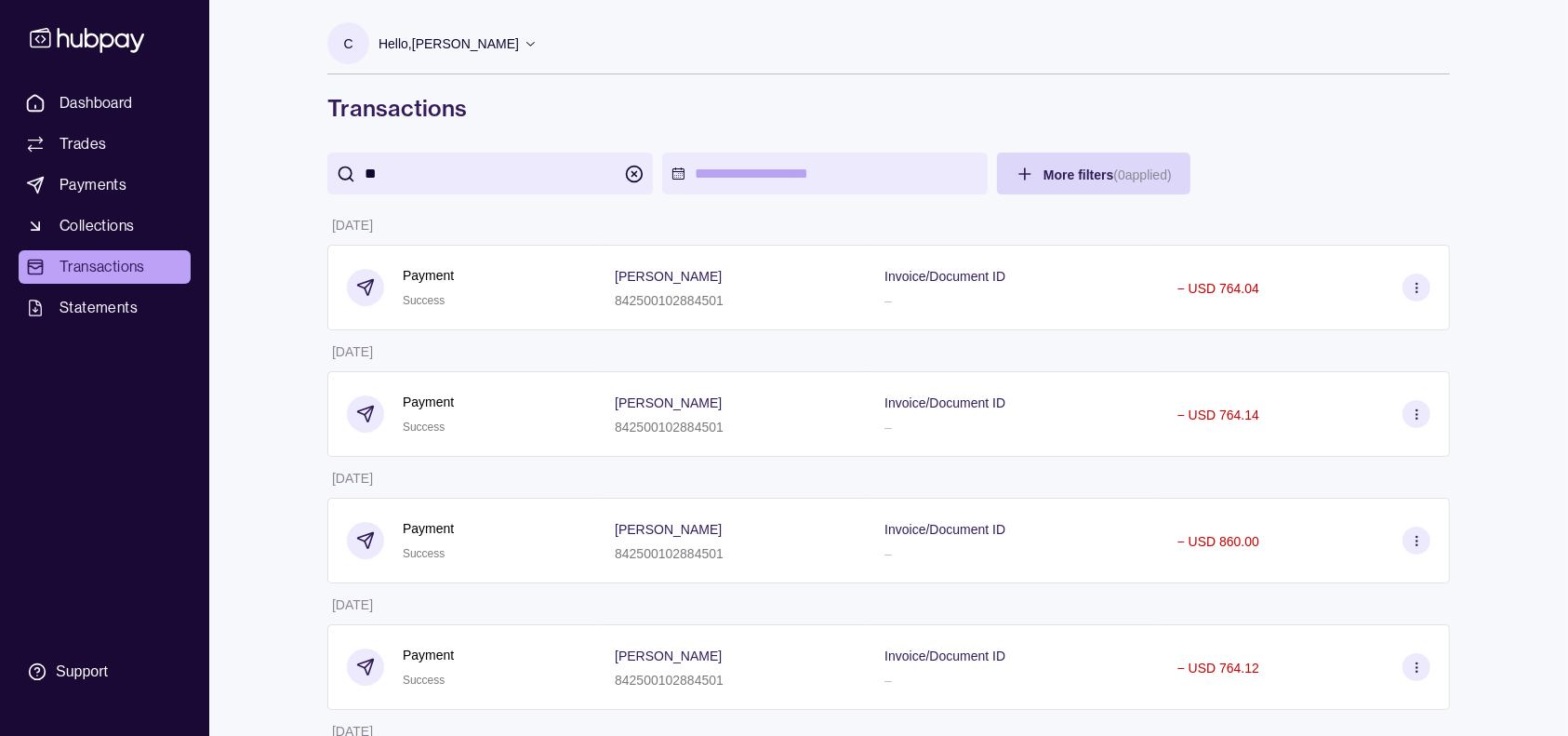 type on "*" 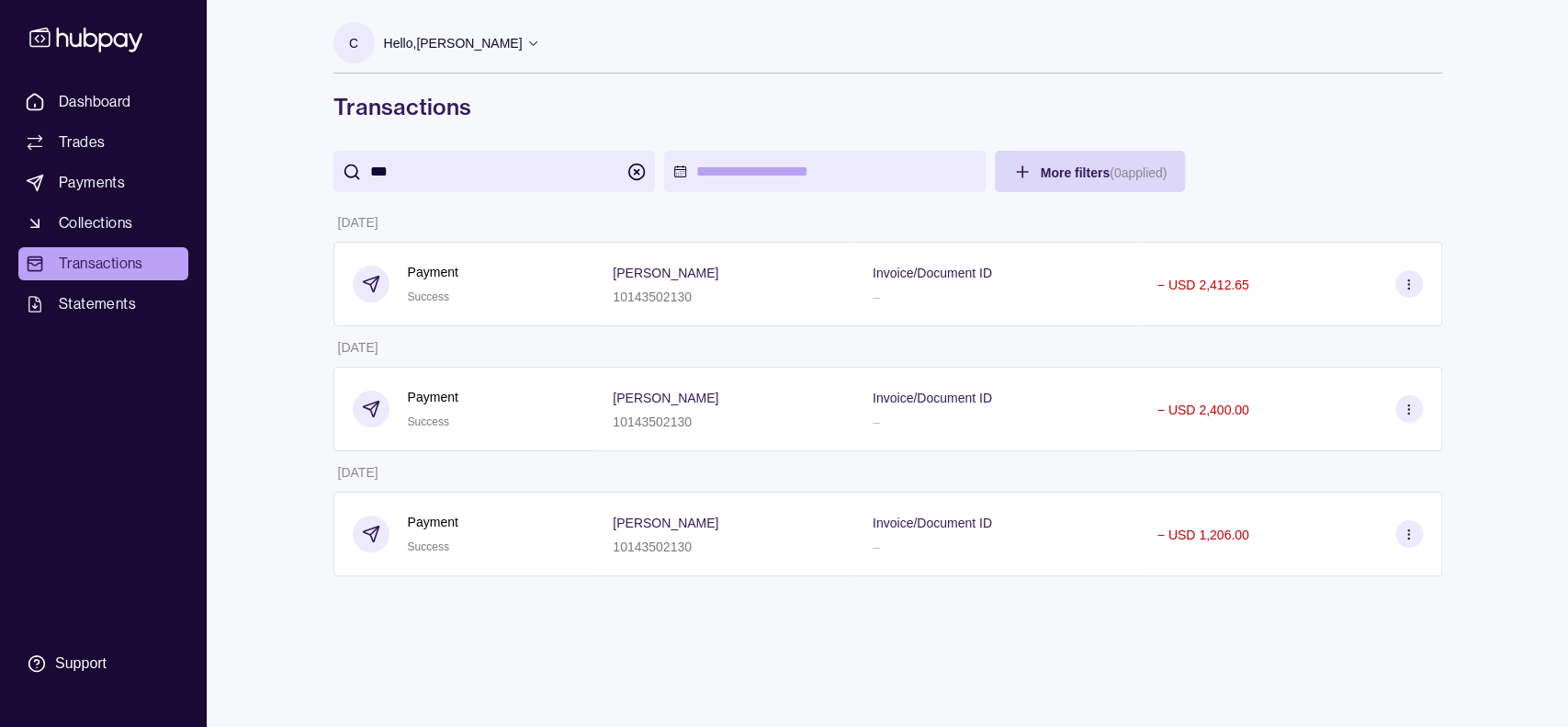 type on "***" 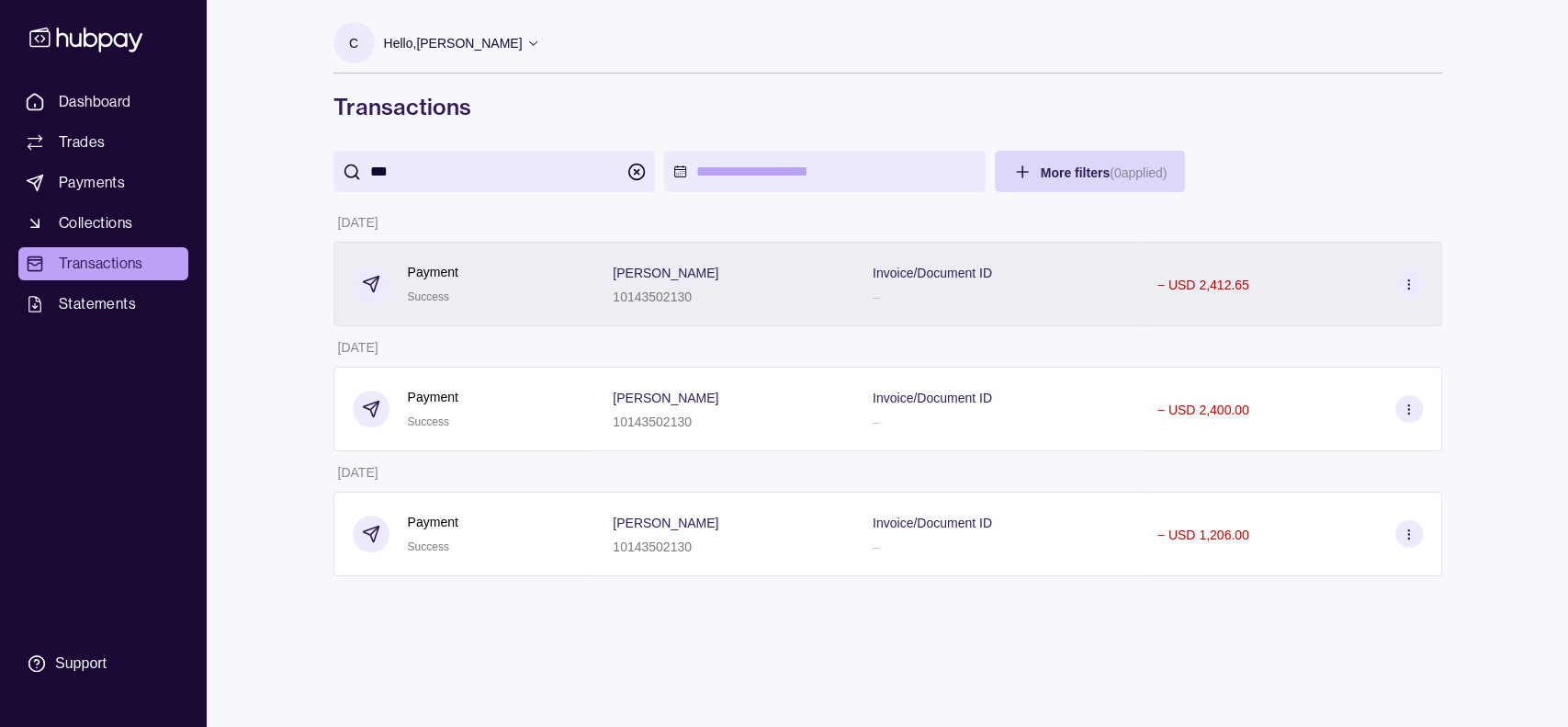 click on "Invoice/Document ID –" at bounding box center (997, 284) 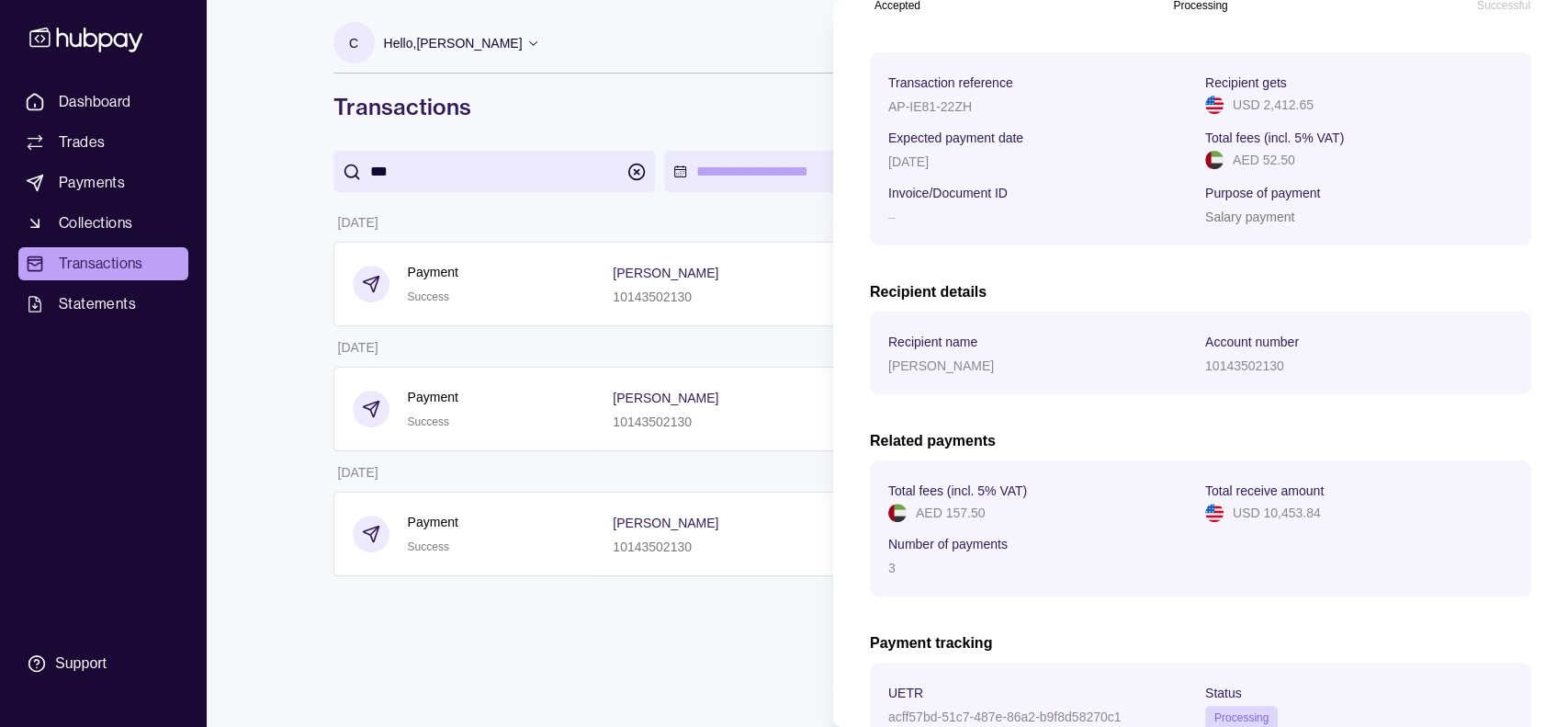 scroll, scrollTop: 435, scrollLeft: 0, axis: vertical 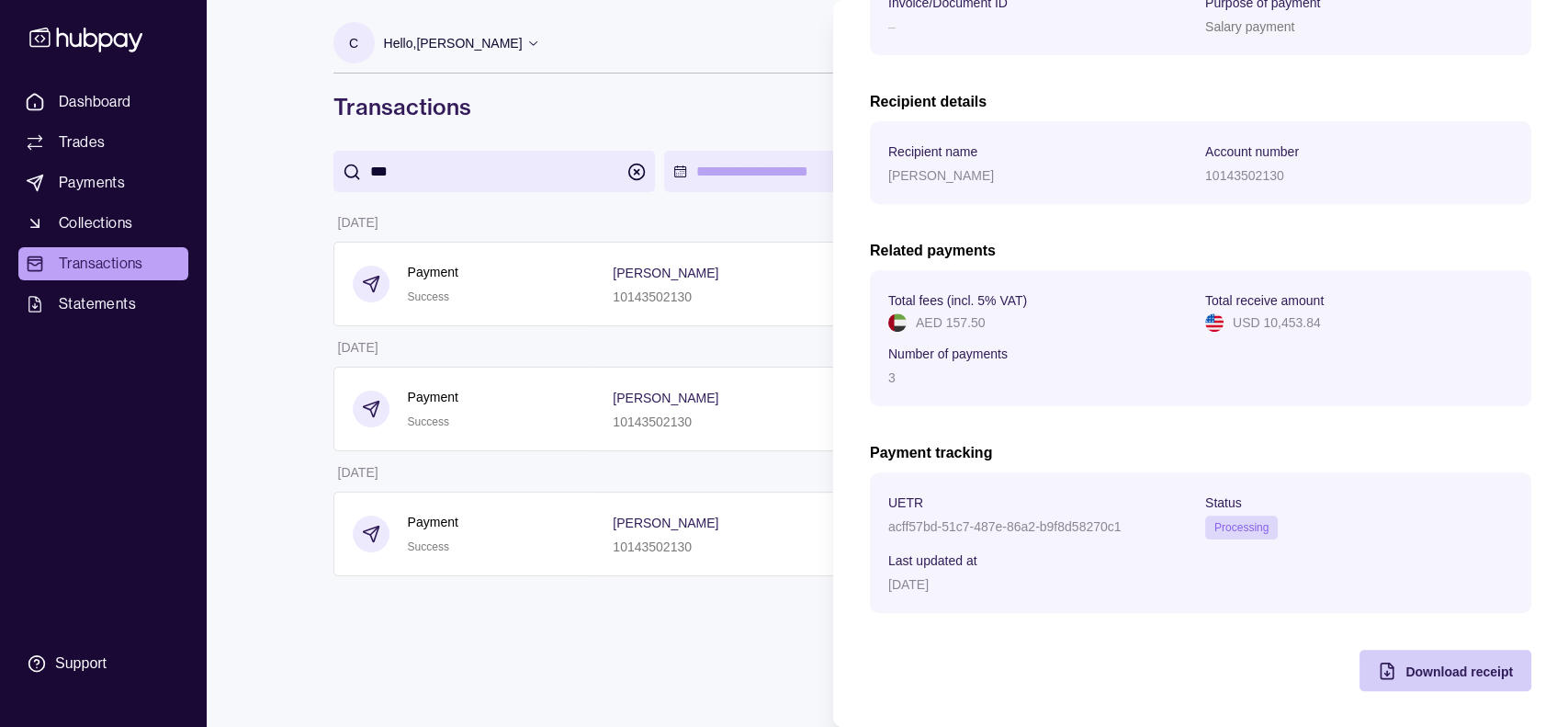 click 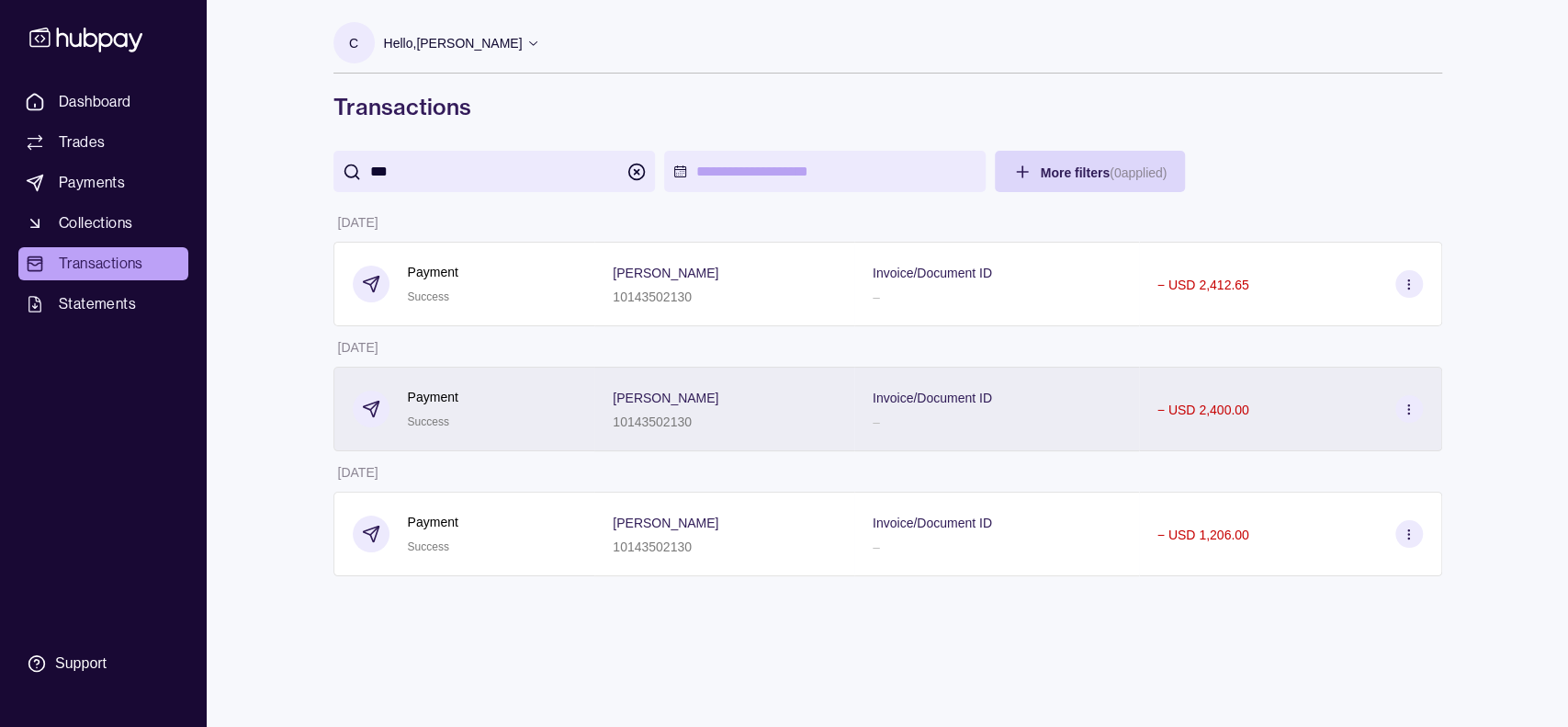 click on "Invoice/Document ID –" at bounding box center (997, 409) 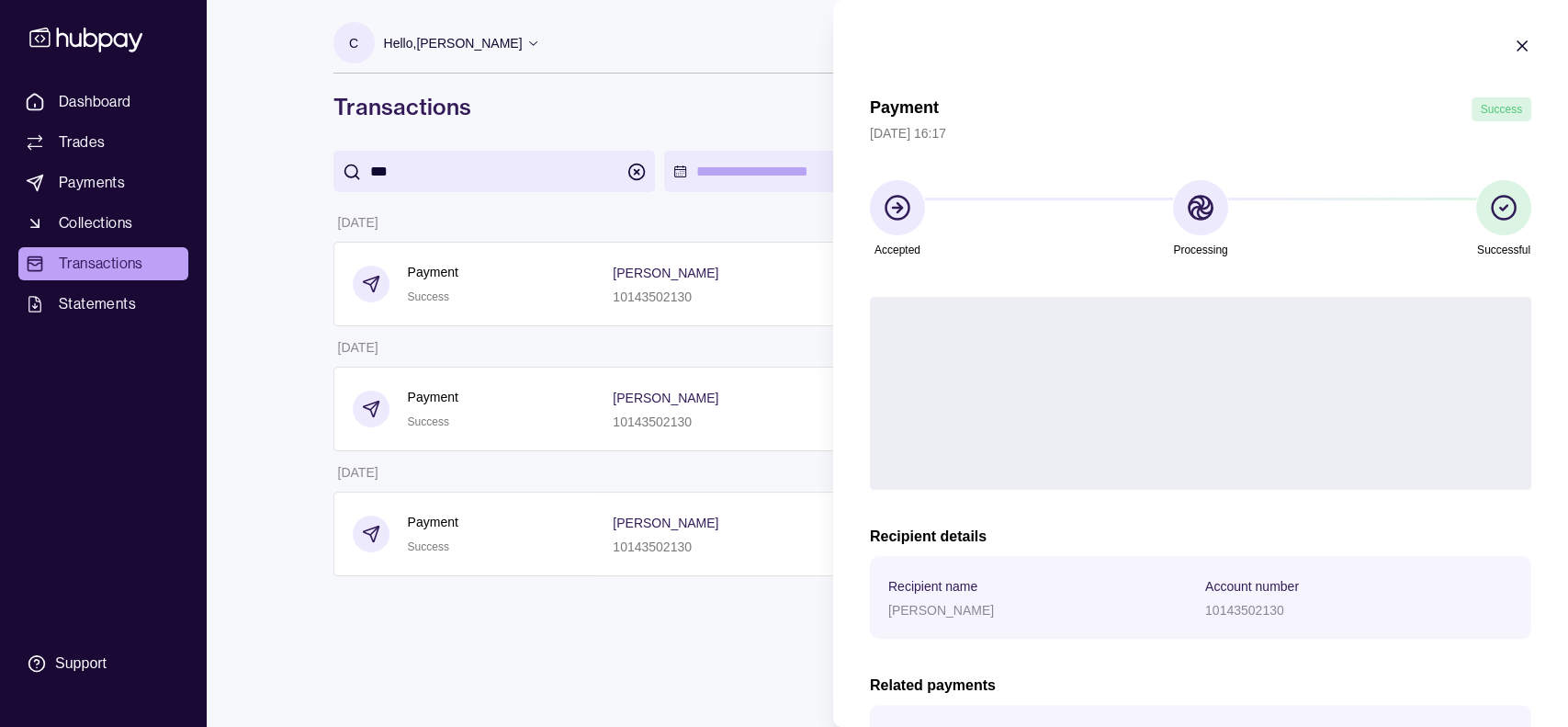 click 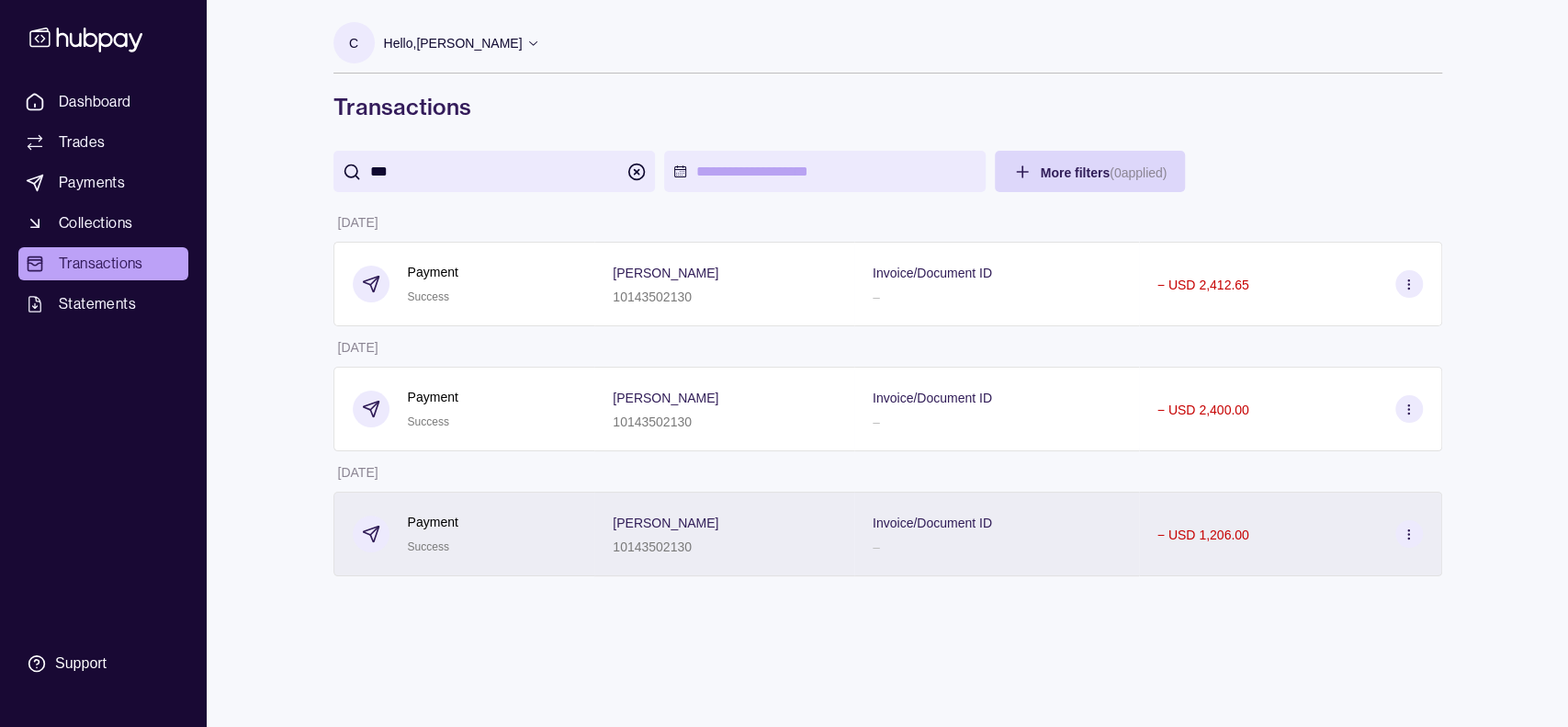click on "[PERSON_NAME] 10143502130" at bounding box center [724, 534] 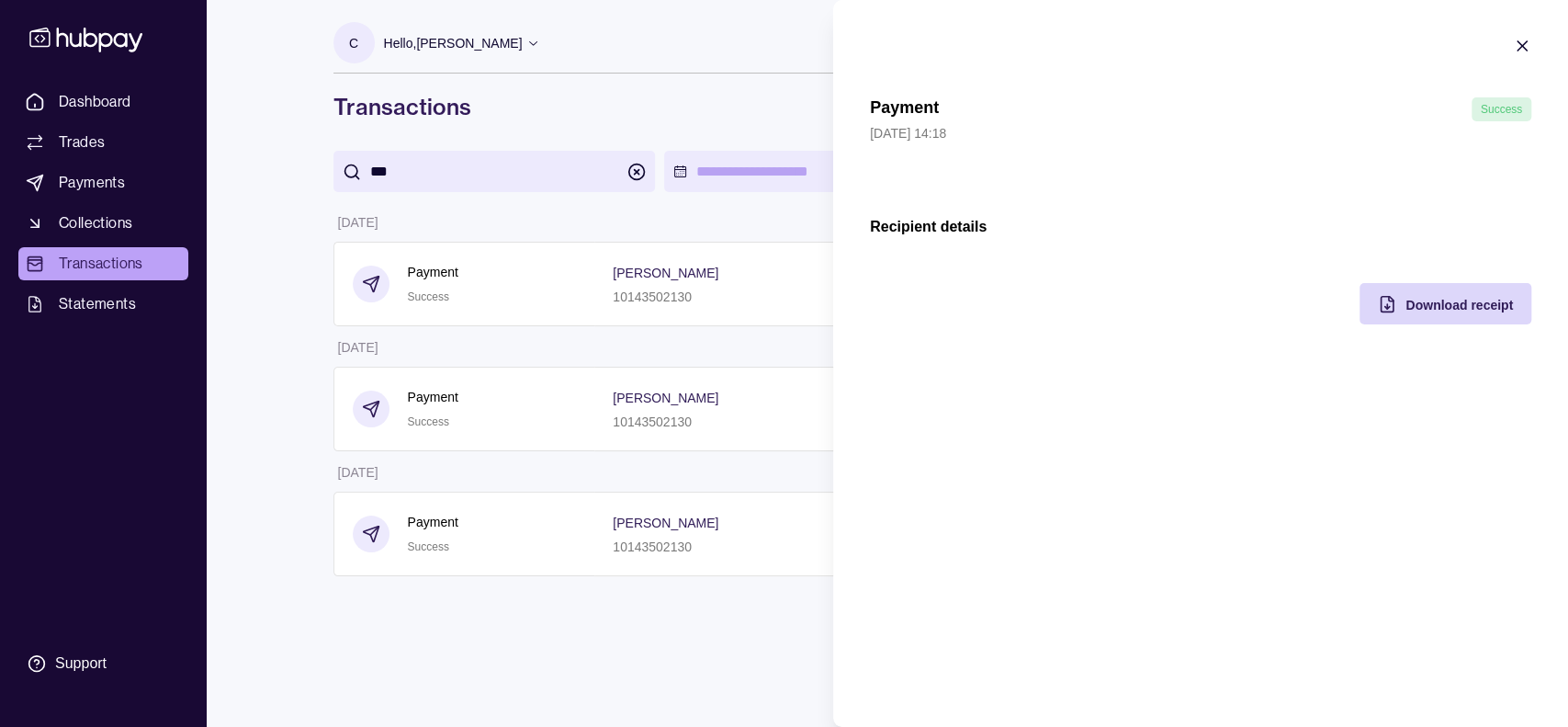 click 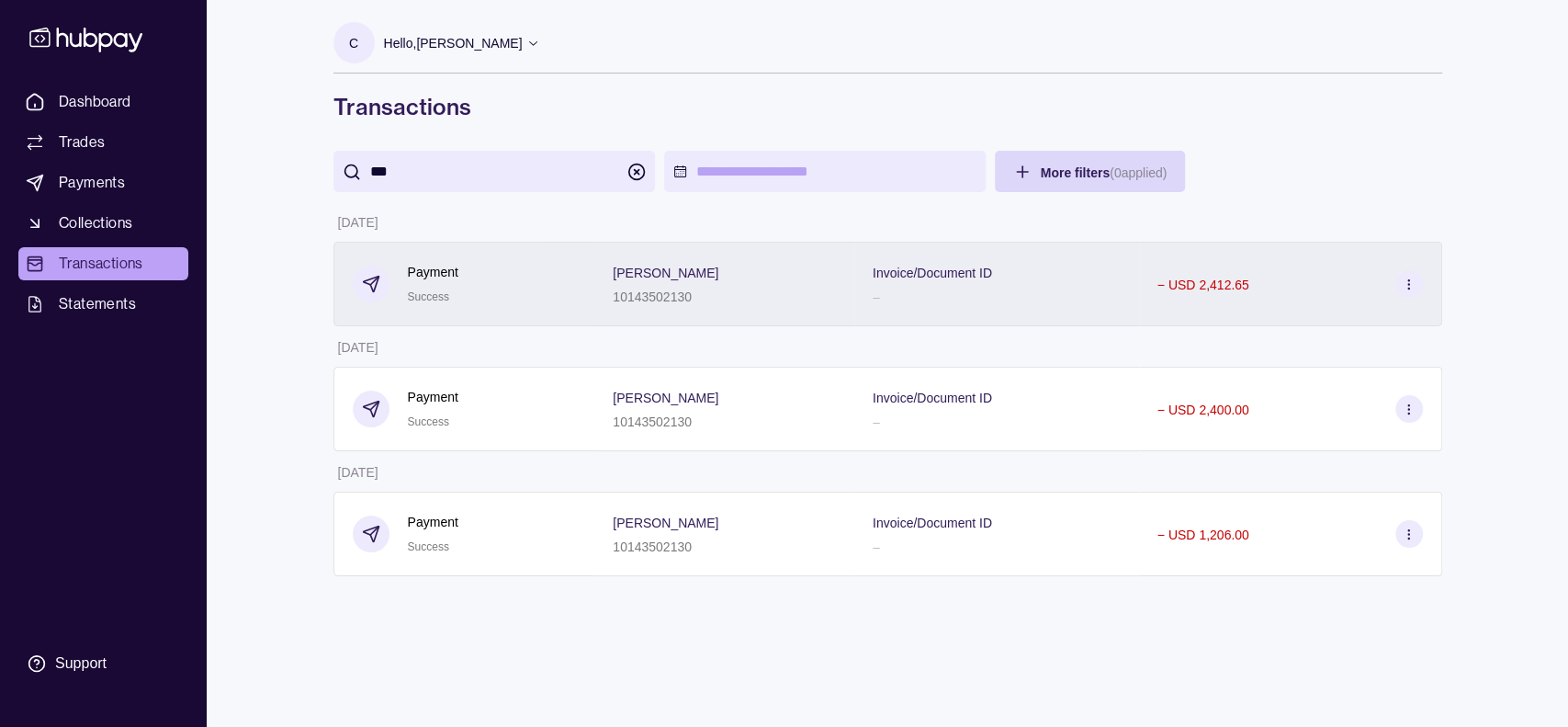 click on "−   USD 2,412.65" at bounding box center [1203, 285] 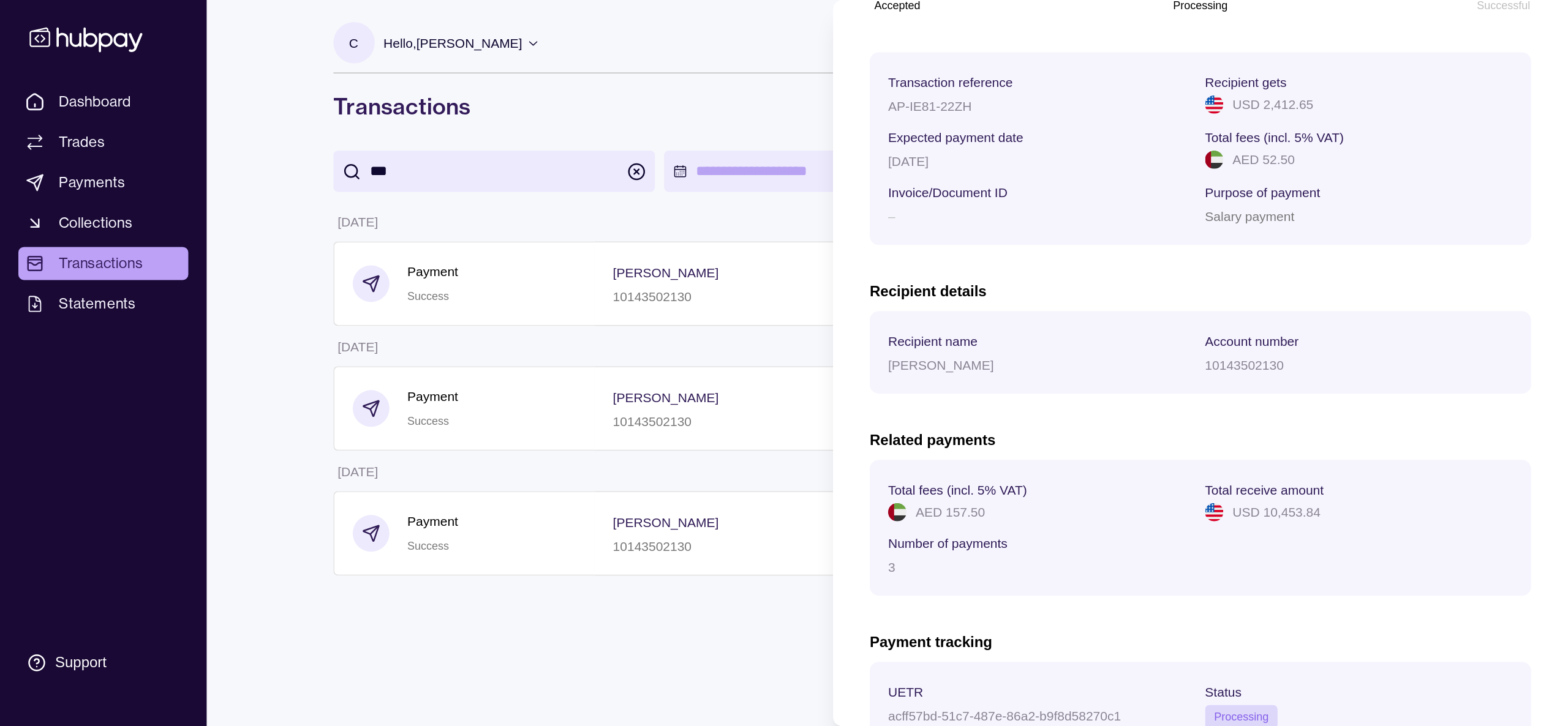 scroll, scrollTop: 0, scrollLeft: 0, axis: both 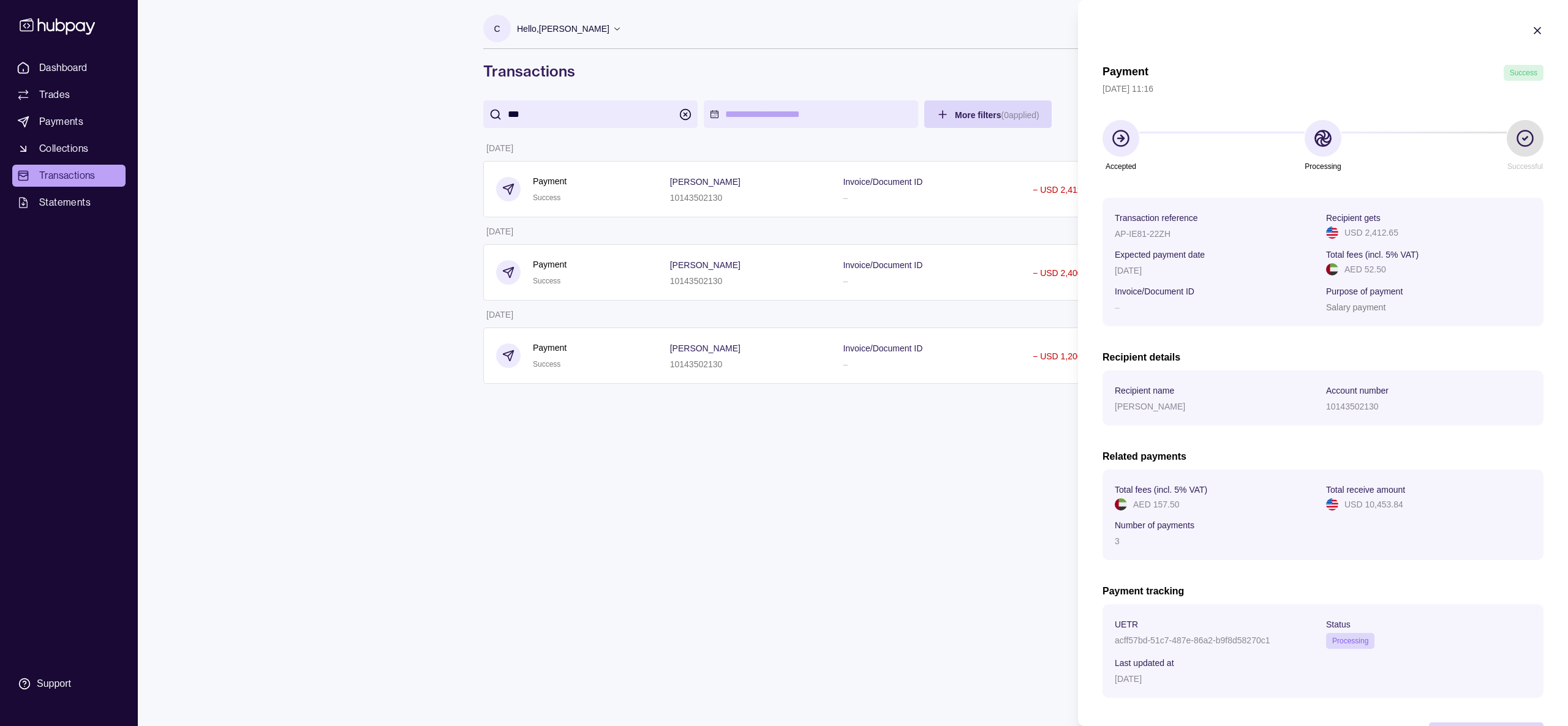 drag, startPoint x: 1140, startPoint y: 1, endPoint x: 991, endPoint y: 515, distance: 535.1607 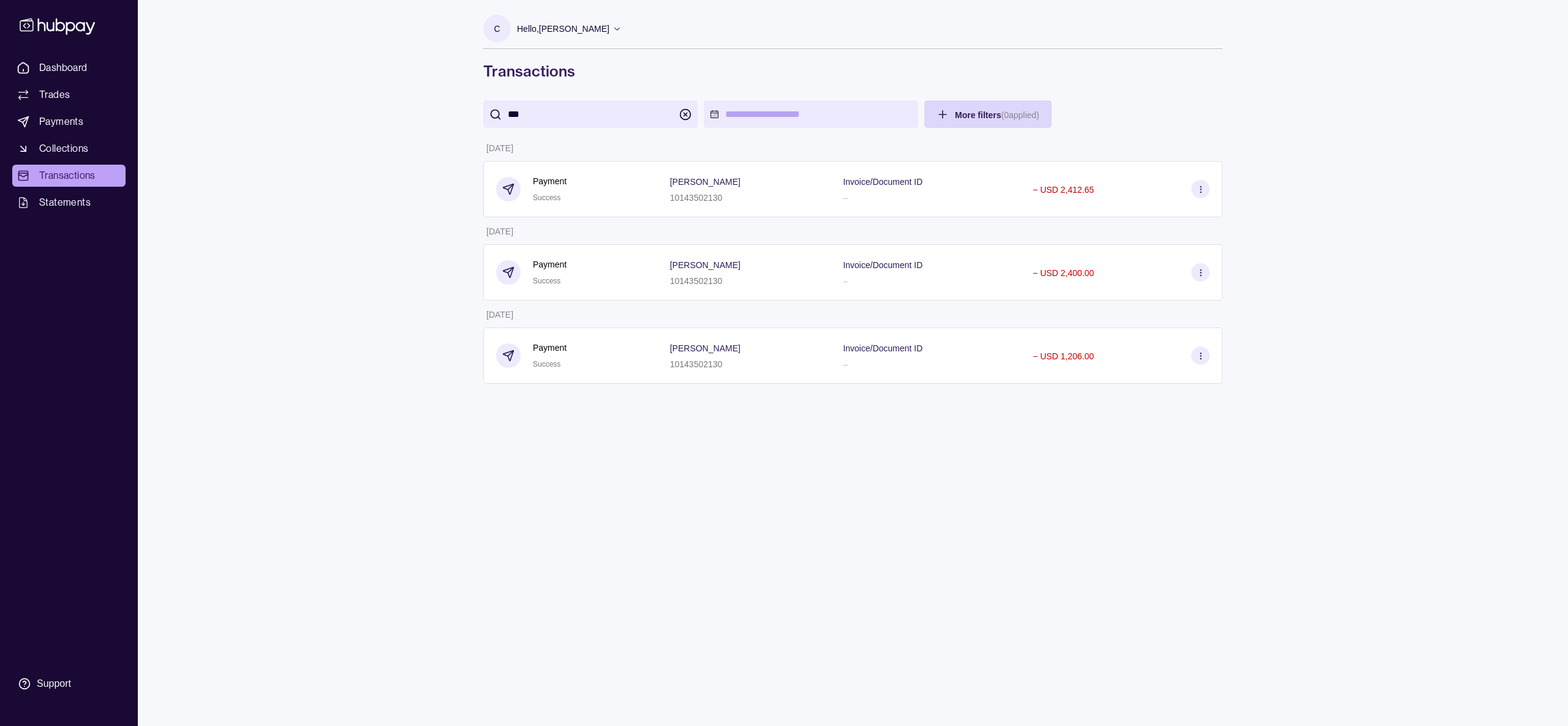 drag, startPoint x: 1531, startPoint y: 1, endPoint x: 1023, endPoint y: 316, distance: 597.73656 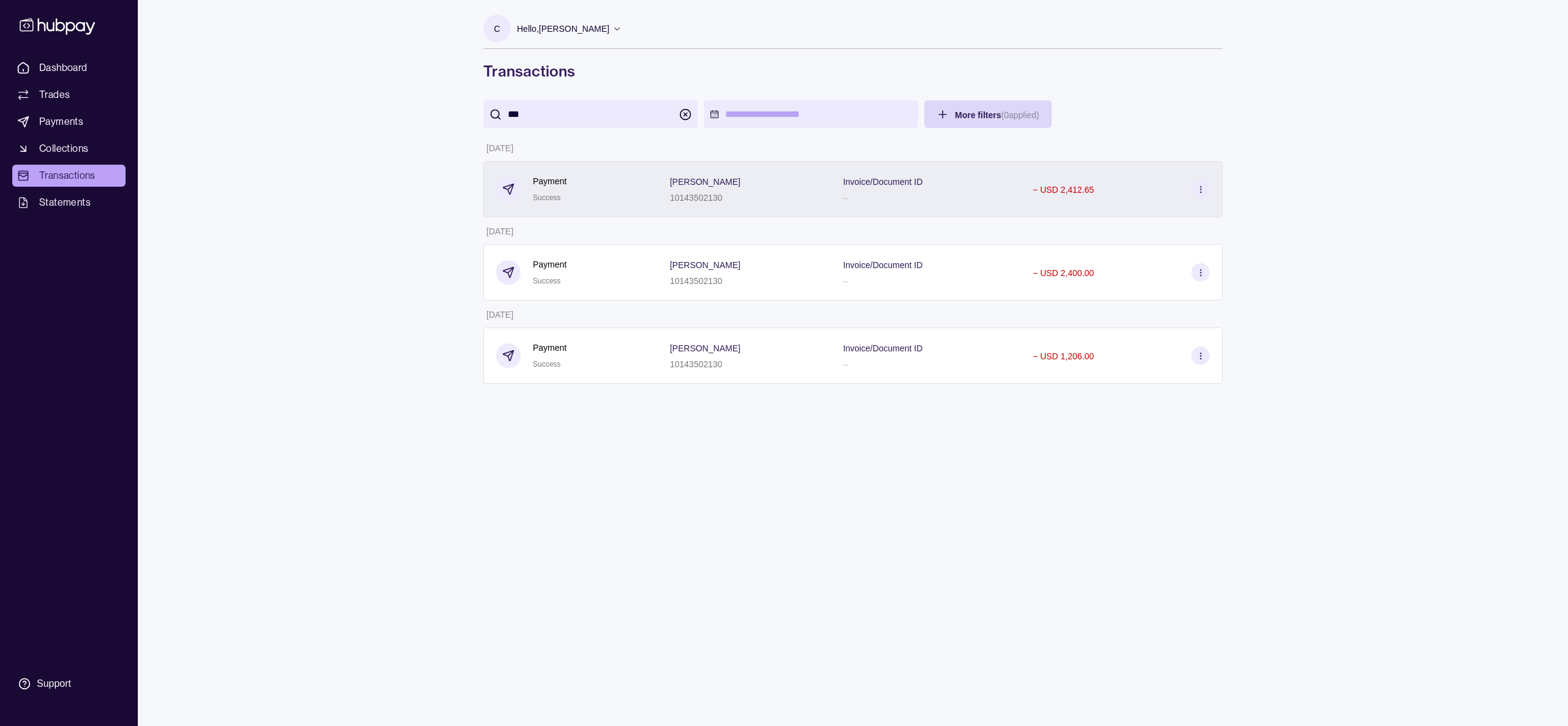 click on "Invoice/Document ID –" at bounding box center [925, 189] 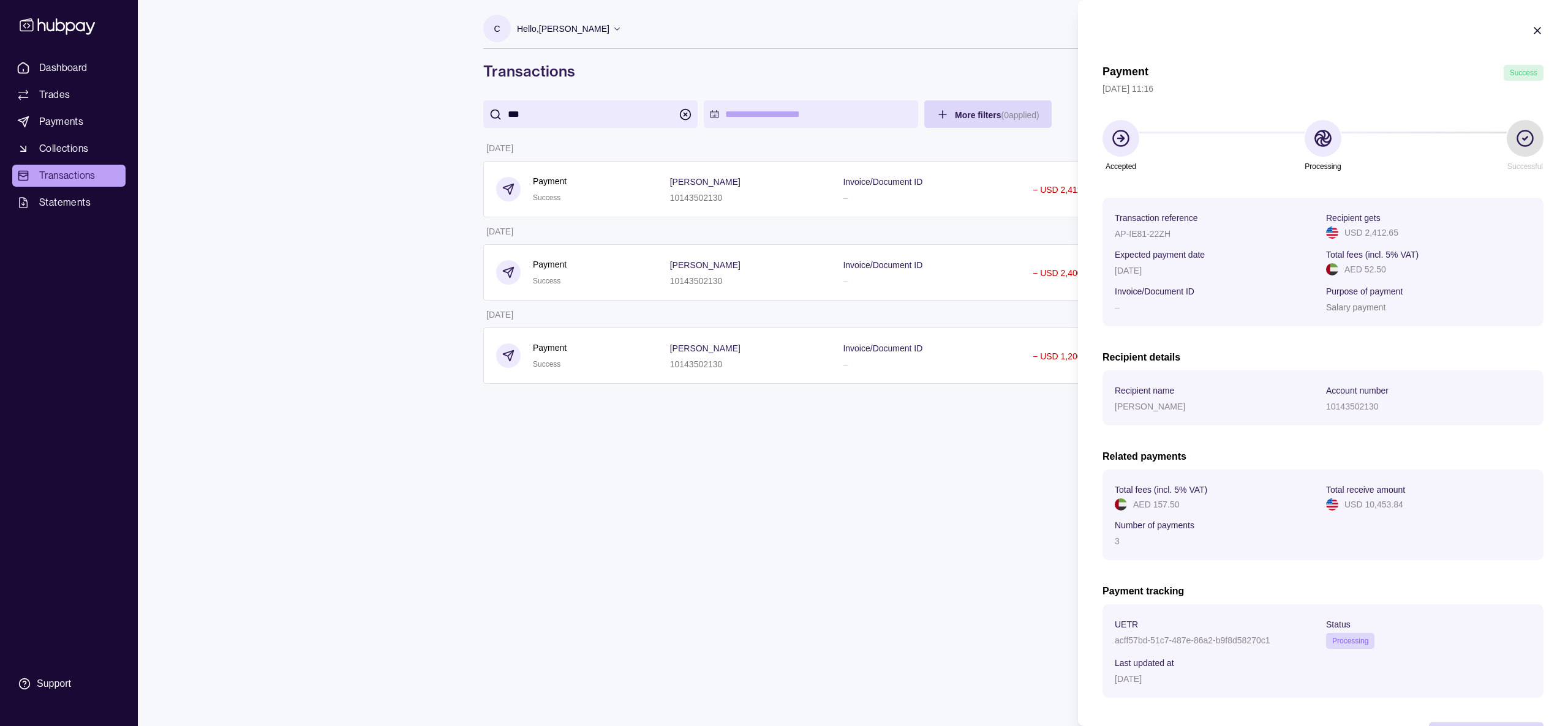 click on "Dashboard Trades Payments Collections Transactions Statements Support C Hello,  [PERSON_NAME] Cander Group DMCC Account Terms and conditions Privacy policy Sign out Transactions *** More filters  ( 0  applied) Details Amount [DATE] Payment Success [PERSON_NAME] 10143502130 Invoice/Document ID – −   USD 2,412.65 [DATE] Payment Success [PERSON_NAME] 10143502130 Invoice/Document ID – −   USD 2,400.00 [DATE] Payment Success [PERSON_NAME] 10143502130 Invoice/Document ID – −   USD 1,206.00 Transactions | Hubpay Payment Success [DATE] 11:16 Accepted Processing Successful Transaction reference AP-IE81-22ZH Recipient gets USD 2,412.65 Expected payment date [DATE] Total fees (incl. 5% VAT) AED 52.50 Invoice/Document ID – Purpose of payment Salary payment Recipient details Recipient name [PERSON_NAME] Account number 10143502130 Related payments Total fees (incl. 5% VAT) AED 157.50 Total receive amount USD 10,453.84 Number of payments 3 Payment tracking" at bounding box center (784, 363) 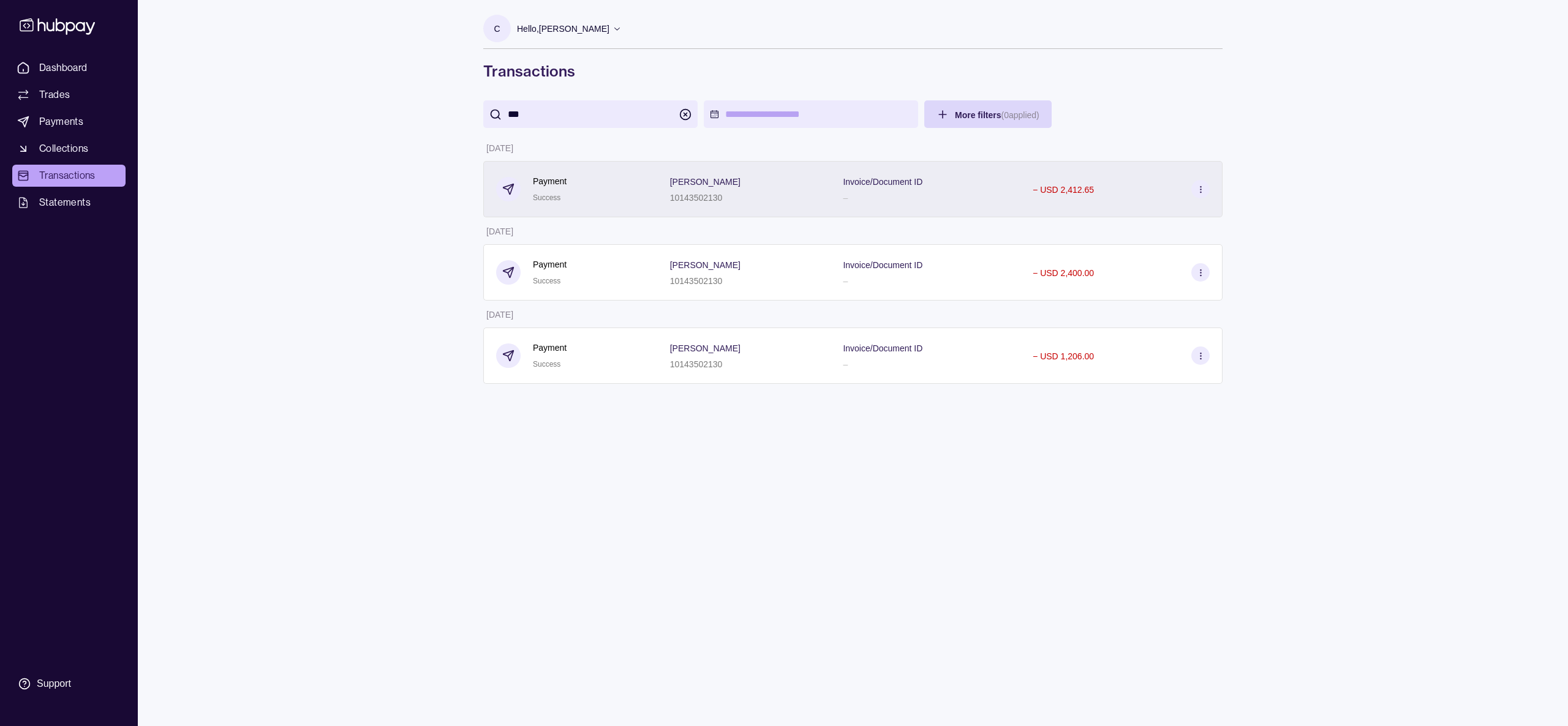click on "−   USD 2,412.65" at bounding box center (1063, 190) 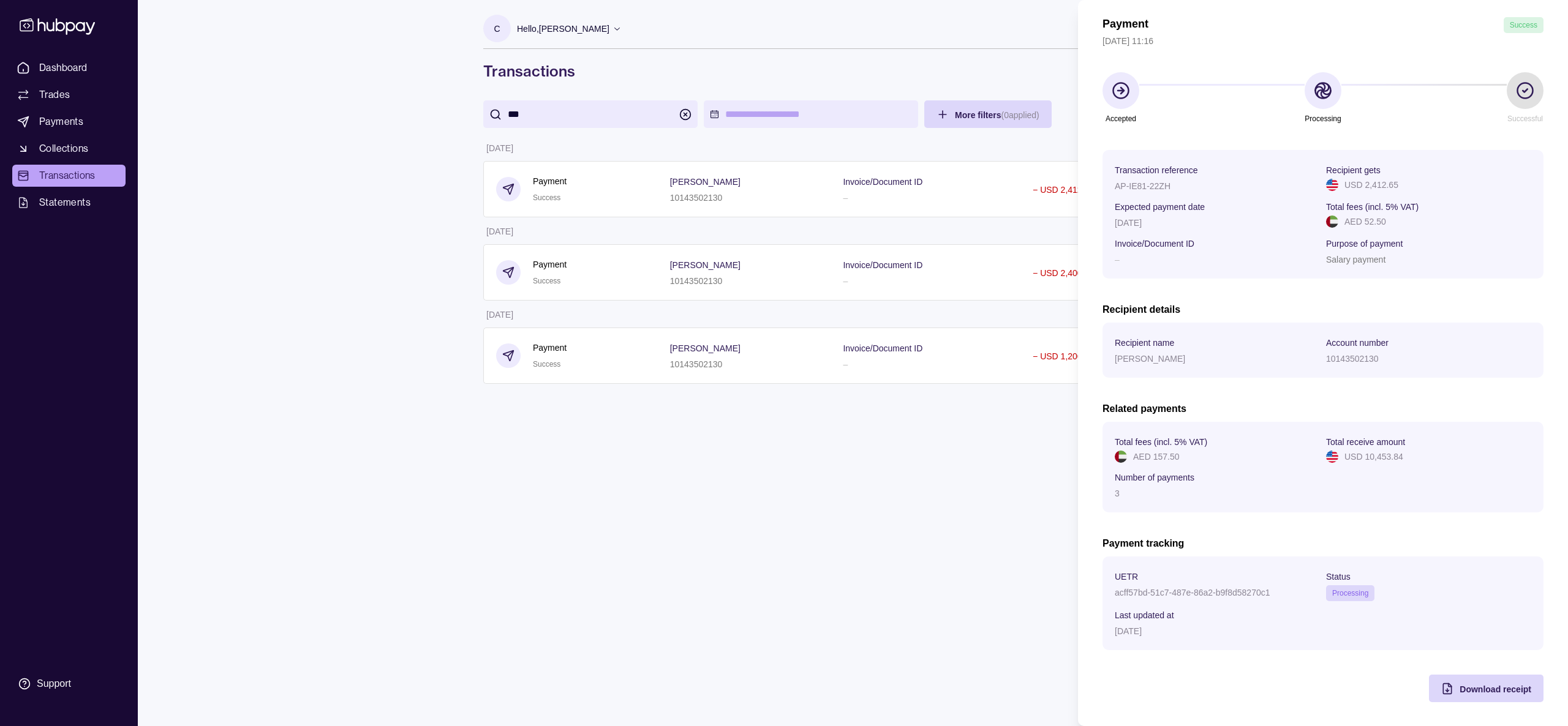 scroll, scrollTop: 0, scrollLeft: 0, axis: both 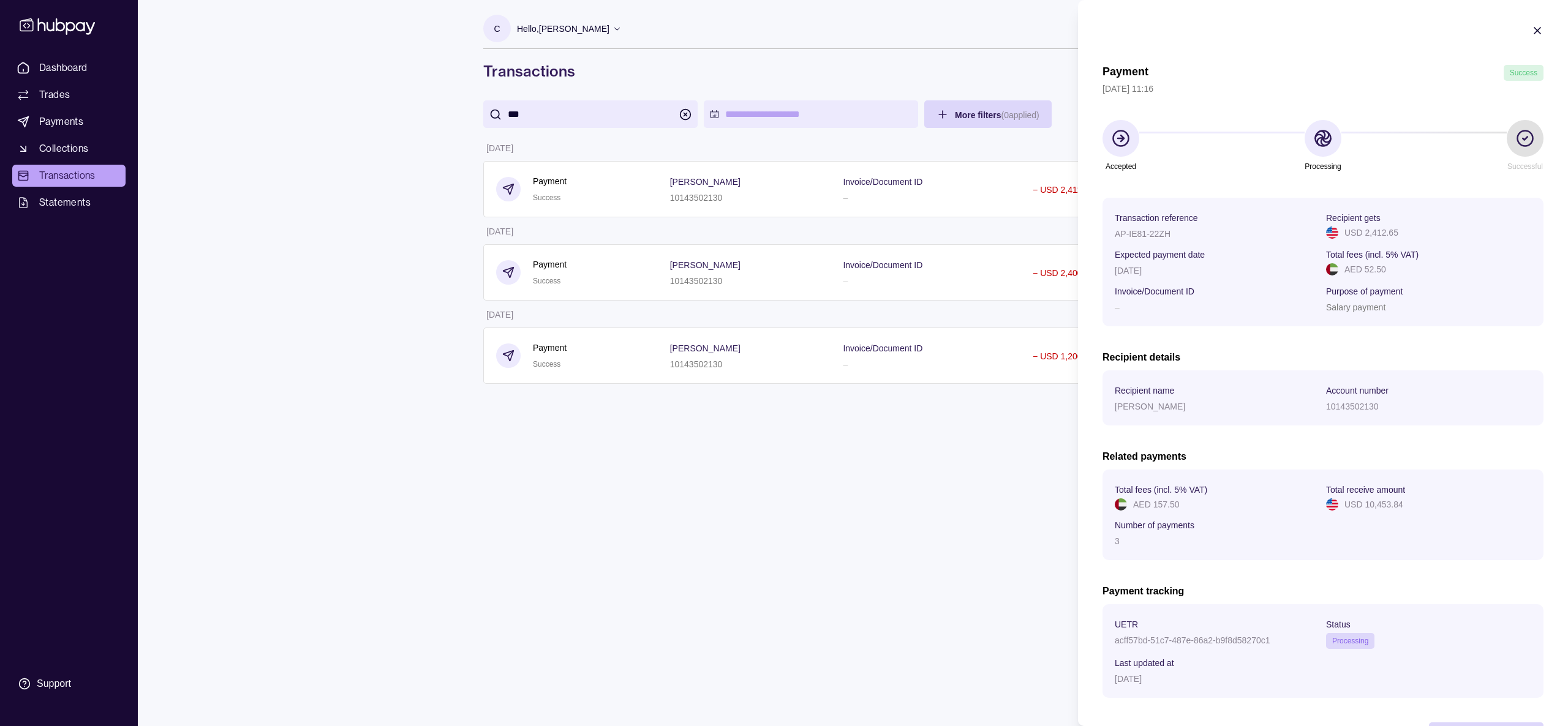 click on "Dashboard Trades Payments Collections Transactions Statements Support C Hello,  [PERSON_NAME] Cander Group DMCC Account Terms and conditions Privacy policy Sign out Transactions *** More filters  ( 0  applied) Details Amount [DATE] Payment Success [PERSON_NAME] 10143502130 Invoice/Document ID – −   USD 2,412.65 [DATE] Payment Success [PERSON_NAME] 10143502130 Invoice/Document ID – −   USD 2,400.00 [DATE] Payment Success [PERSON_NAME] 10143502130 Invoice/Document ID – −   USD 1,206.00 Transactions | Hubpay Payment Success [DATE] 11:16 Accepted Processing Successful Transaction reference AP-IE81-22ZH Recipient gets USD 2,412.65 Expected payment date [DATE] Total fees (incl. 5% VAT) AED 52.50 Invoice/Document ID – Purpose of payment Salary payment Recipient details Recipient name [PERSON_NAME] Account number 10143502130 Related payments Total fees (incl. 5% VAT) AED 157.50 Total receive amount USD 10,453.84 Number of payments 3 Payment tracking" at bounding box center (784, 363) 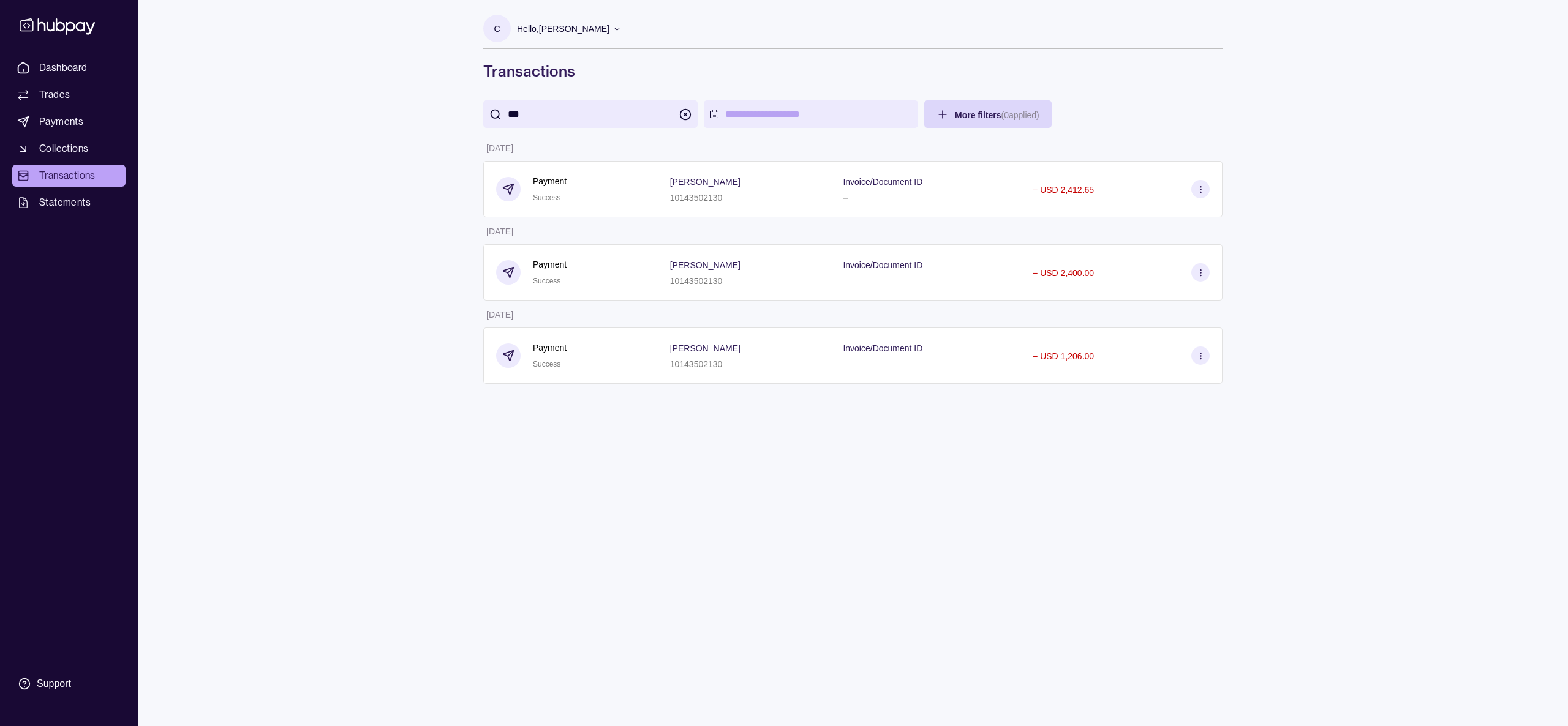 click on "C Hello,  [PERSON_NAME] Cander Group DMCC Account Terms and conditions Privacy policy Sign out Transactions *** More filters  ( 0  applied) Details Amount [DATE] Payment Success [PERSON_NAME] 10143502130 Invoice/Document ID – −   USD 2,412.65 [DATE] Payment Success [PERSON_NAME] 10143502130 Invoice/Document ID – −   USD 2,400.00 [DATE] Payment Success [PERSON_NAME] 10143502130 Invoice/Document ID – −   USD 1,206.00" at bounding box center (853, 363) 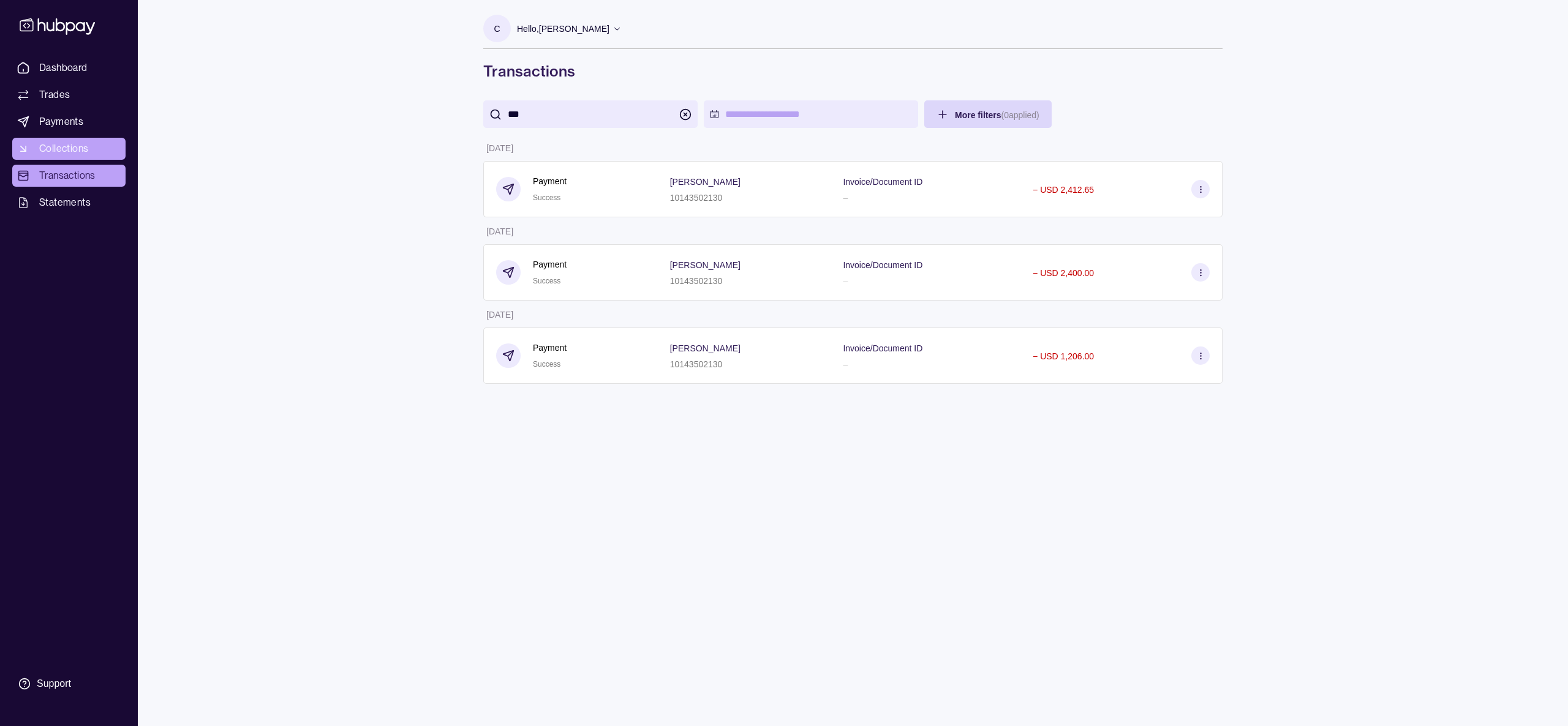 click on "Collections" at bounding box center (69, 149) 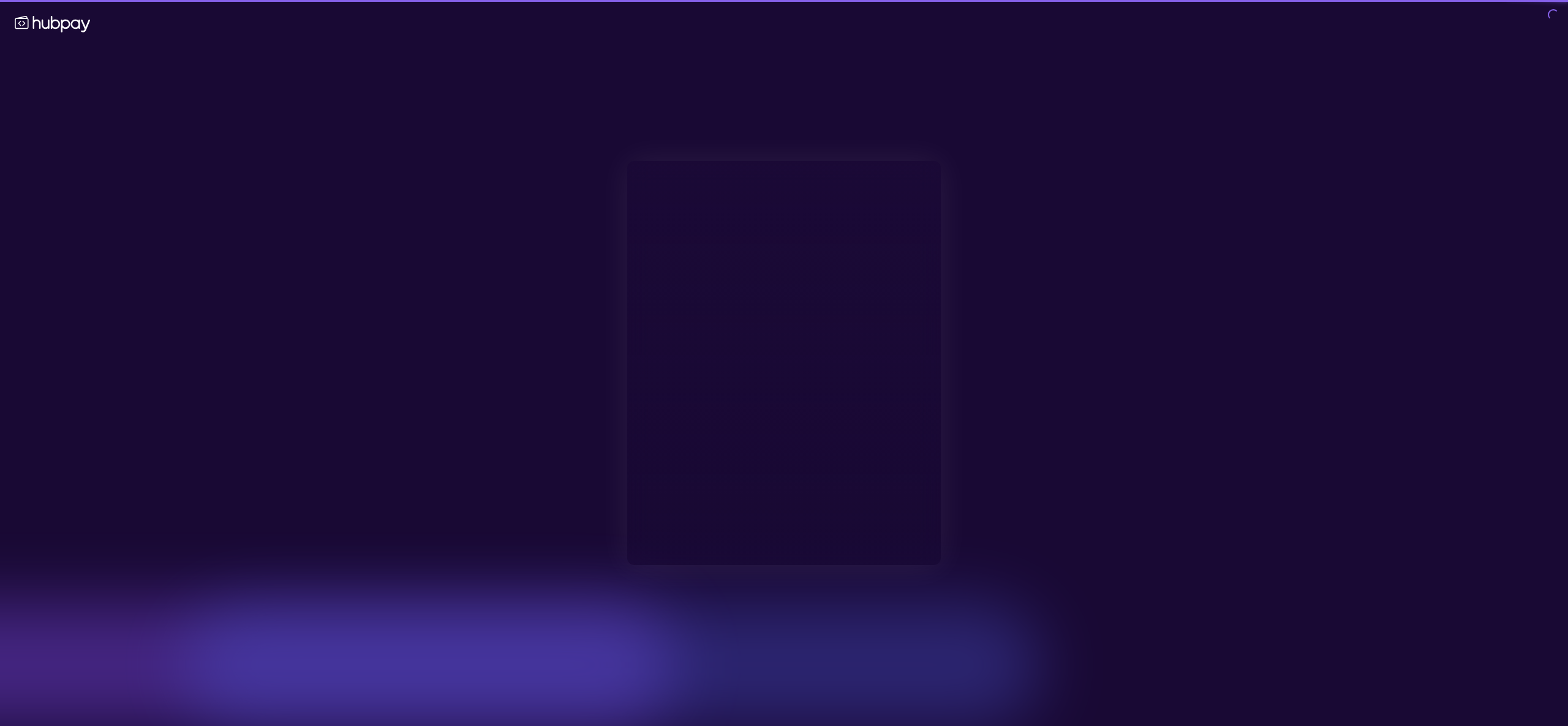 type on "**********" 